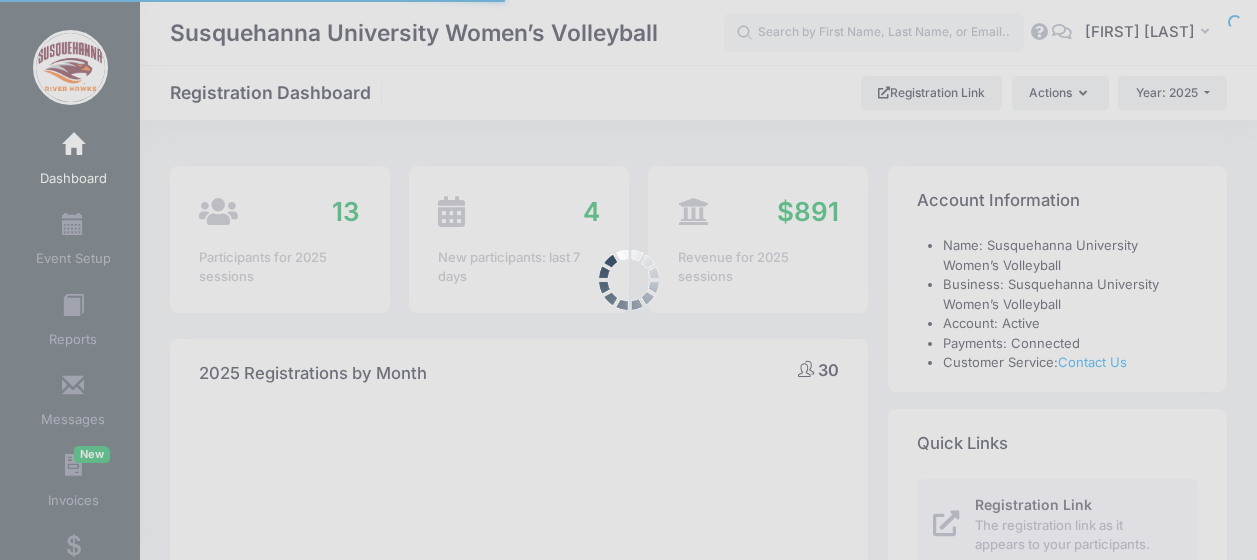 select 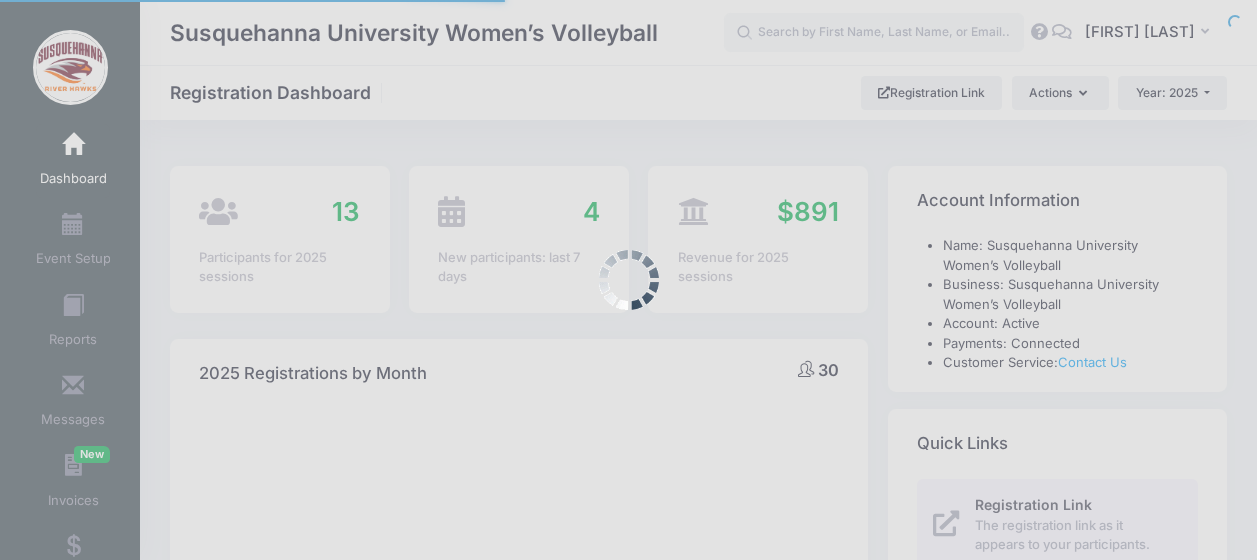 scroll, scrollTop: 0, scrollLeft: 0, axis: both 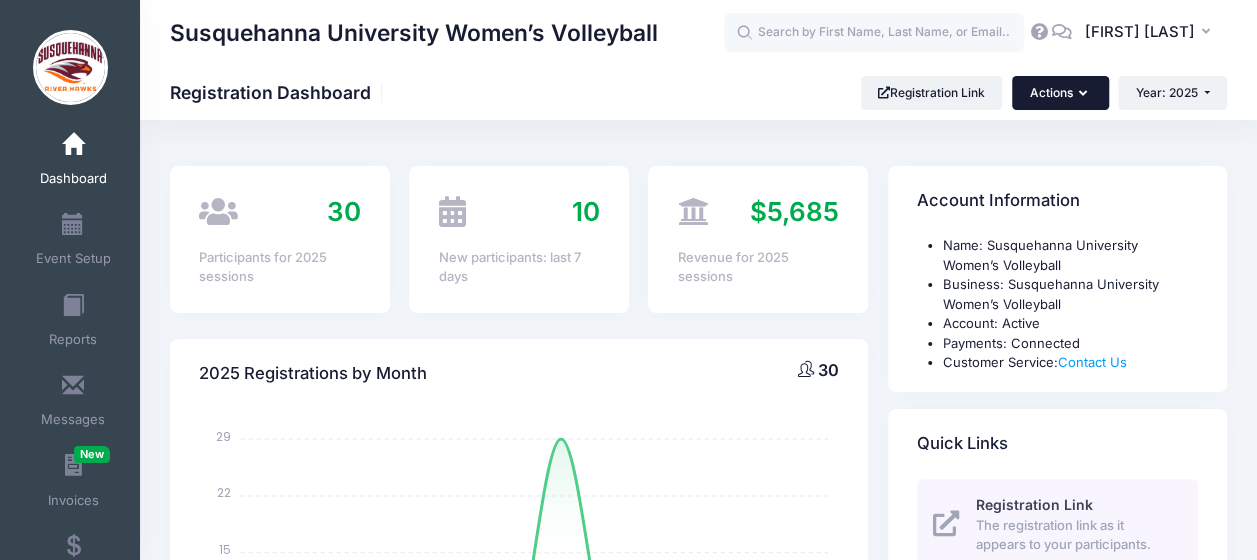 click on "Actions" at bounding box center [1060, 93] 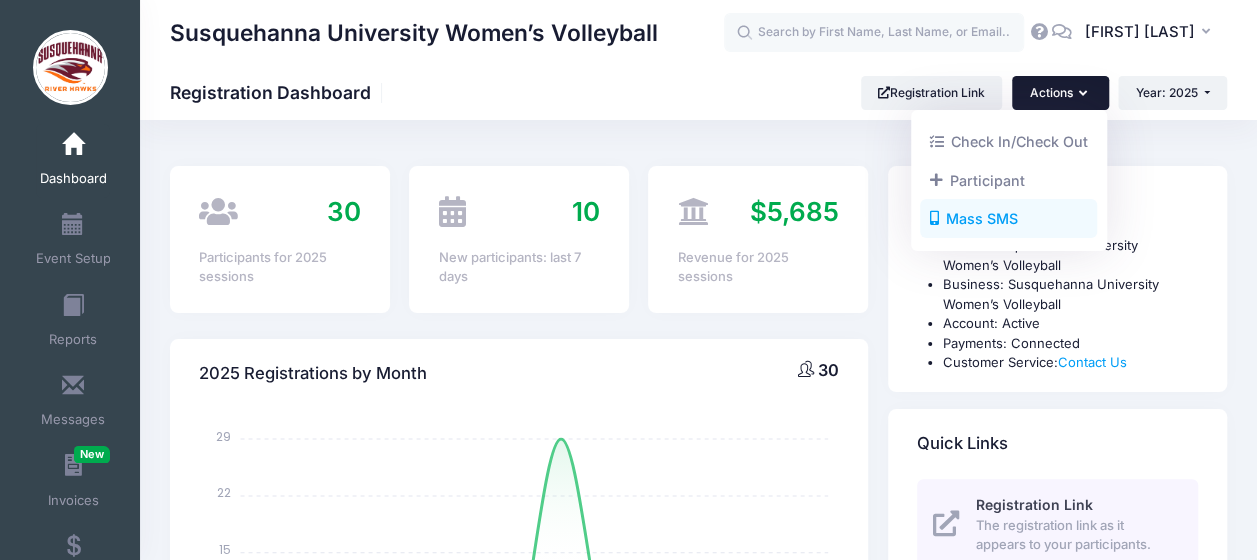 click on "Mass SMS" at bounding box center (1008, 219) 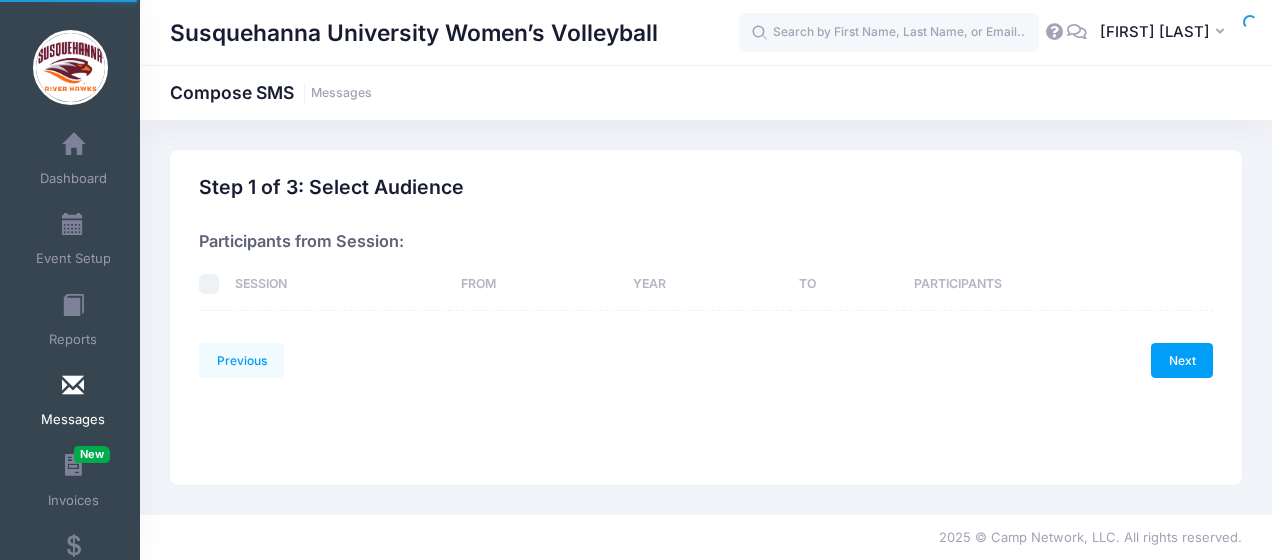 scroll, scrollTop: 0, scrollLeft: 0, axis: both 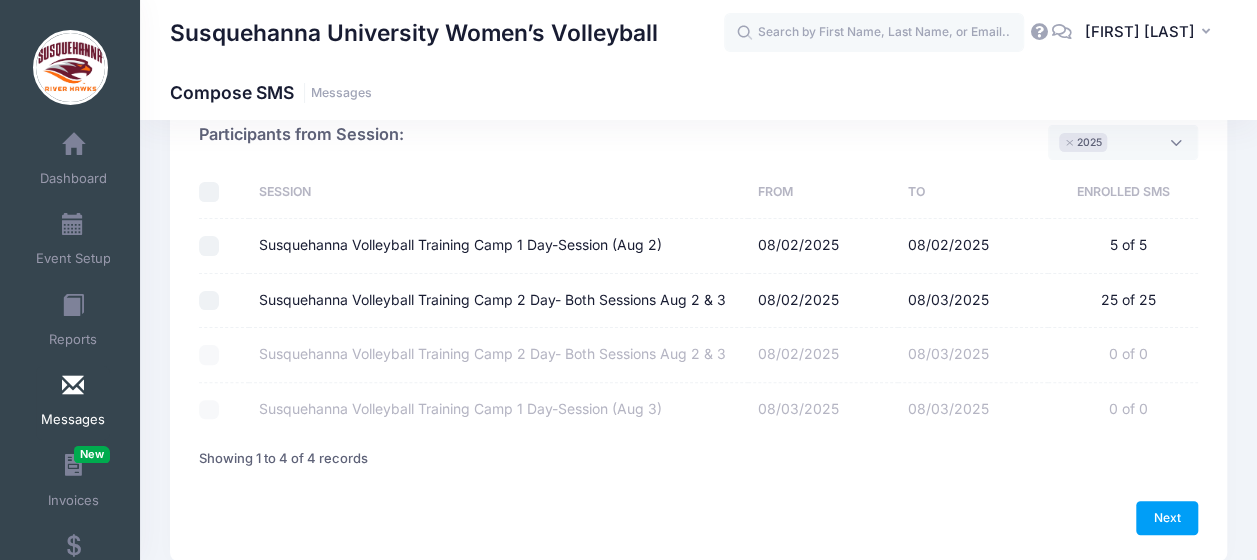 click at bounding box center (209, 192) 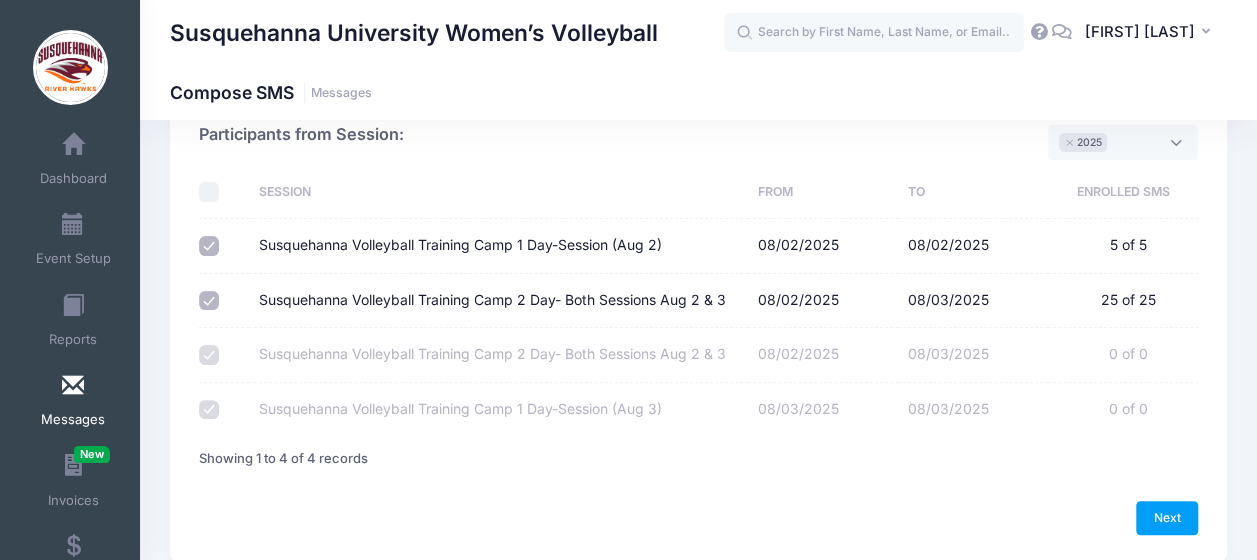 checkbox on "true" 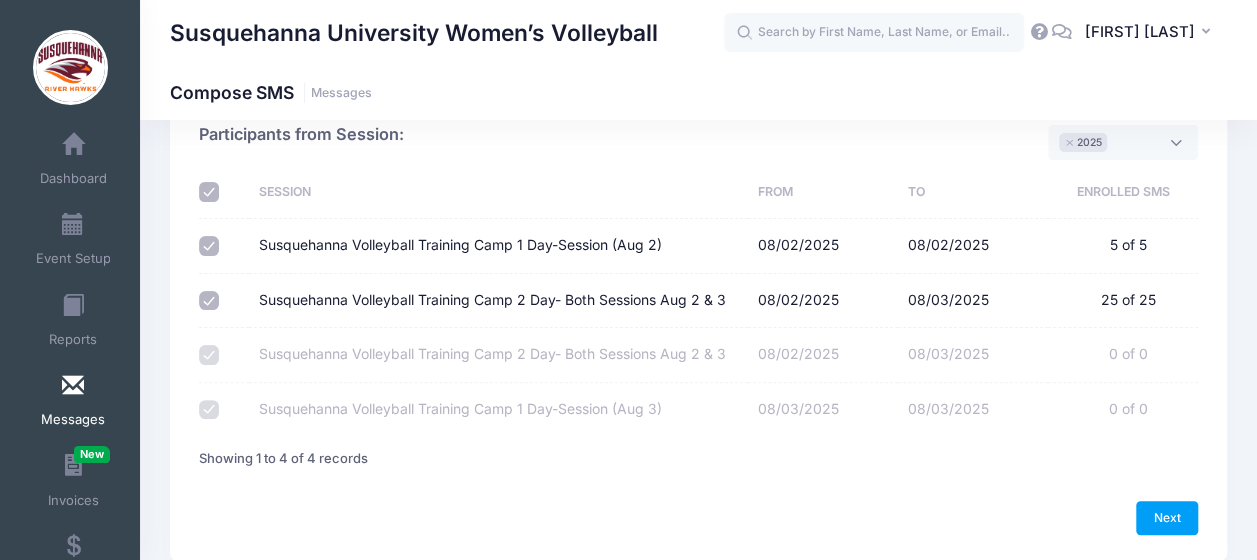 checkbox on "true" 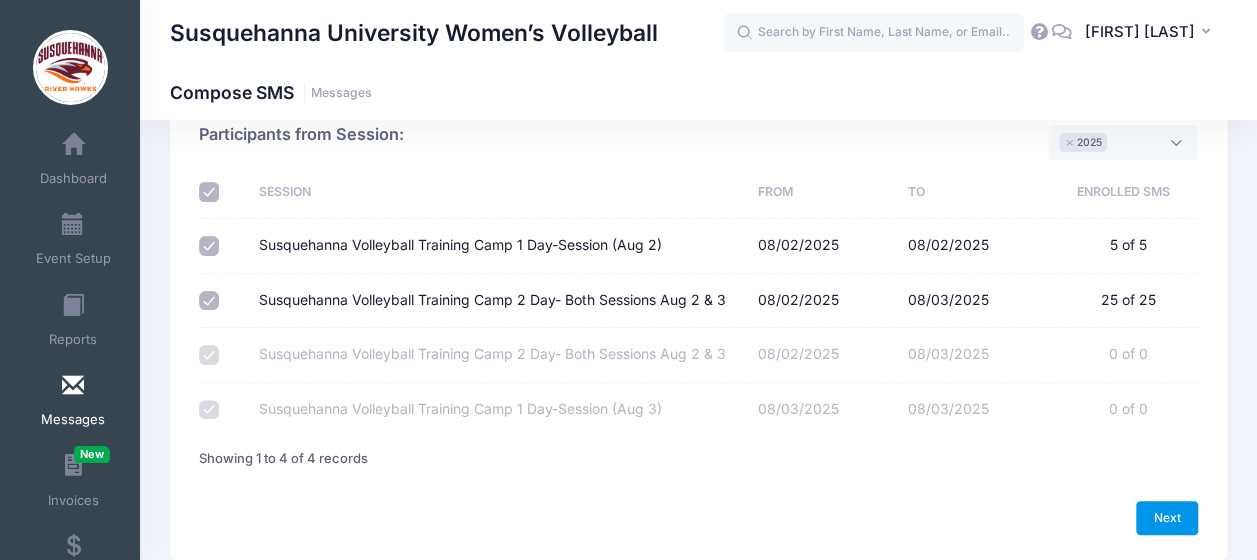 click on "Next" at bounding box center [1167, 518] 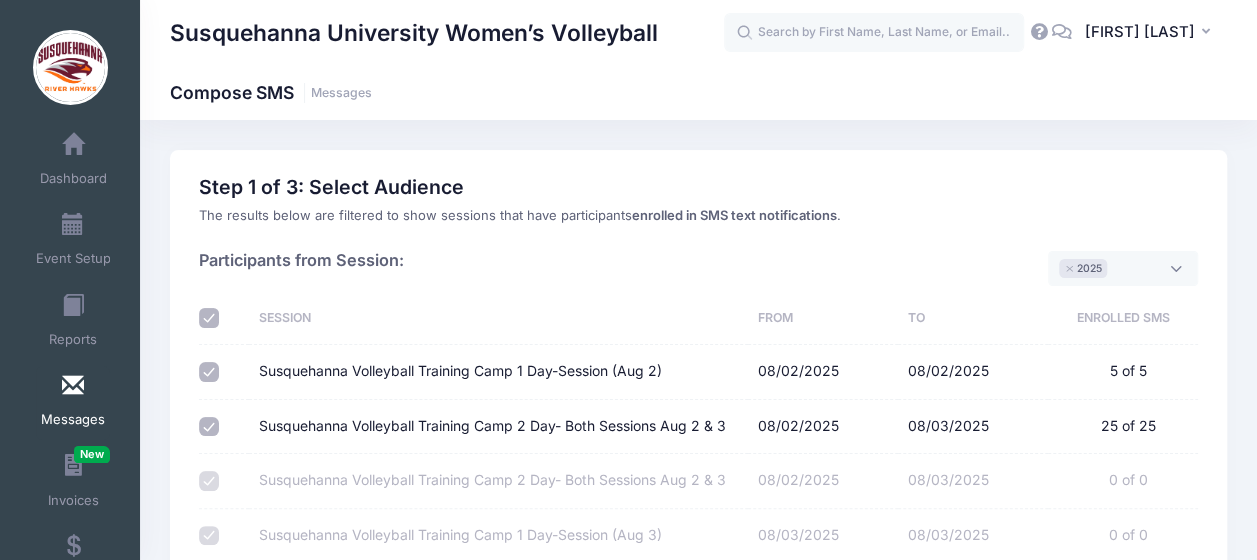 select on "50" 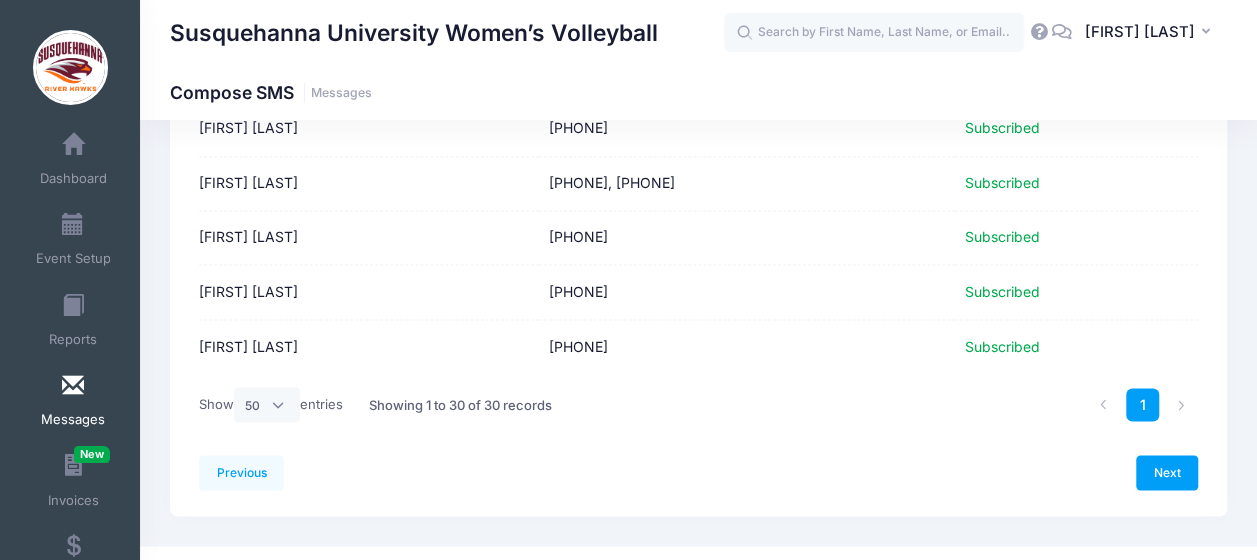 scroll, scrollTop: 1579, scrollLeft: 0, axis: vertical 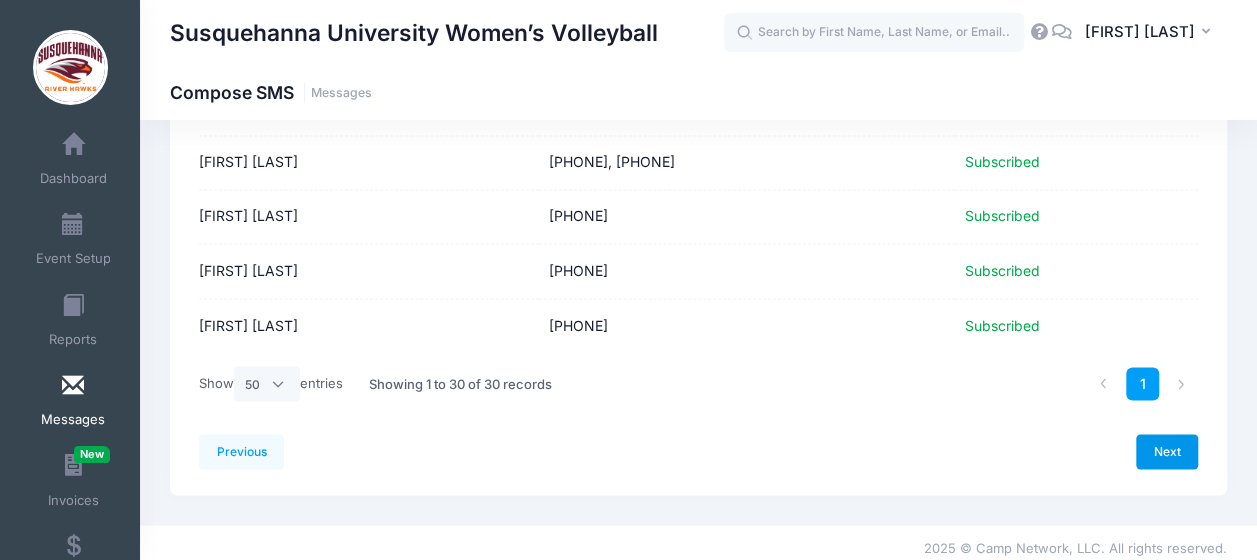 click on "Next" at bounding box center (1167, 451) 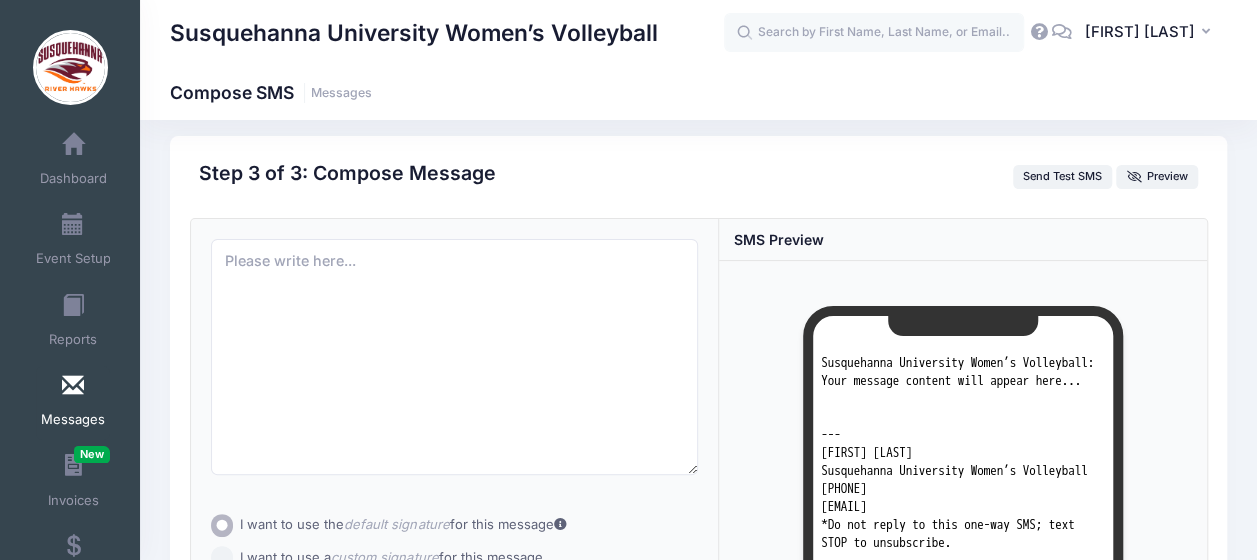 scroll, scrollTop: 0, scrollLeft: 0, axis: both 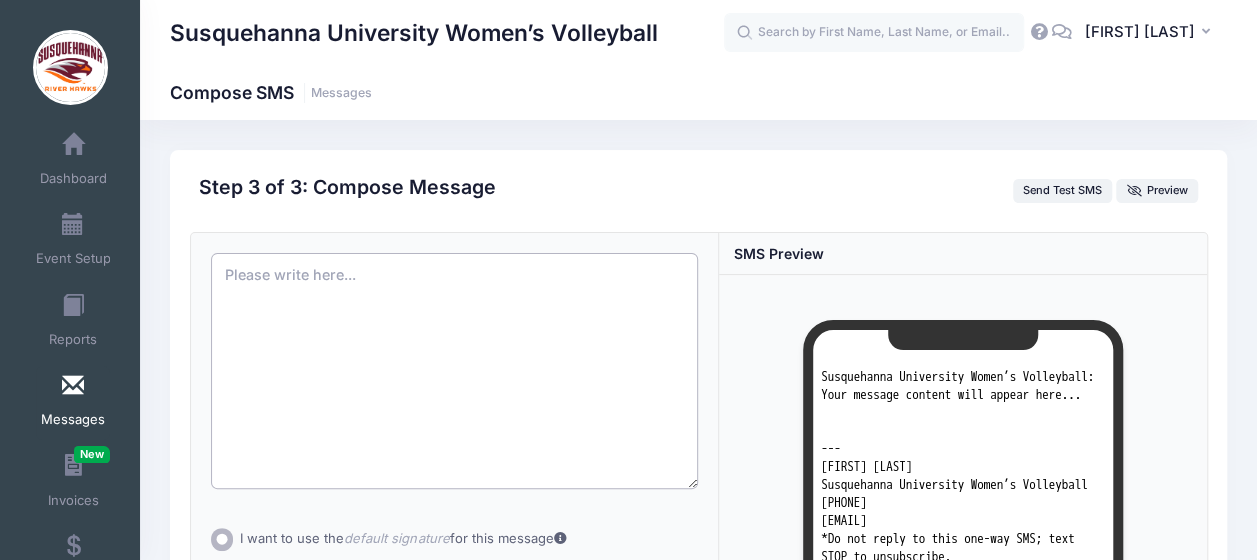 click at bounding box center (455, 371) 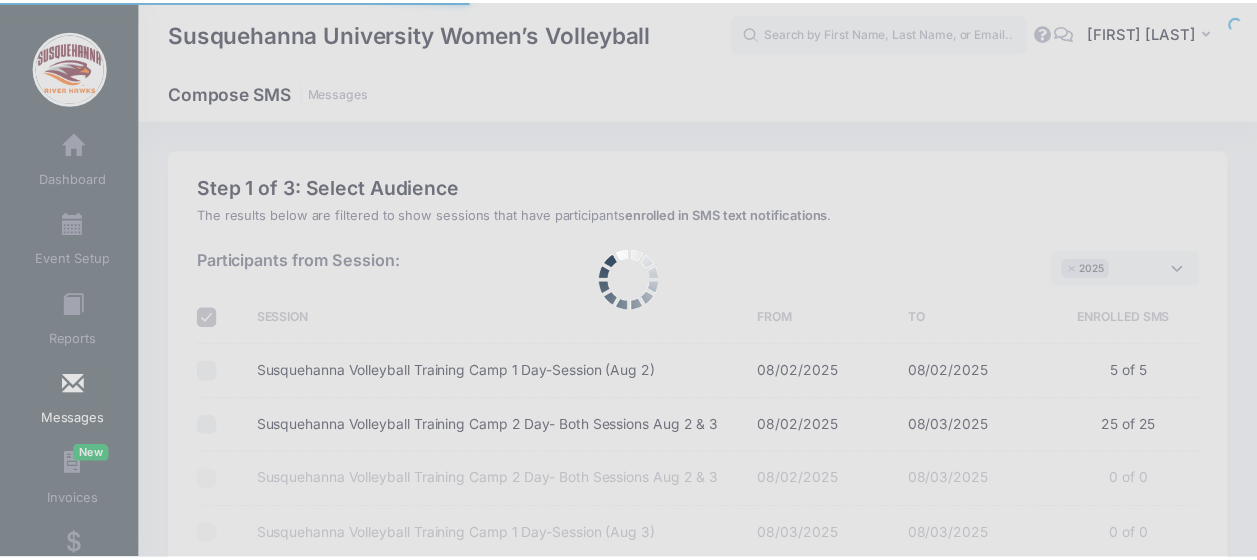 scroll, scrollTop: 0, scrollLeft: 0, axis: both 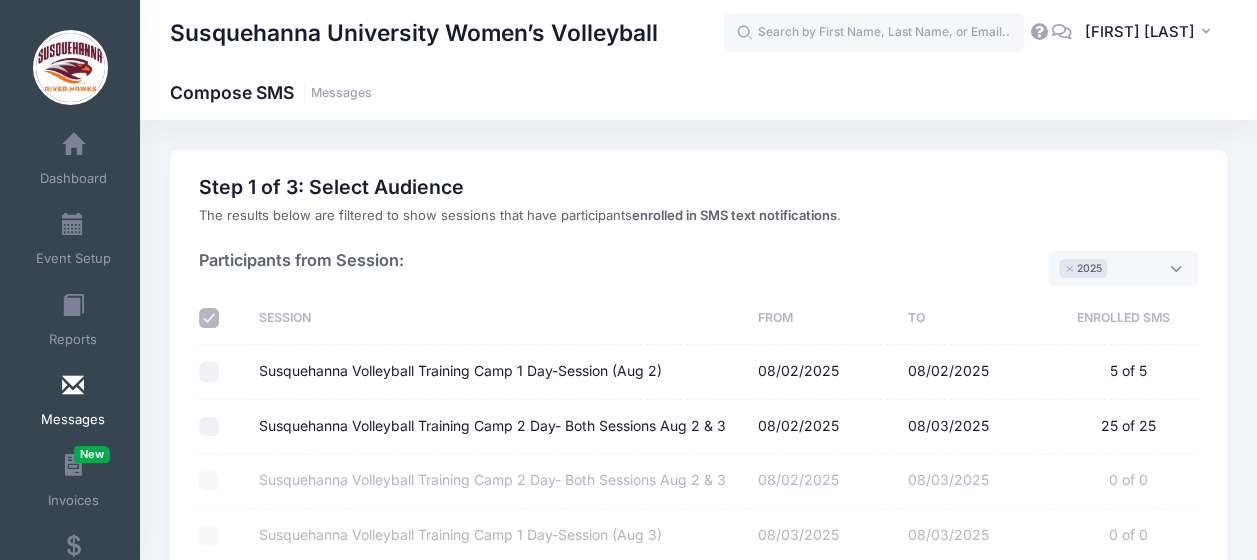 click on "Susquehanna Volleyball Training Camp 1 Day-Session (Aug 2)" at bounding box center [209, 372] 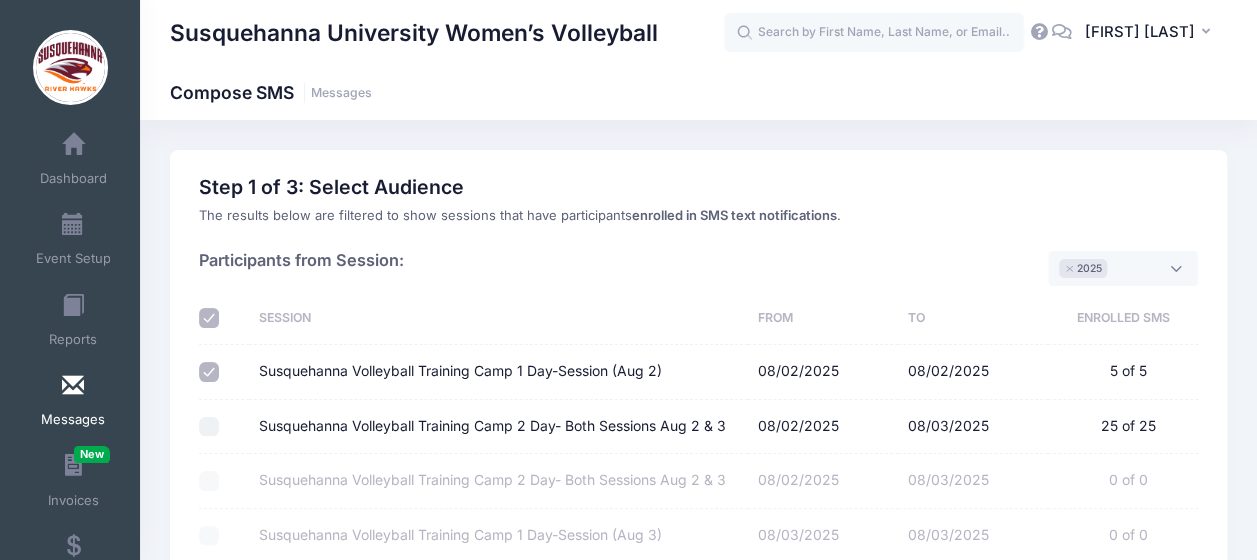 click on "Susquehanna Volleyball Training Camp 2 Day- Both Sessions Aug 2 & 3" at bounding box center (209, 427) 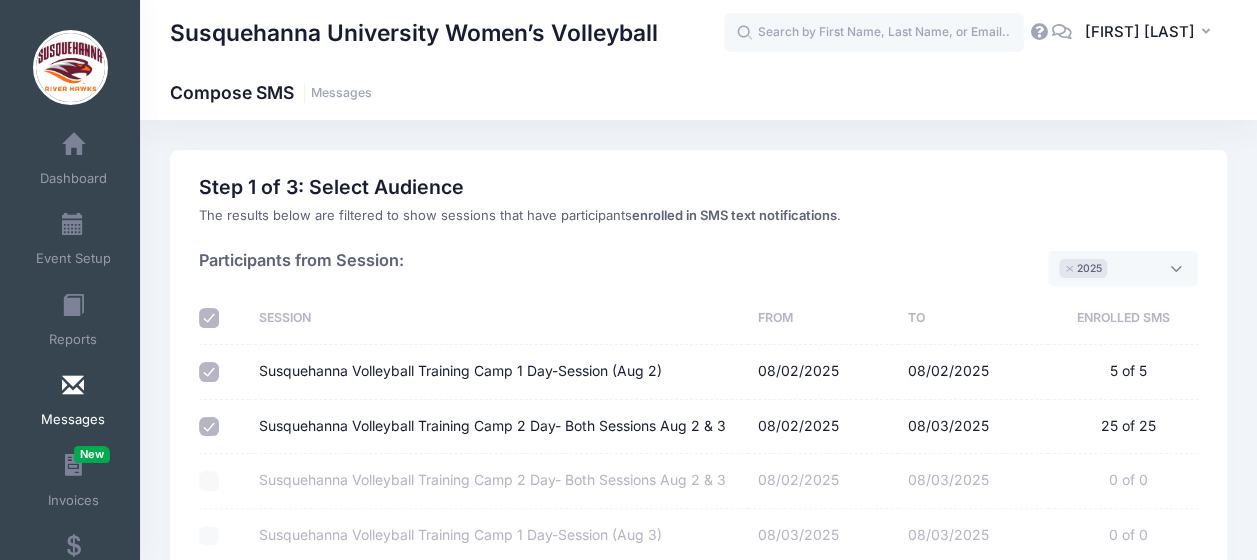 scroll, scrollTop: 200, scrollLeft: 0, axis: vertical 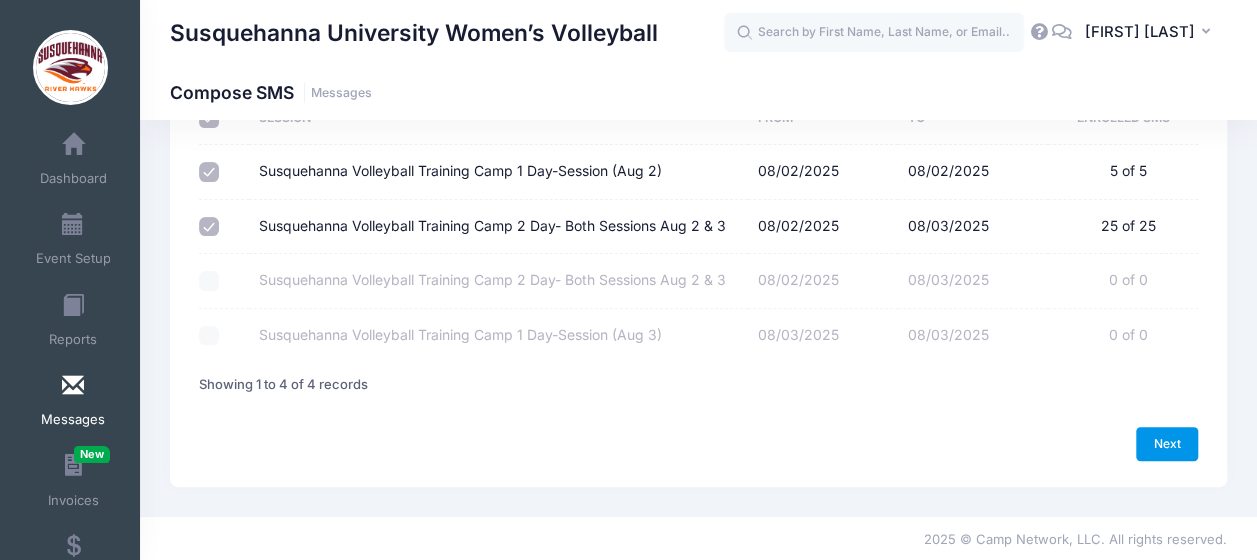 click on "Next" at bounding box center (1167, 444) 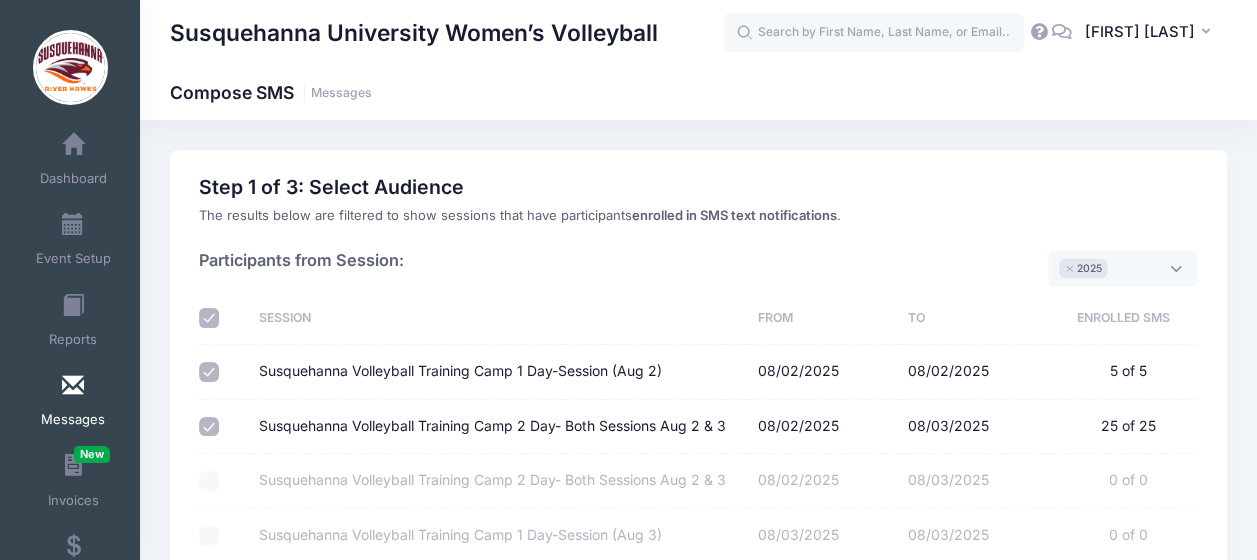 select on "50" 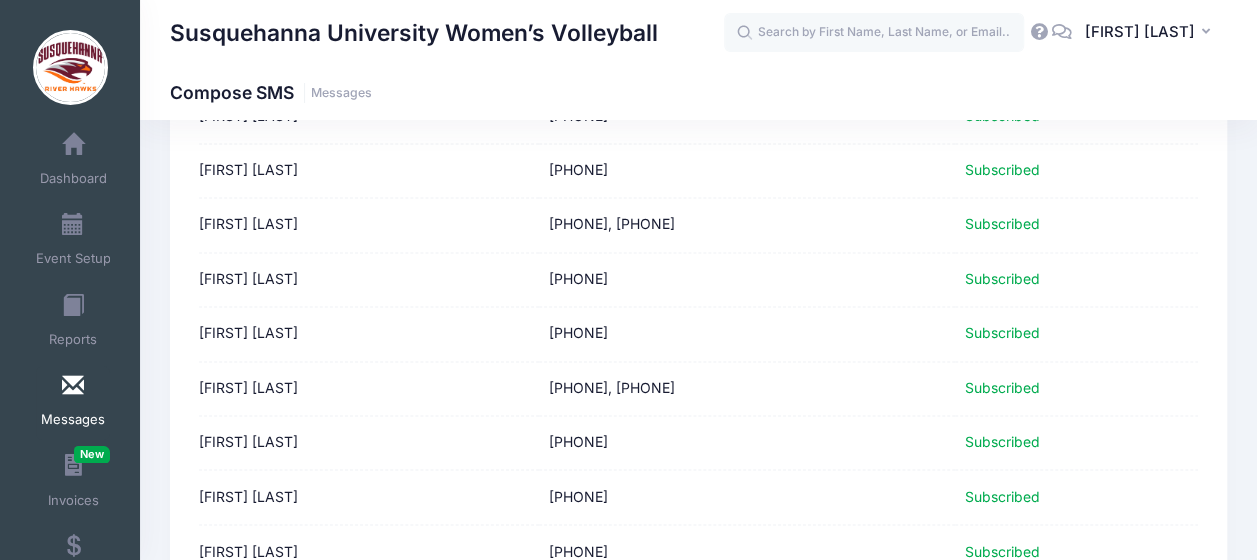 scroll, scrollTop: 1579, scrollLeft: 0, axis: vertical 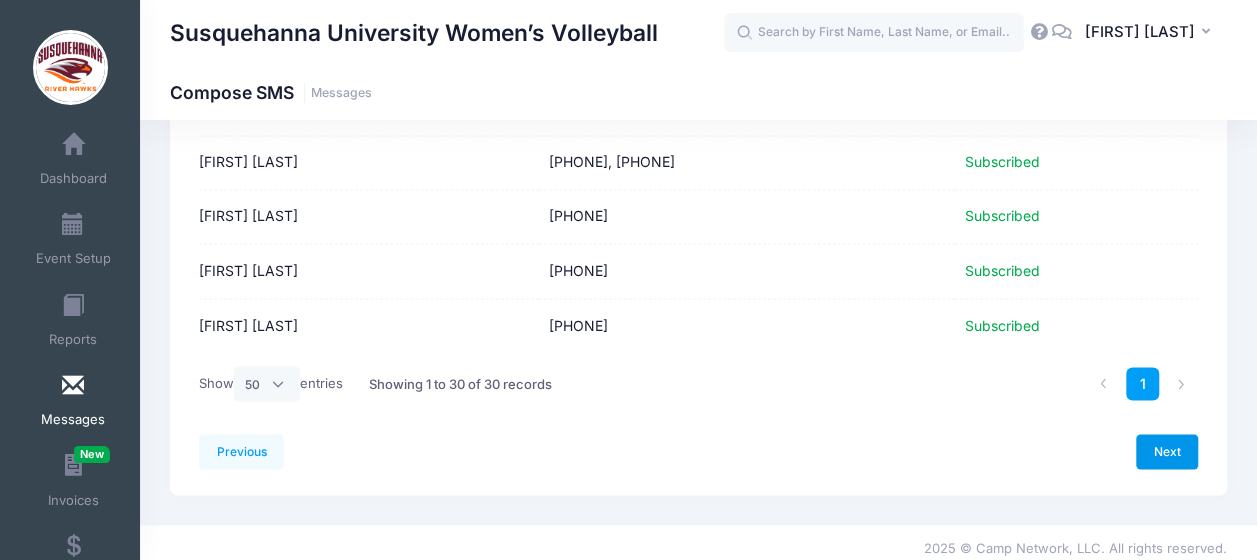 click on "Next" at bounding box center (1167, 451) 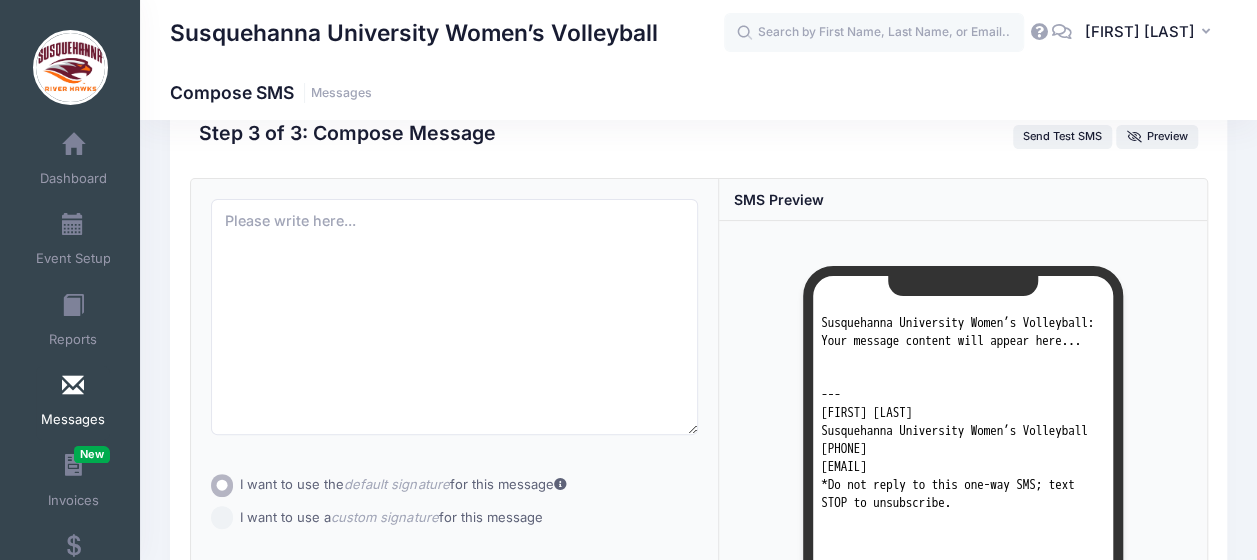scroll, scrollTop: 0, scrollLeft: 0, axis: both 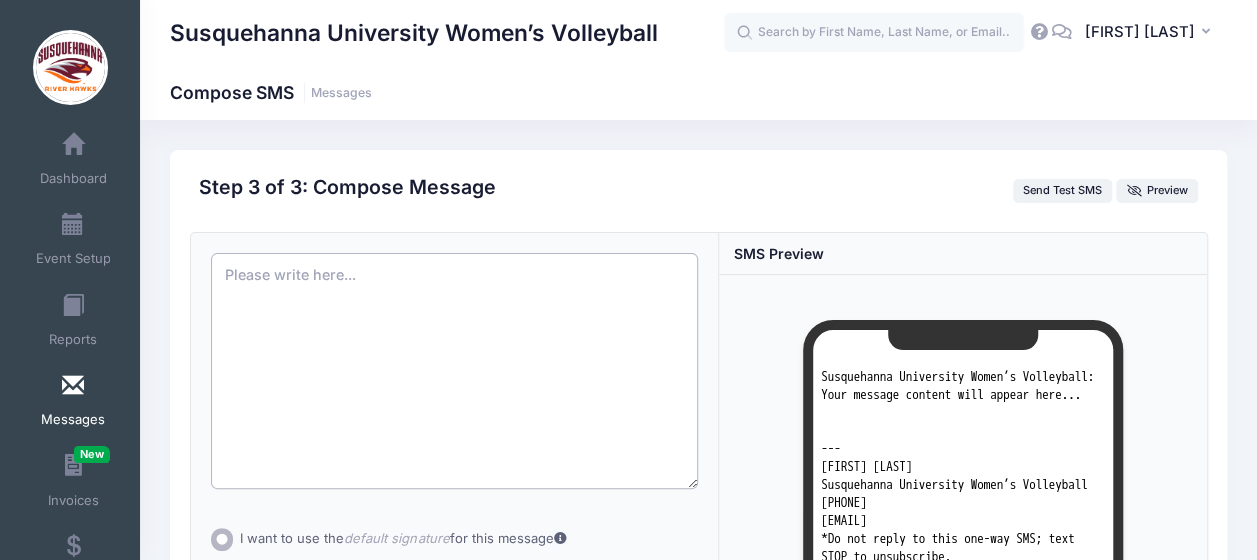 click at bounding box center [455, 371] 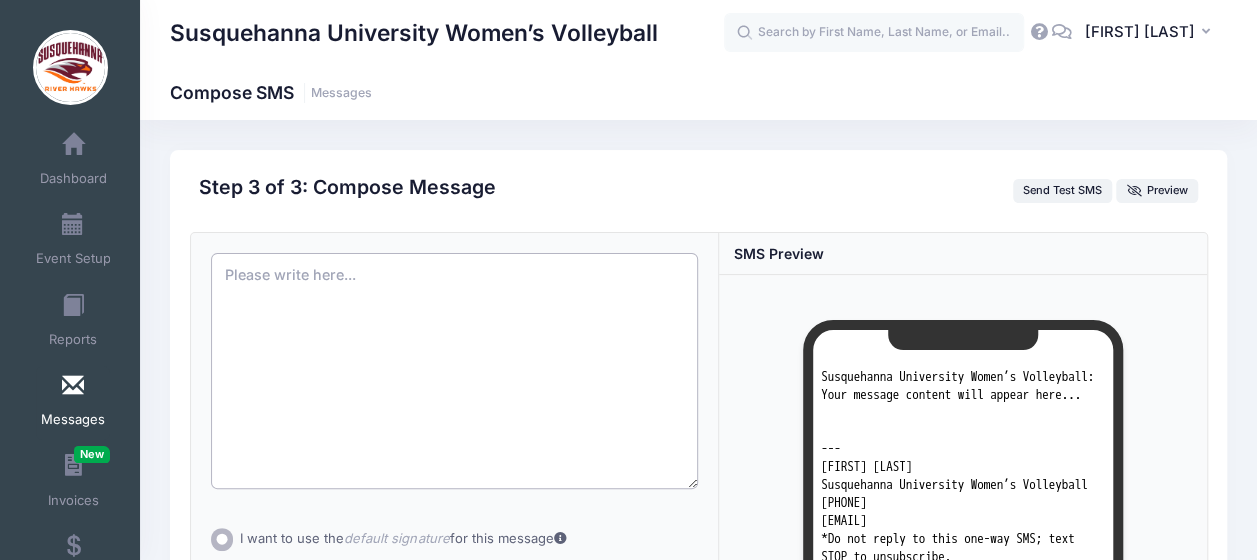 paste on "Good morning! We're excited to have you at camp today! 🎉
We’ll be in the James W. Garrett Sports Complex on Susquehanna’s campus. You can use this link to find us:
📍 James W. Garrett Sports Complex Location
E 181 College Drive, 514 University Ave, Selinsgrove, PA 17870
When you arrive, come through the front door and walk down the hallway until you see the gym on the left. See you soon! 🏐" 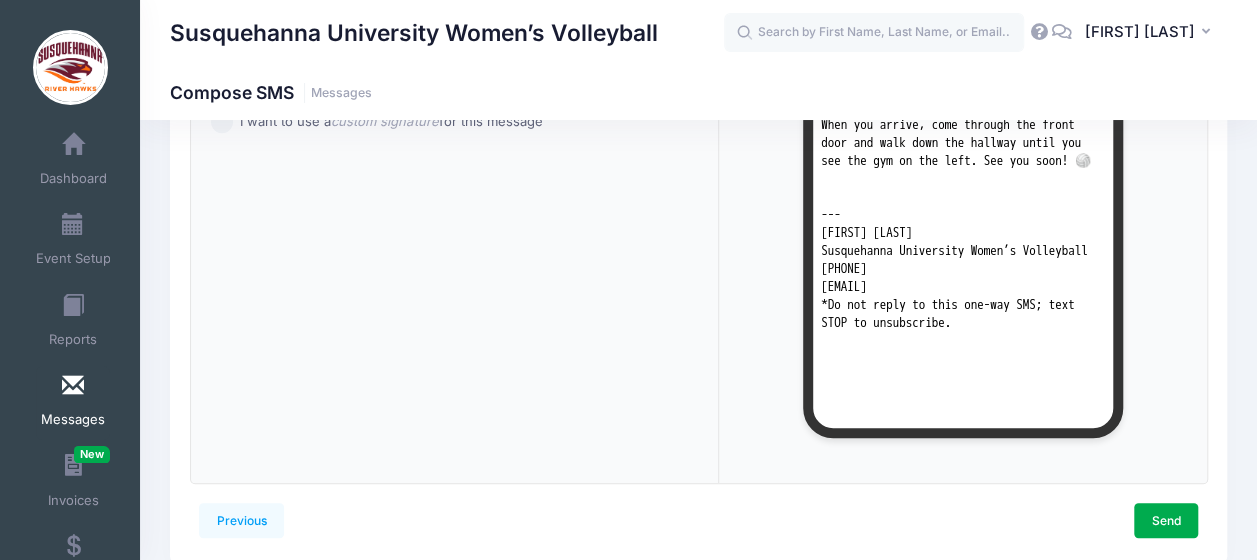 scroll, scrollTop: 528, scrollLeft: 0, axis: vertical 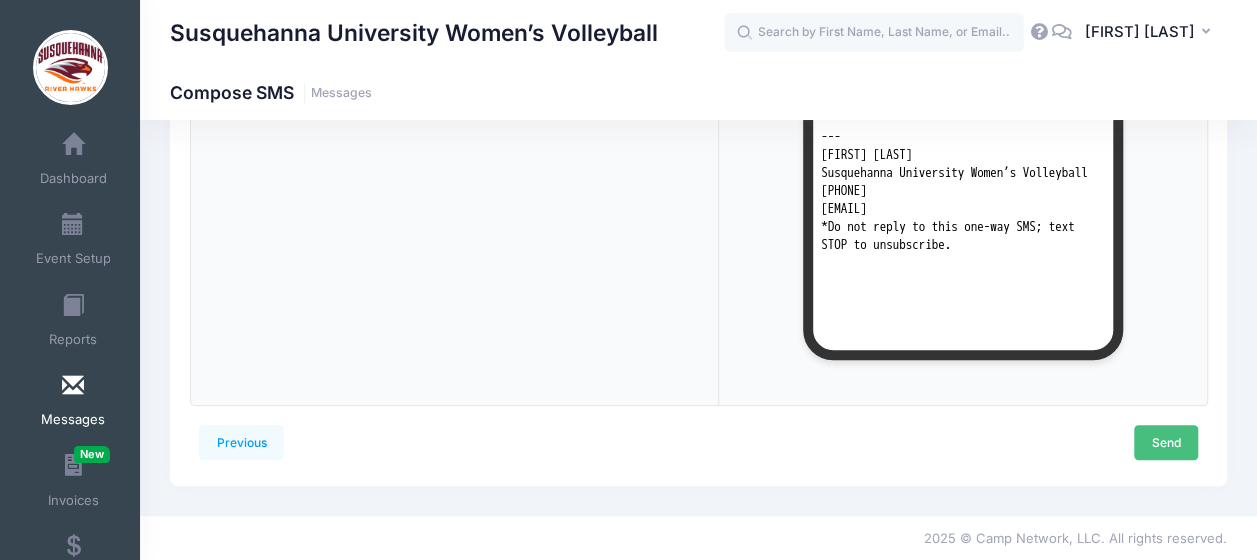 type on "Good morning! We're excited to have you at camp today! 🎉
We’ll be in the James W. Garrett Sports Complex on Susquehanna’s campus. You can use this link to find us:
📍 James W. Garrett Sports Complex Location
E 181 College Drive, 514 University Ave, Selinsgrove, PA 17870
When you arrive, come through the front door and walk down the hallway until you see the gym on the left. See you soon! 🏐" 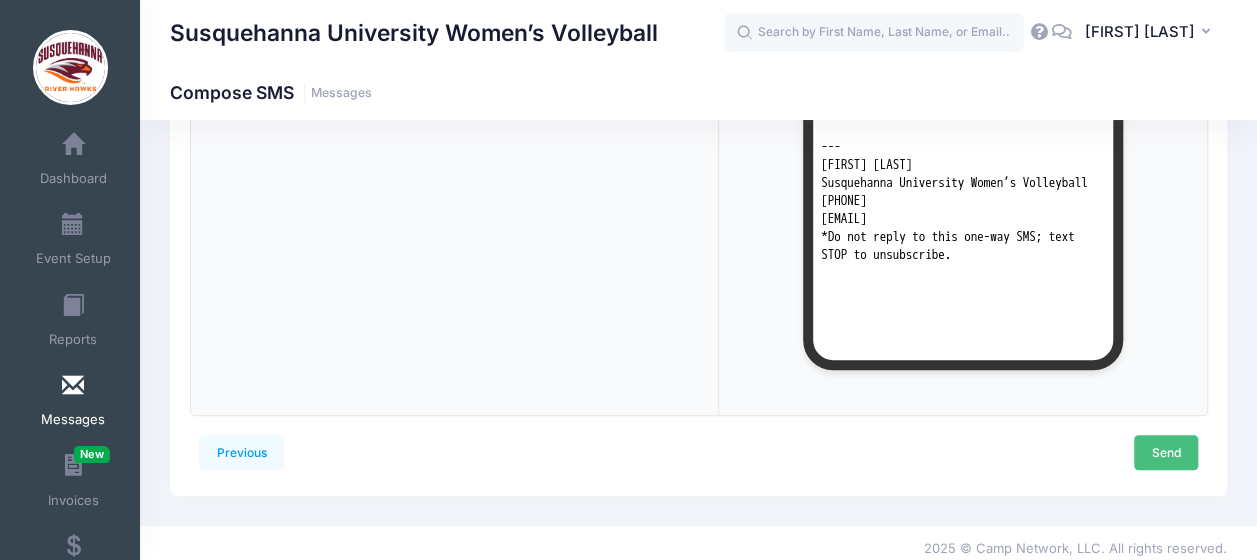 scroll, scrollTop: 528, scrollLeft: 0, axis: vertical 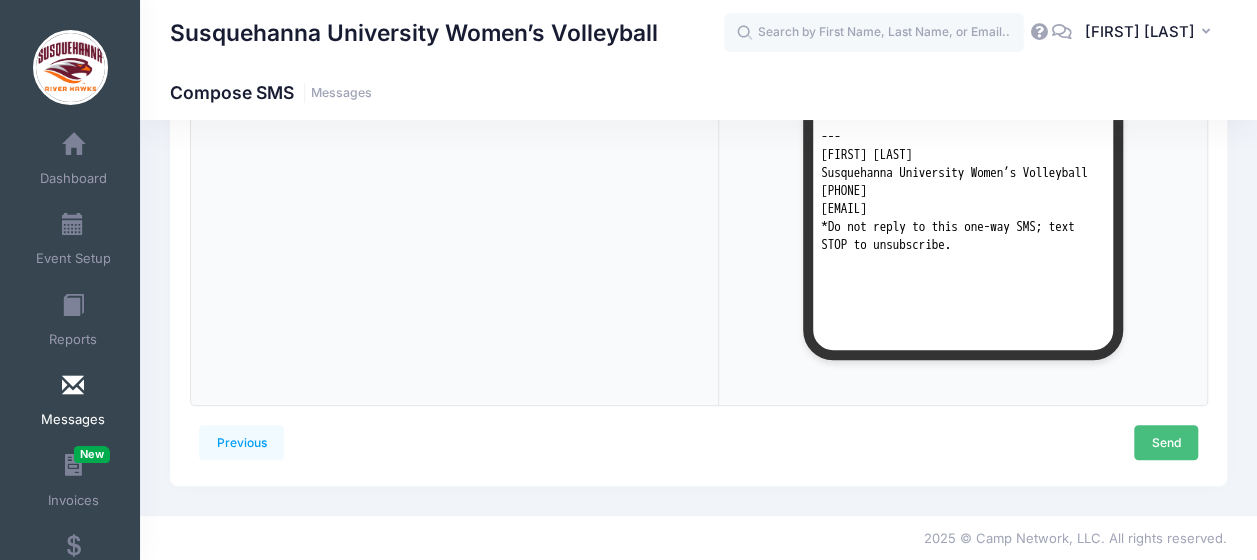 click on "Send" at bounding box center (1166, 442) 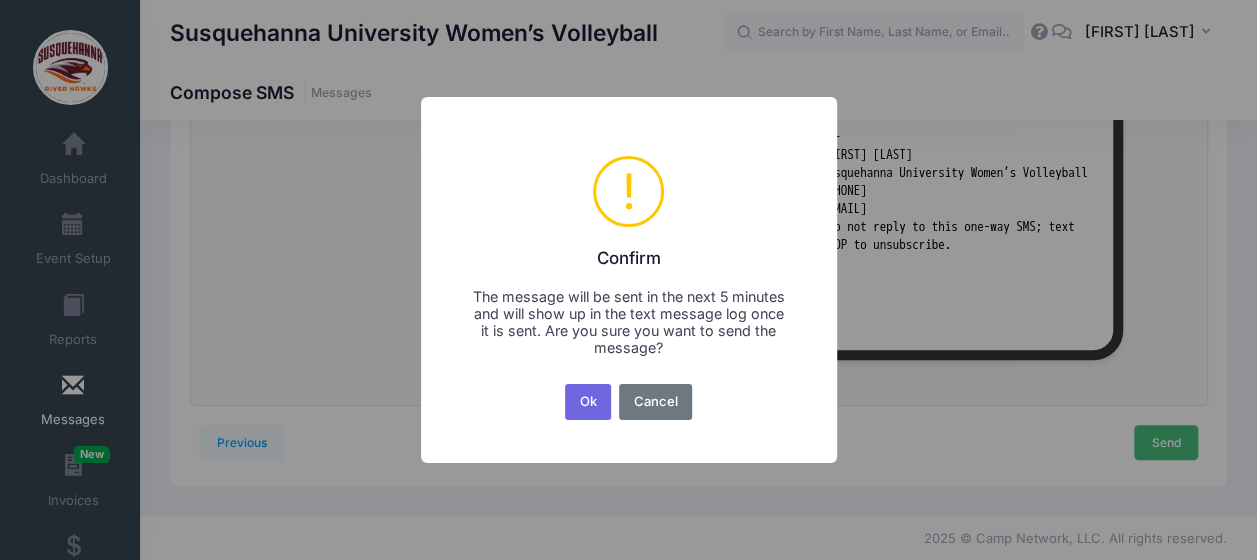 scroll, scrollTop: 0, scrollLeft: 0, axis: both 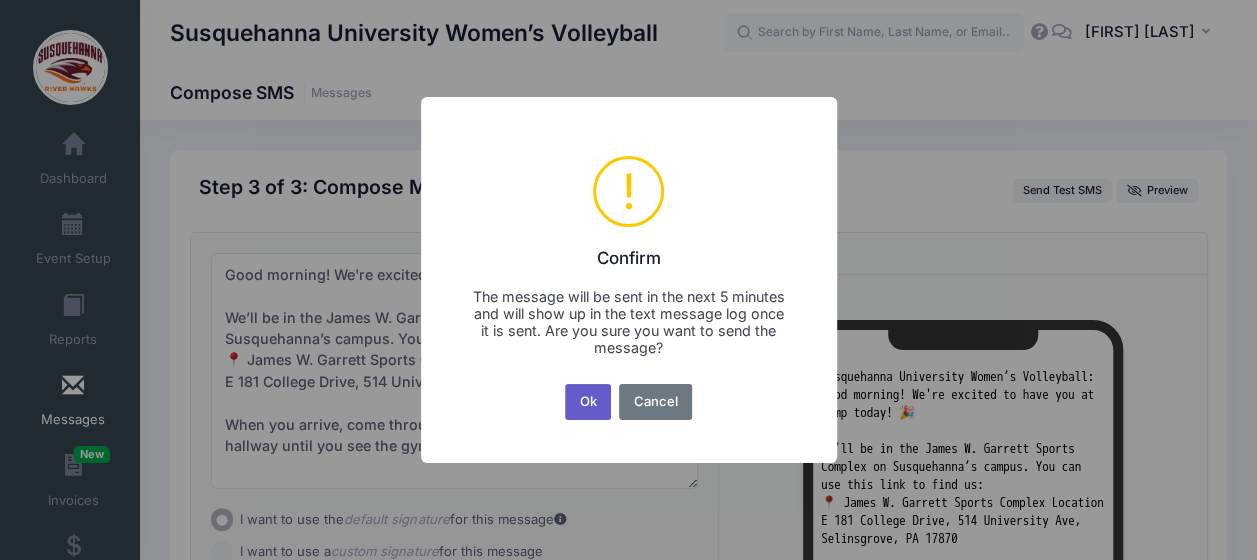 click on "Ok" at bounding box center [588, 402] 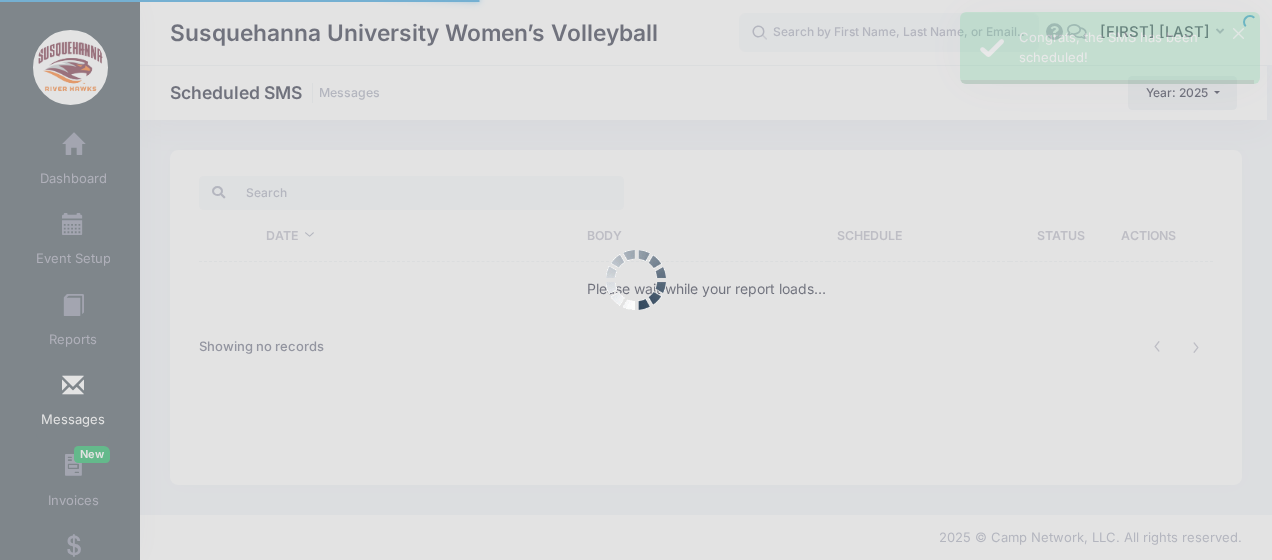 scroll, scrollTop: 0, scrollLeft: 0, axis: both 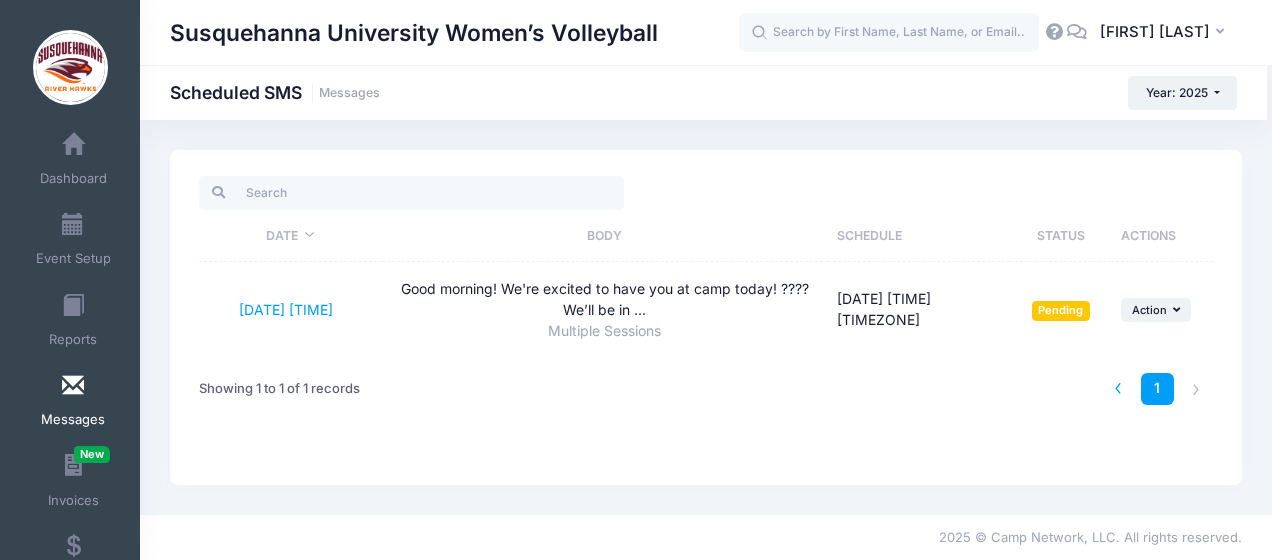 click at bounding box center [1118, 389] 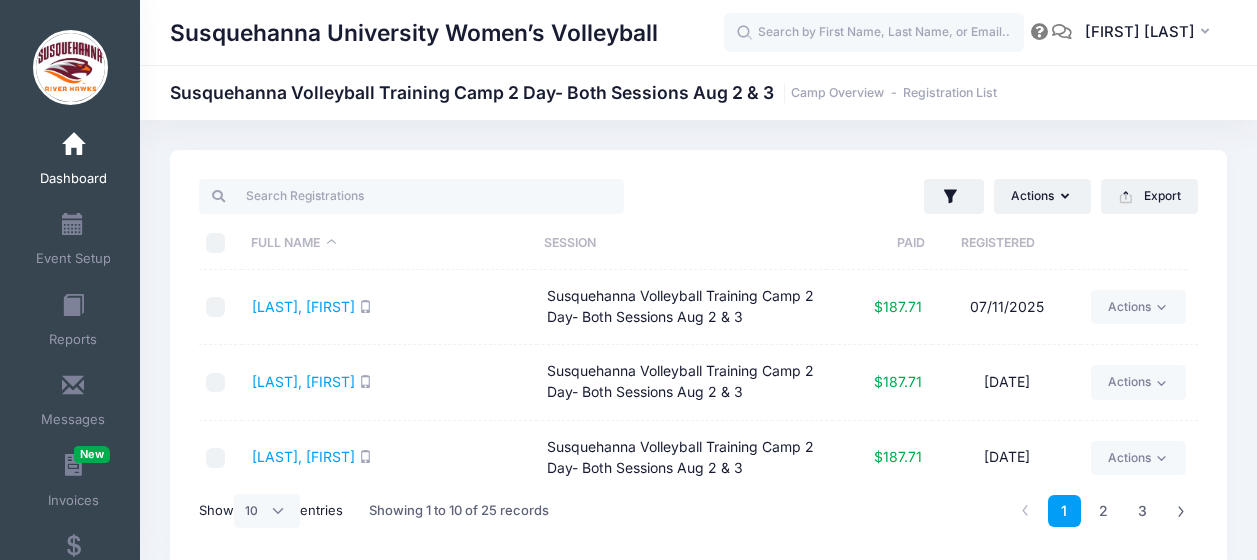 select on "10" 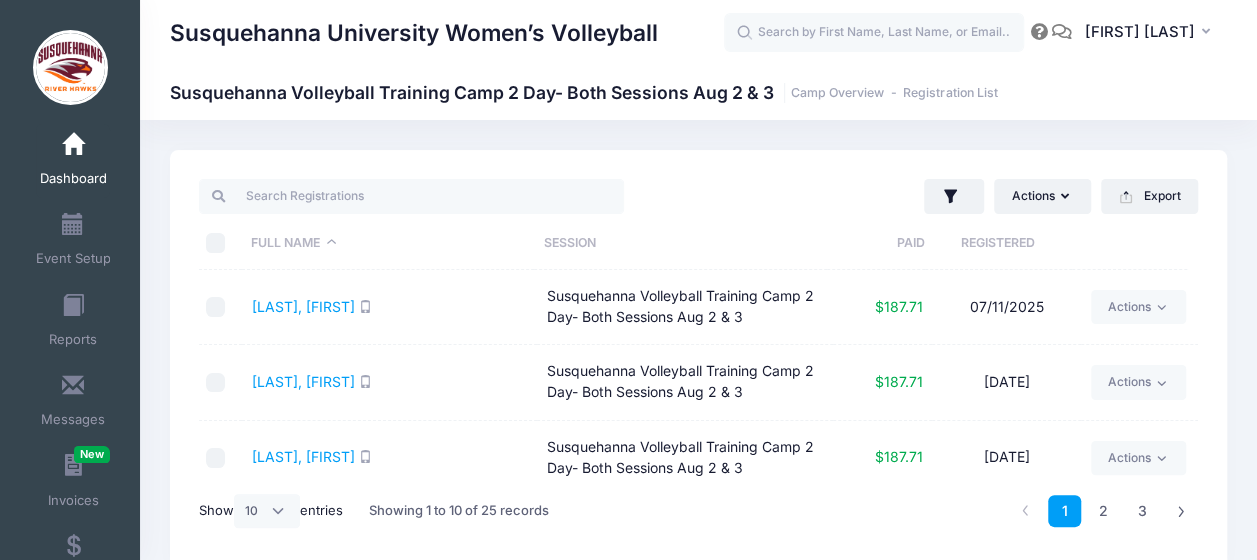 scroll, scrollTop: 0, scrollLeft: 0, axis: both 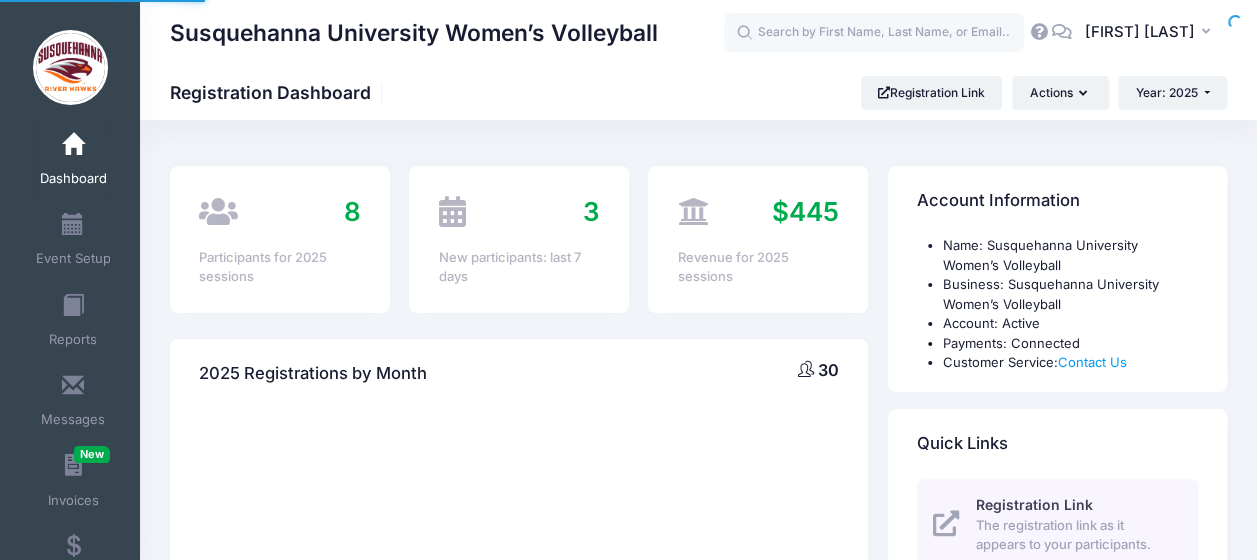 select 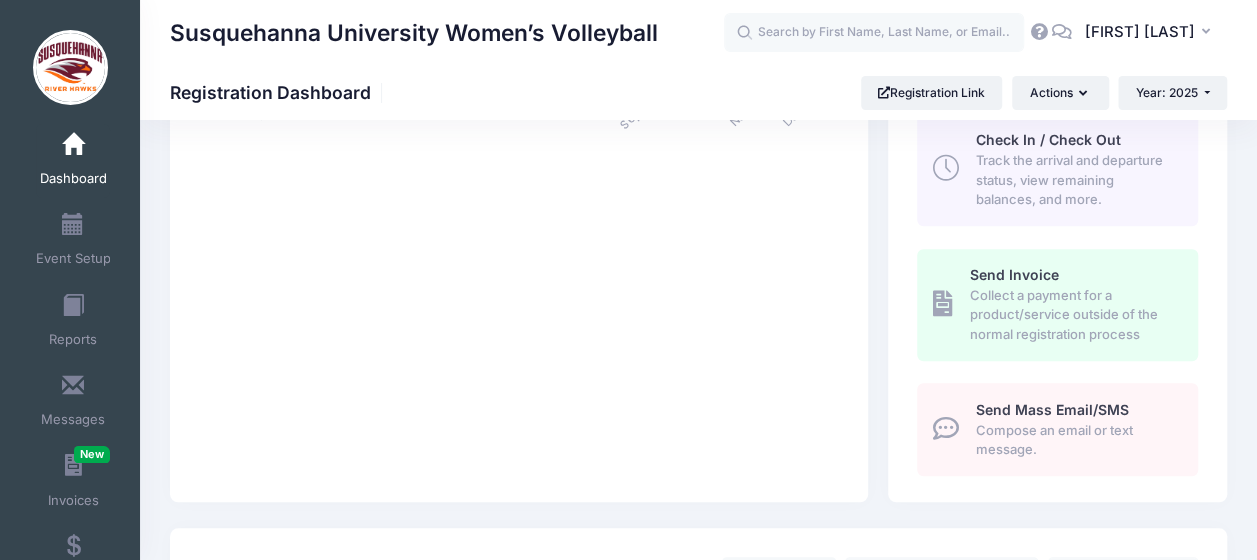 scroll, scrollTop: 472, scrollLeft: 0, axis: vertical 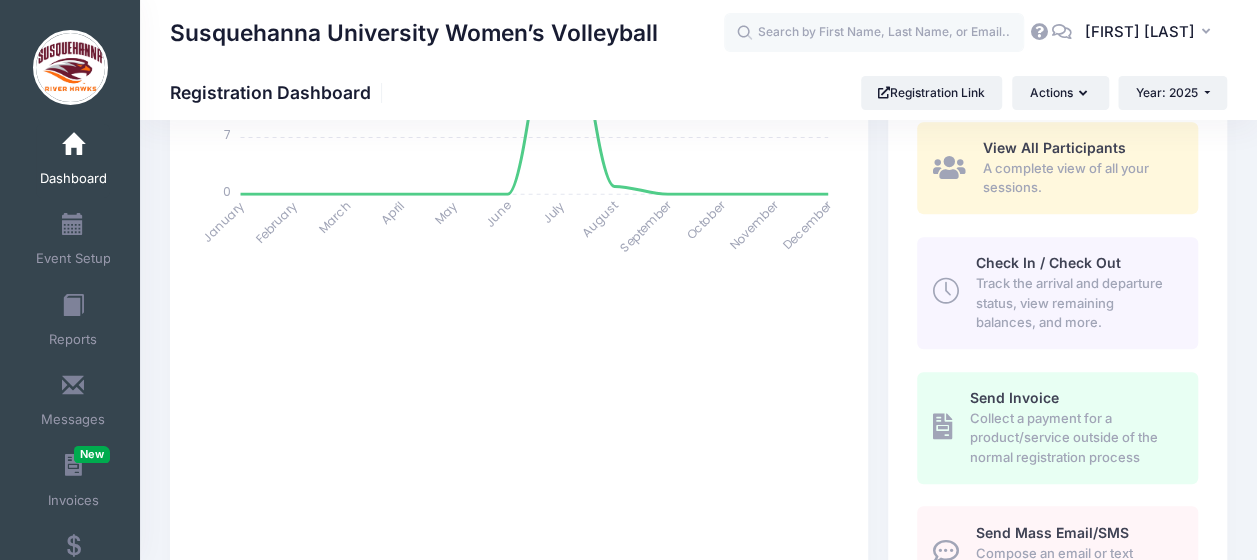 click on "Check In / Check Out" at bounding box center (1047, 262) 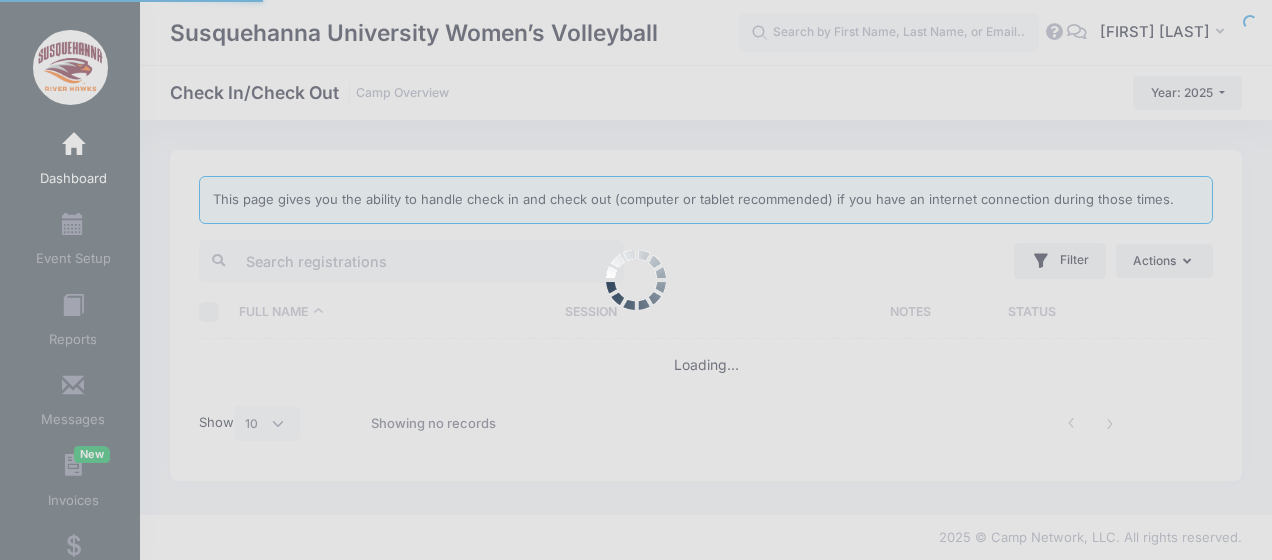 select on "10" 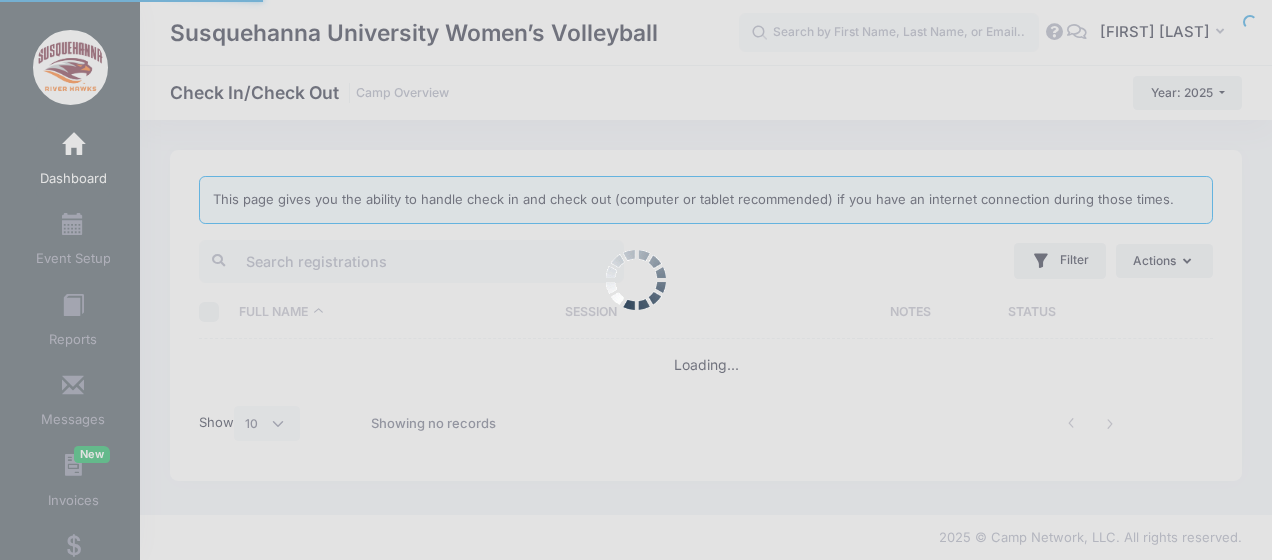 scroll, scrollTop: 0, scrollLeft: 0, axis: both 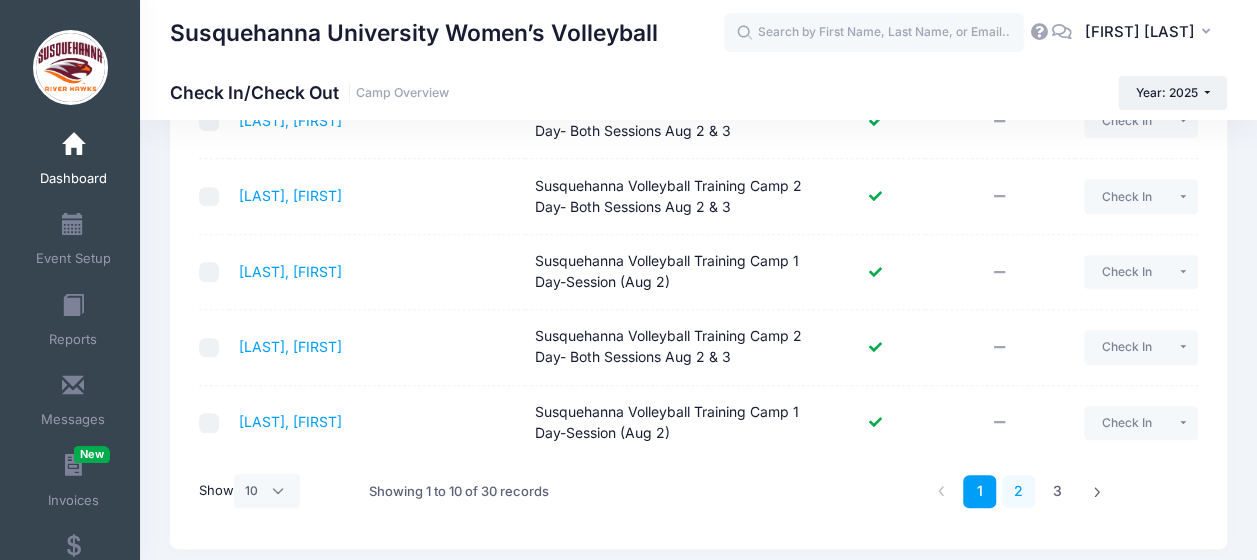 click on "2" at bounding box center [1018, 491] 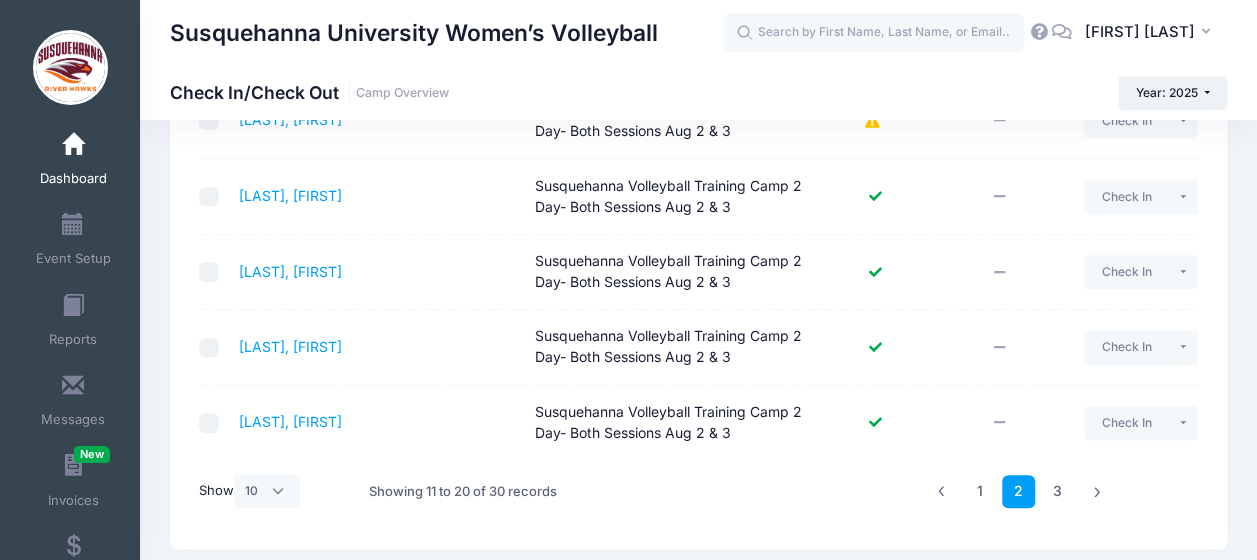 click at bounding box center [209, 197] 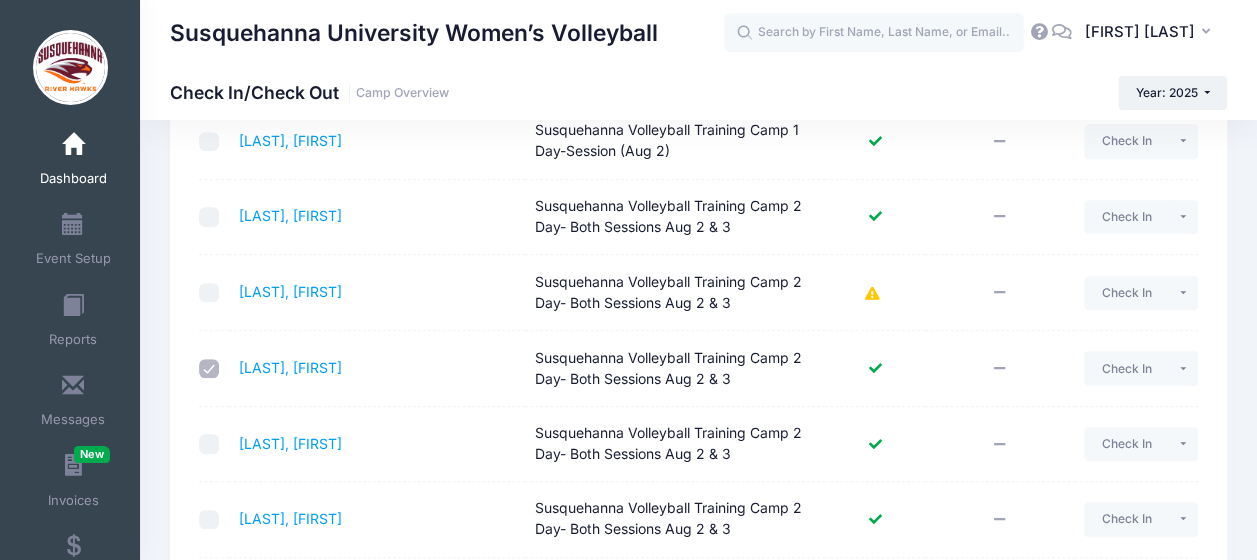 scroll, scrollTop: 468, scrollLeft: 0, axis: vertical 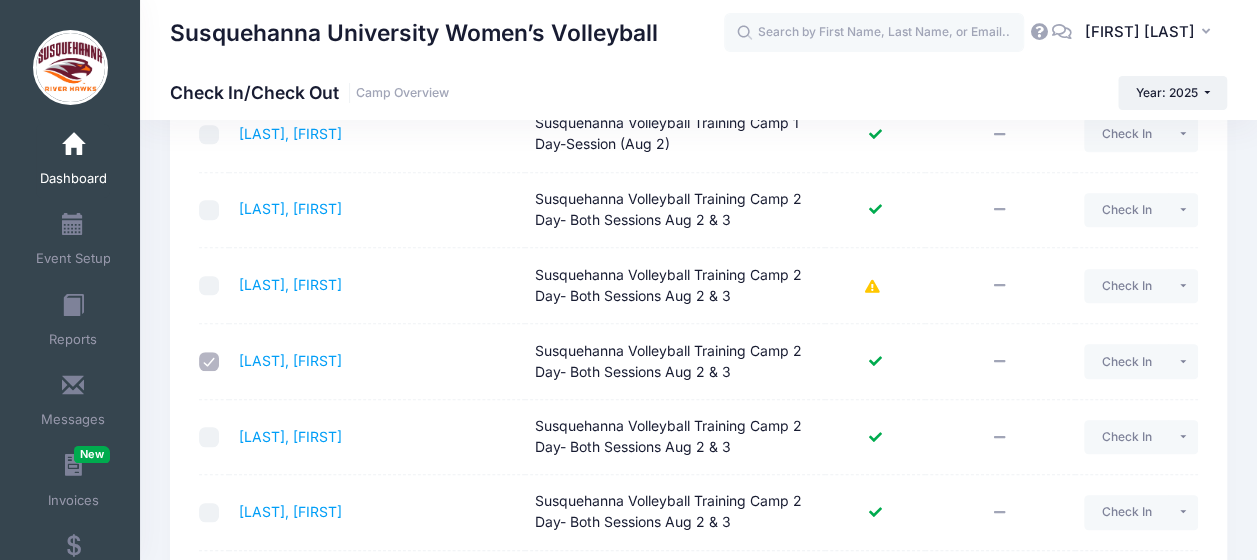 click at bounding box center [209, 362] 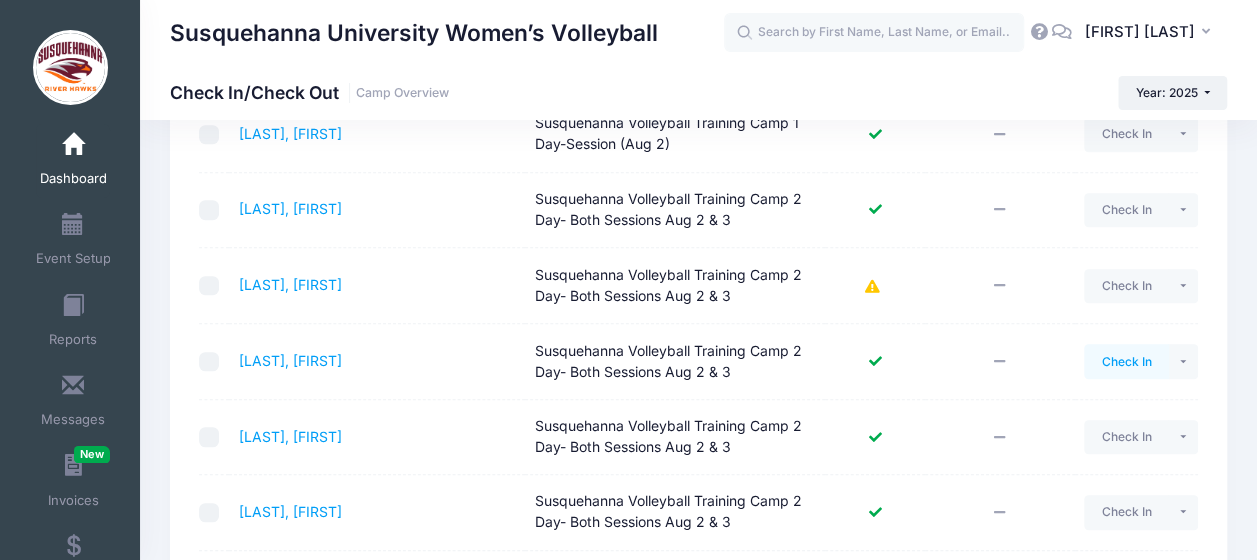 click on "Check In" at bounding box center [1126, 361] 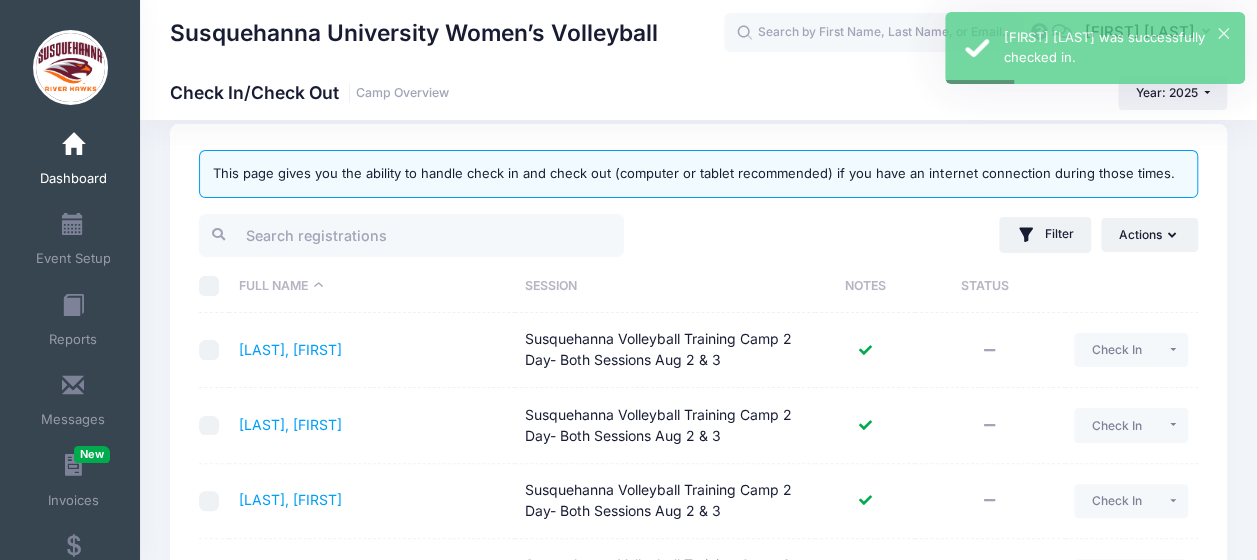 scroll, scrollTop: 0, scrollLeft: 0, axis: both 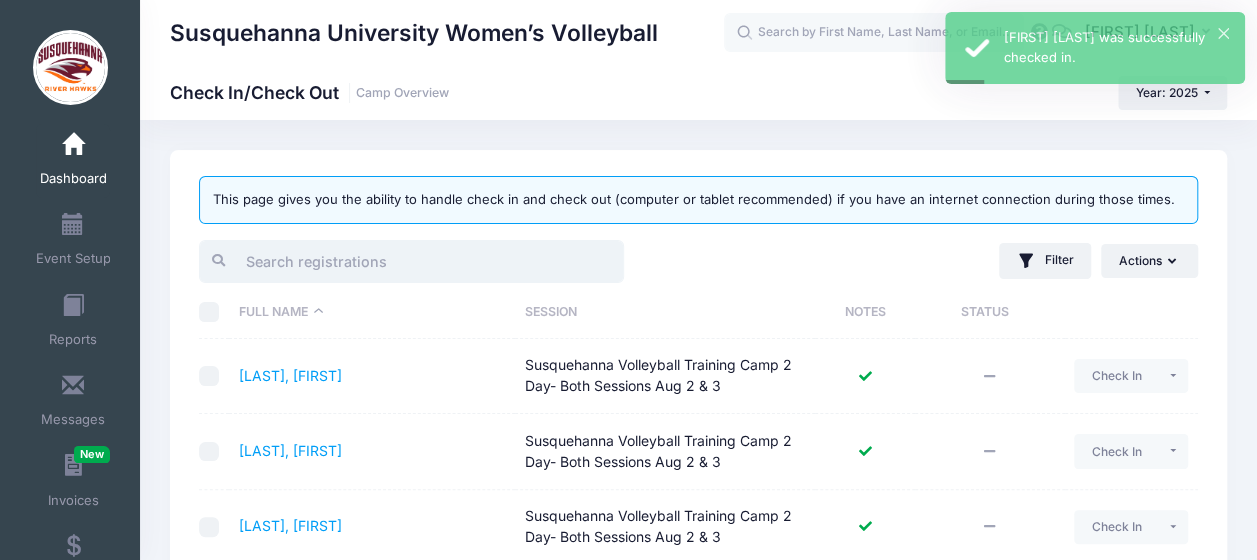 click at bounding box center (411, 261) 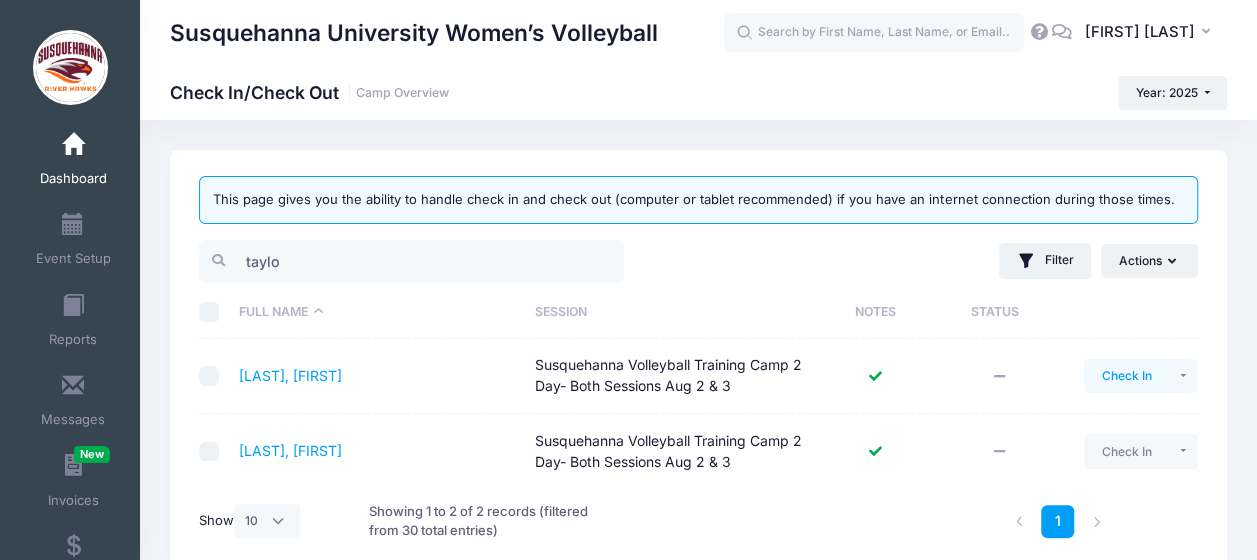 click on "Check In" at bounding box center (1126, 376) 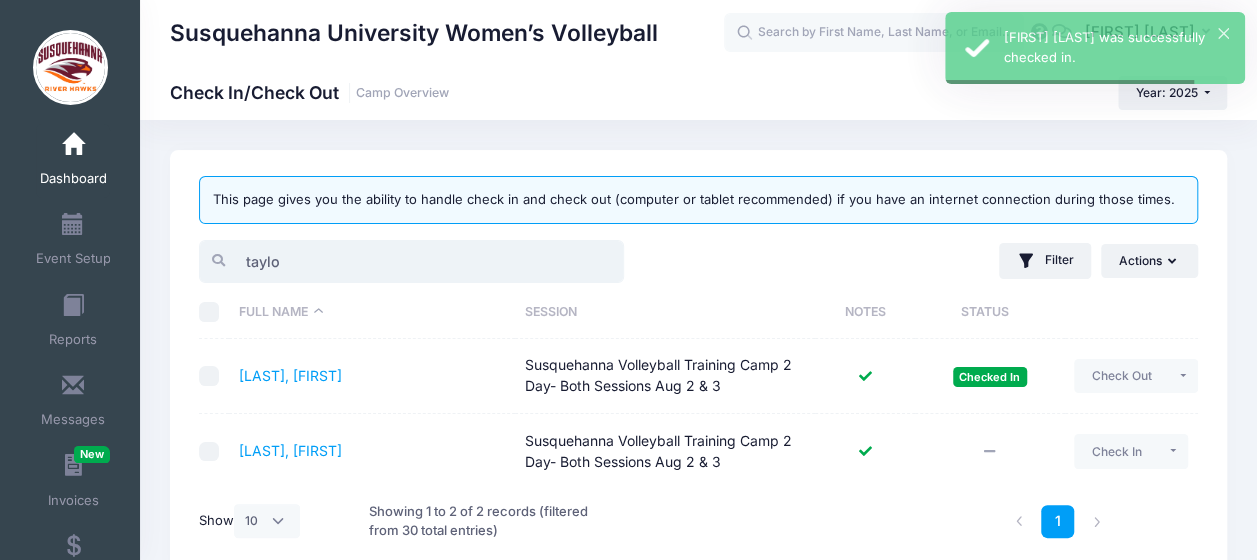 click on "taylo" at bounding box center [411, 261] 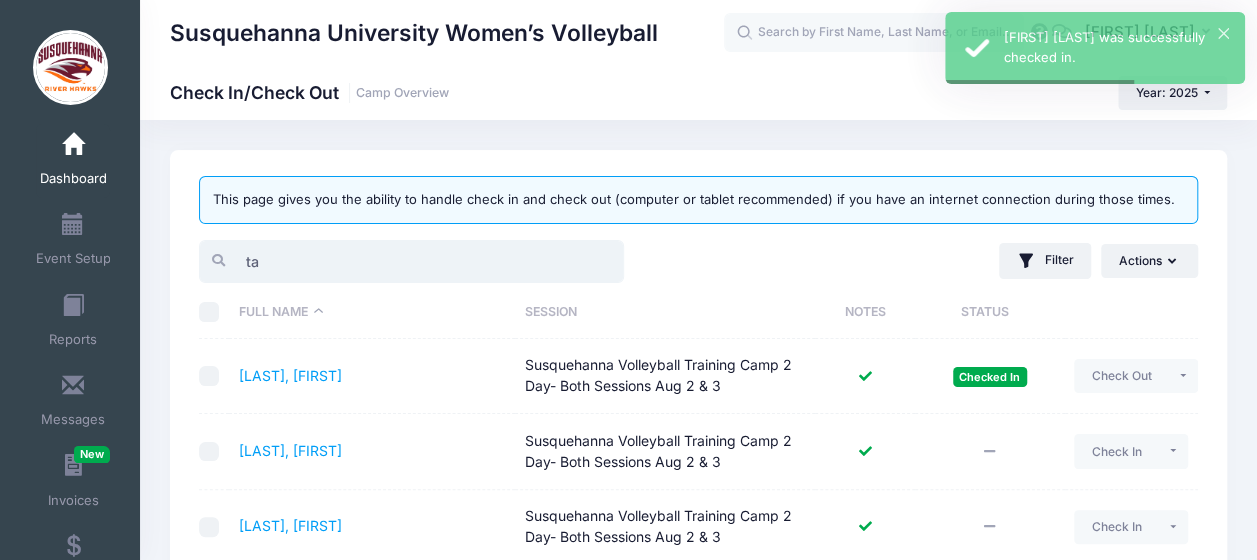 type on "t" 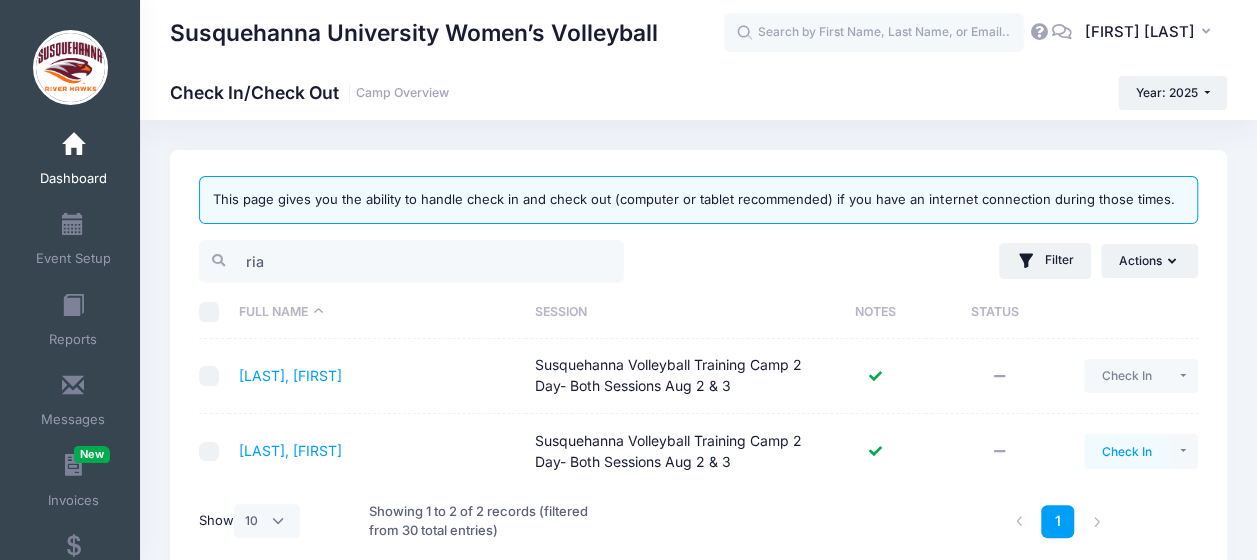 click on "Check In" at bounding box center (1126, 451) 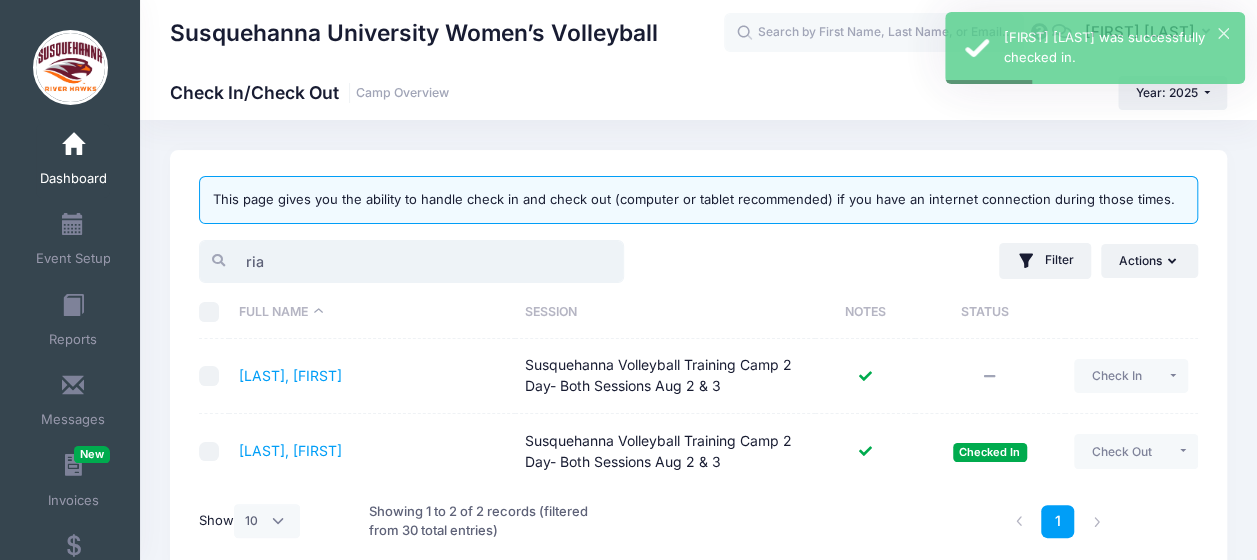 click on "ria" at bounding box center (411, 261) 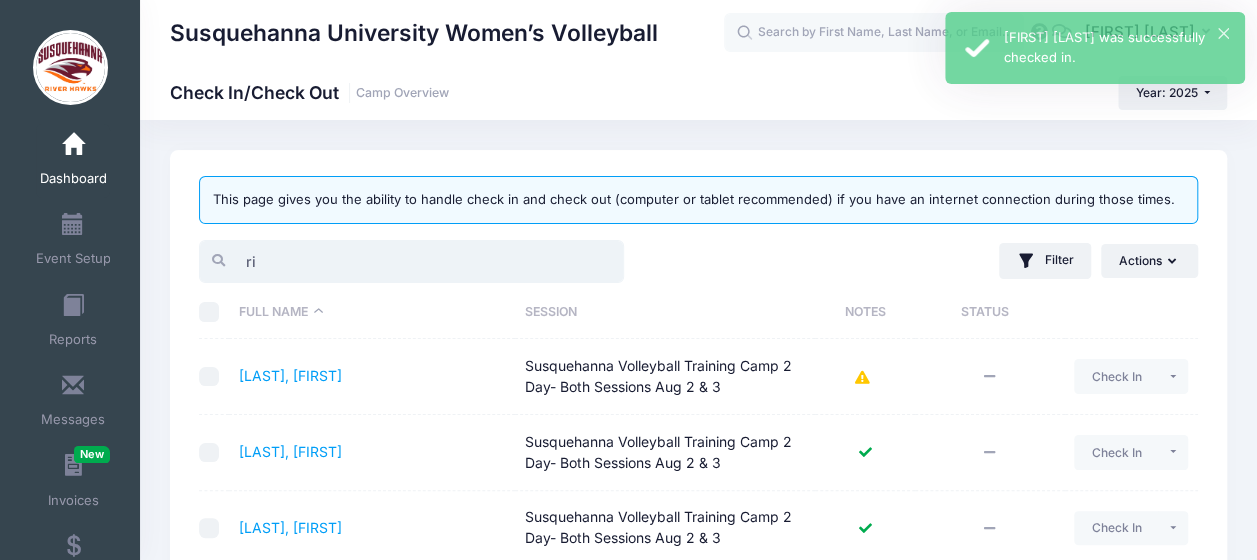 type on "r" 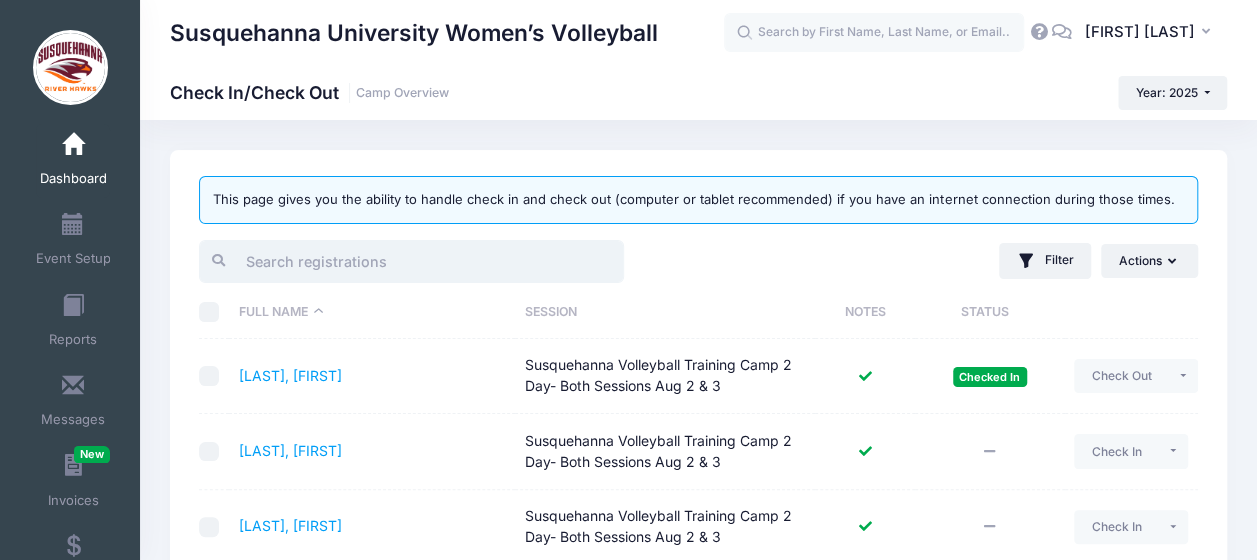 type on "l" 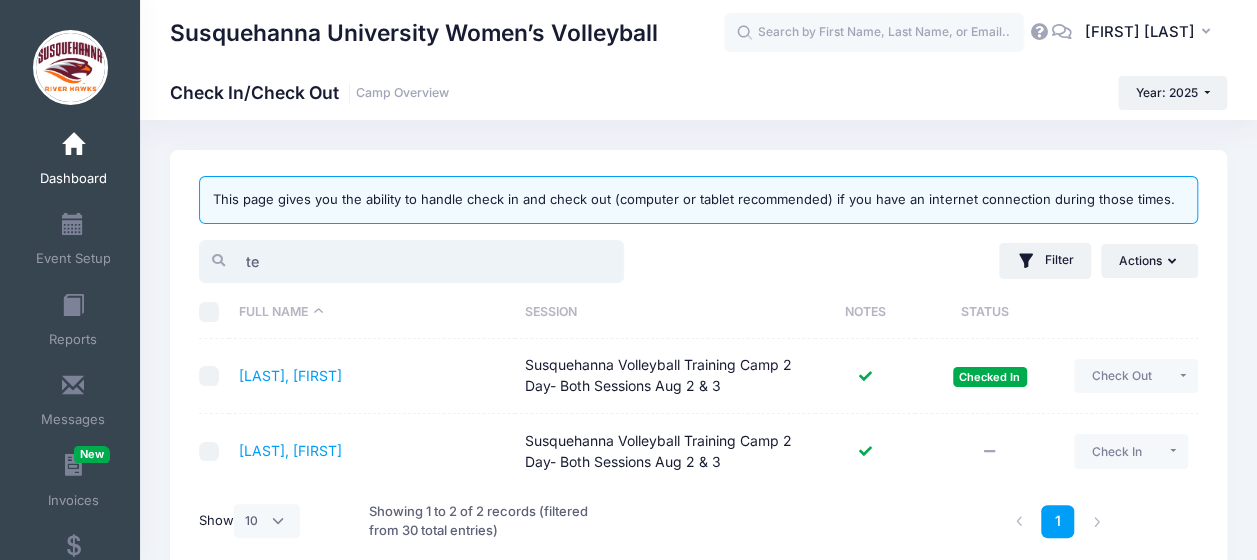 type on "t" 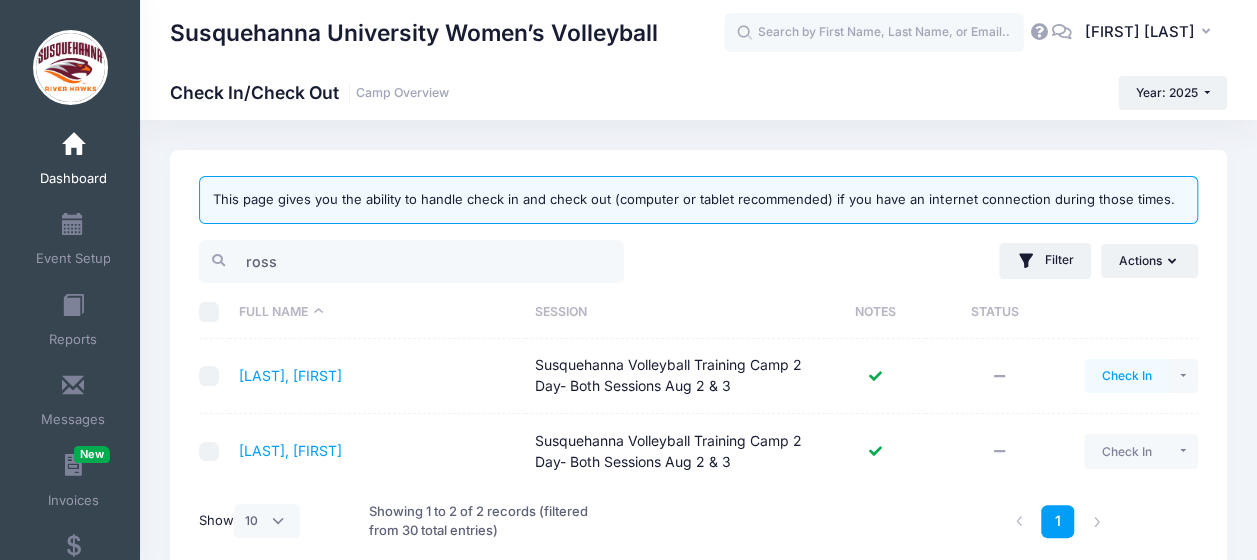 click on "Check In" at bounding box center [1126, 376] 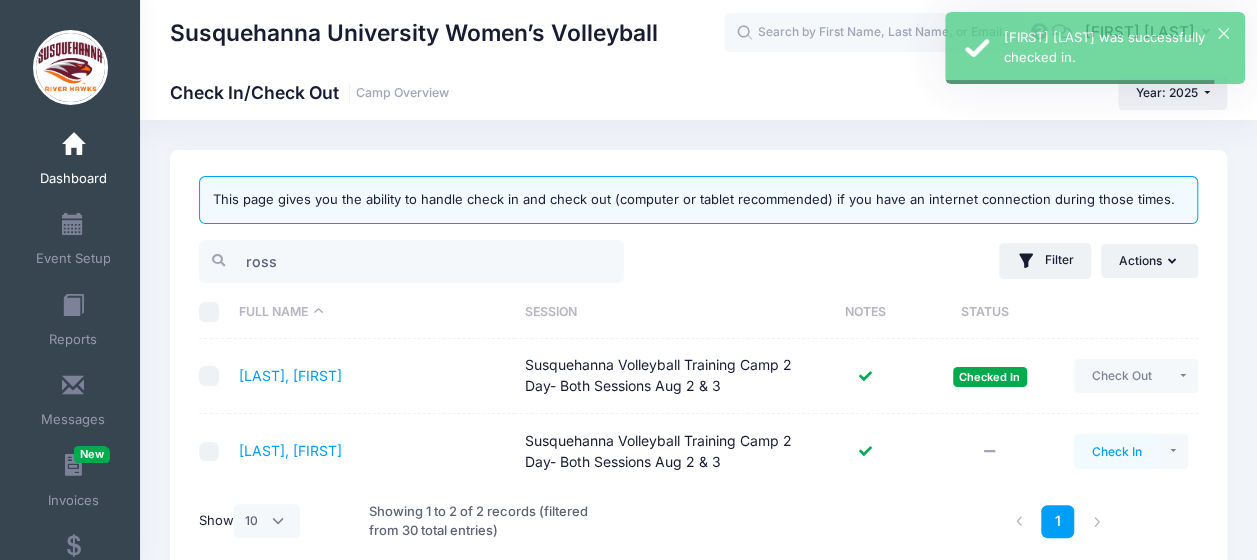 click on "Check In" at bounding box center (1116, 451) 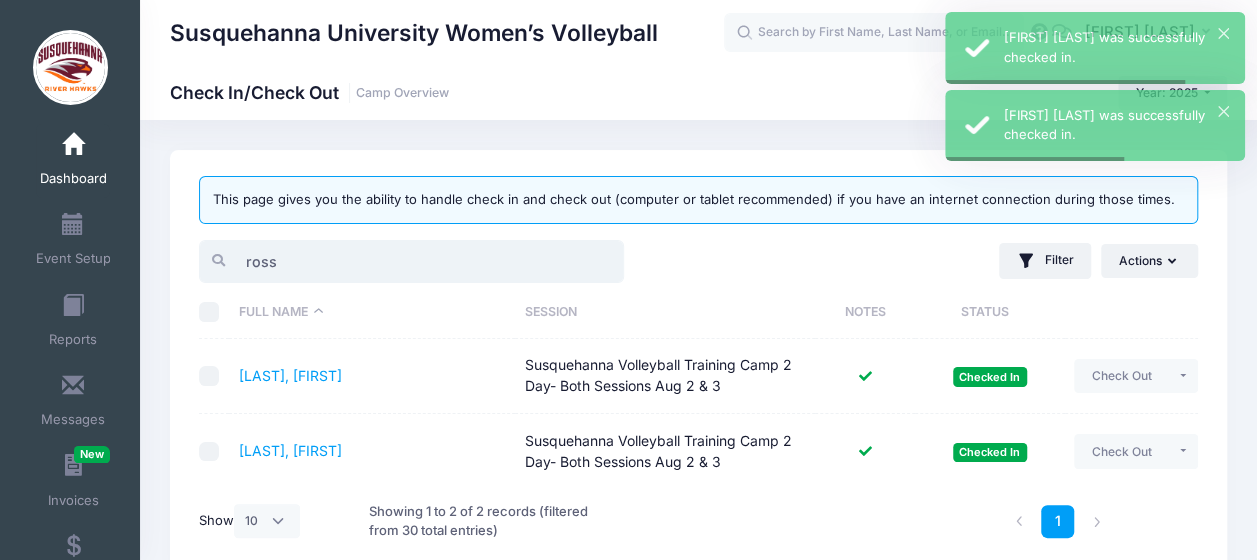 click on "ross" at bounding box center (411, 261) 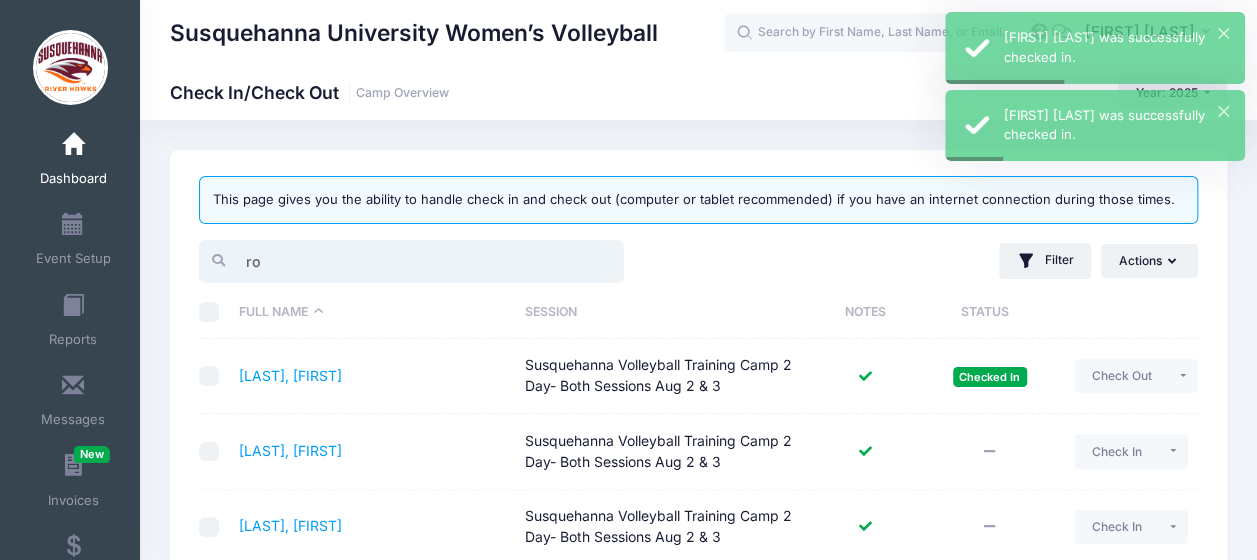 type on "r" 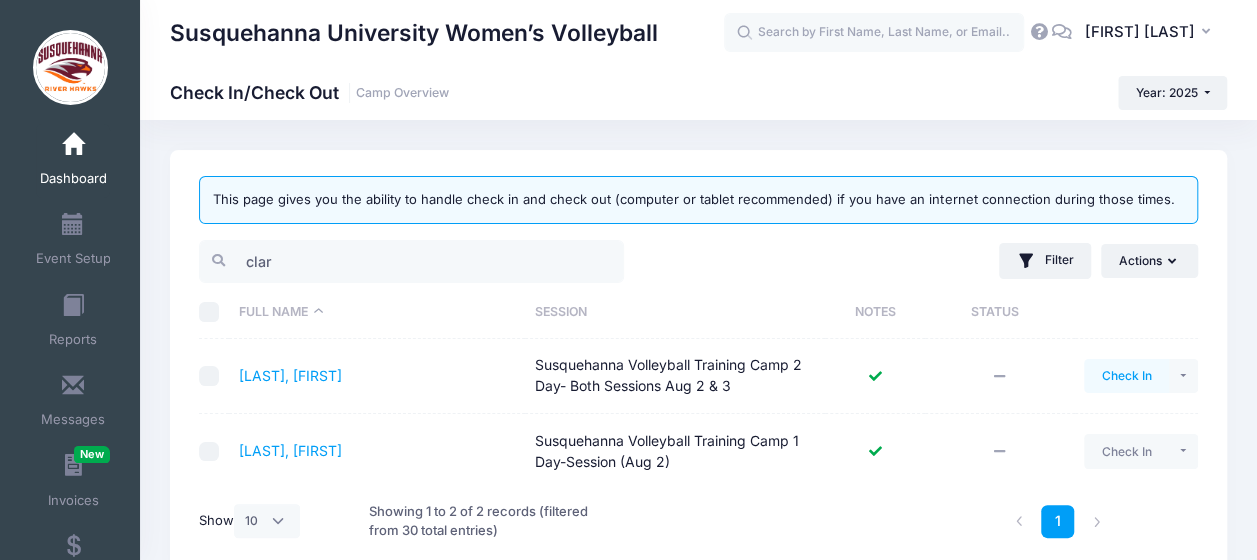 click on "Check In" at bounding box center [1126, 376] 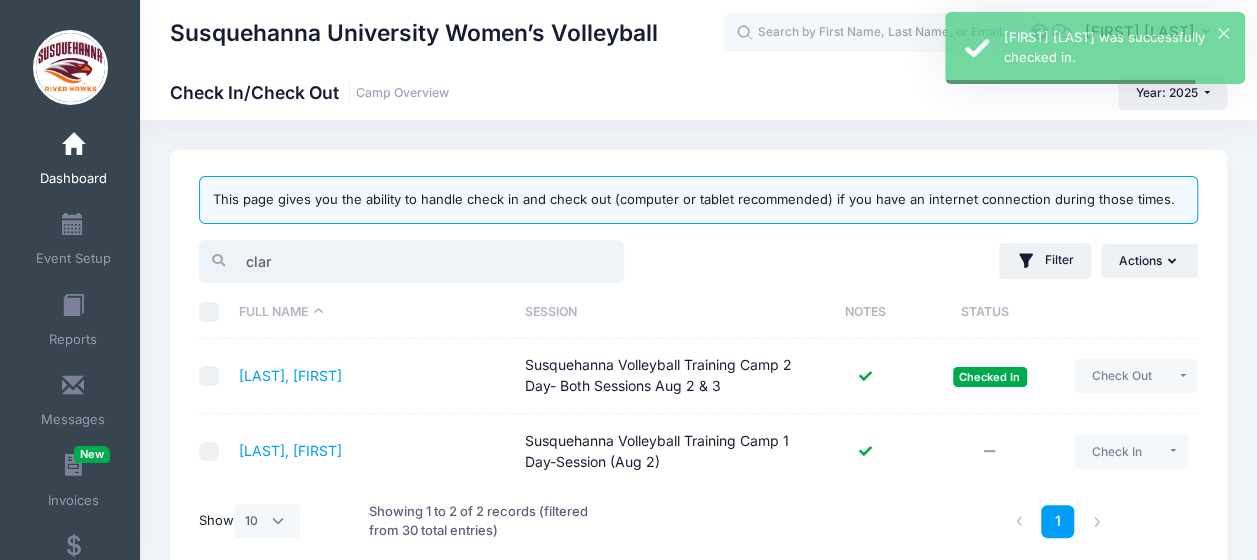 click on "clar" at bounding box center (411, 261) 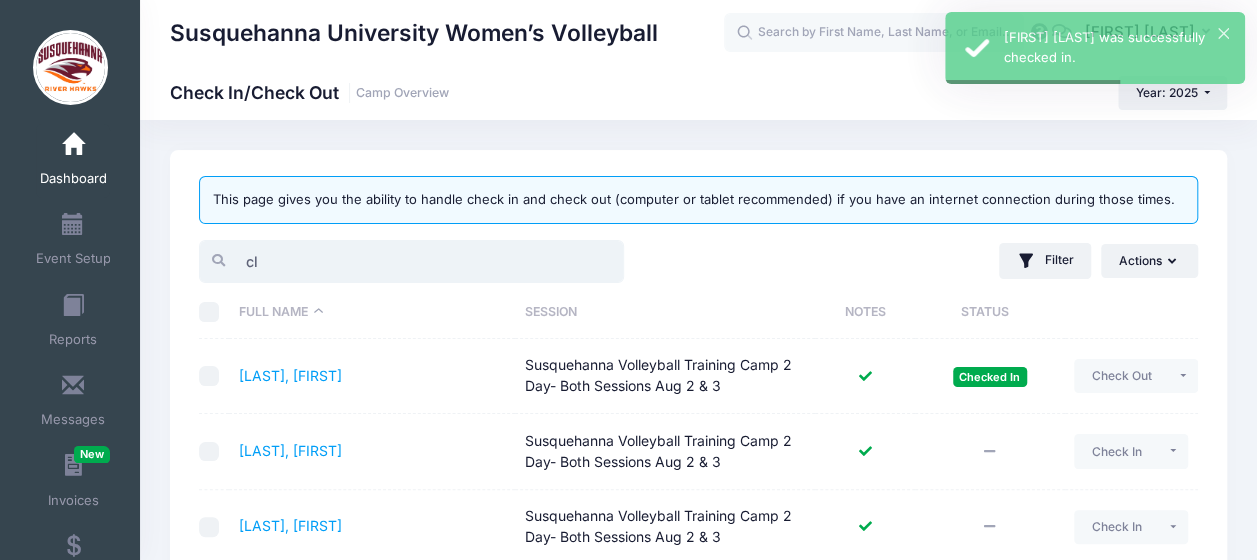 type on "c" 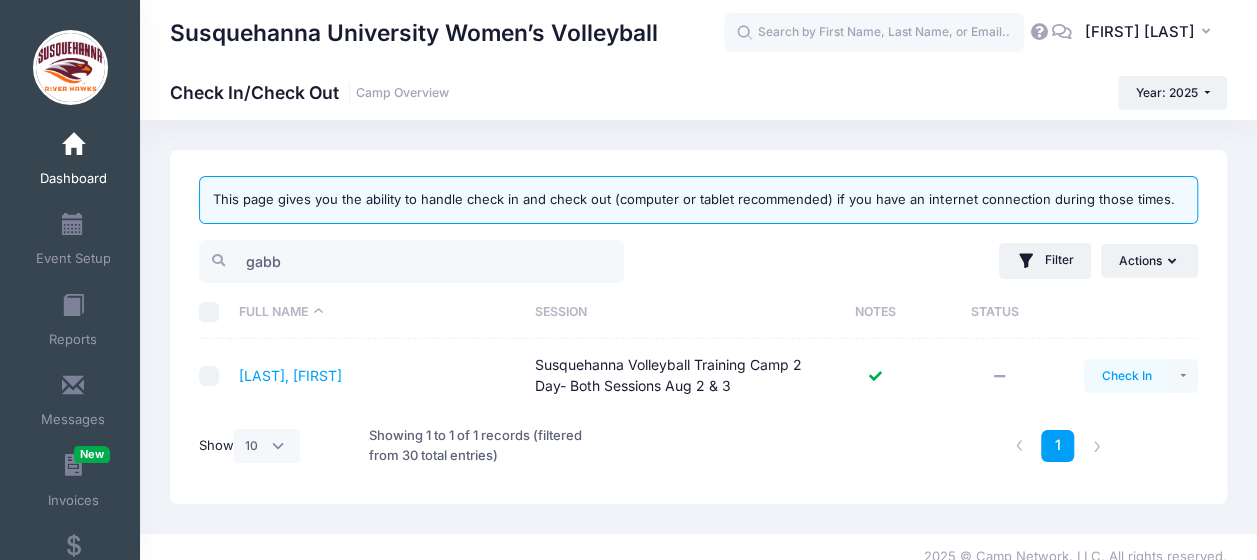 click on "Check In" at bounding box center [1126, 376] 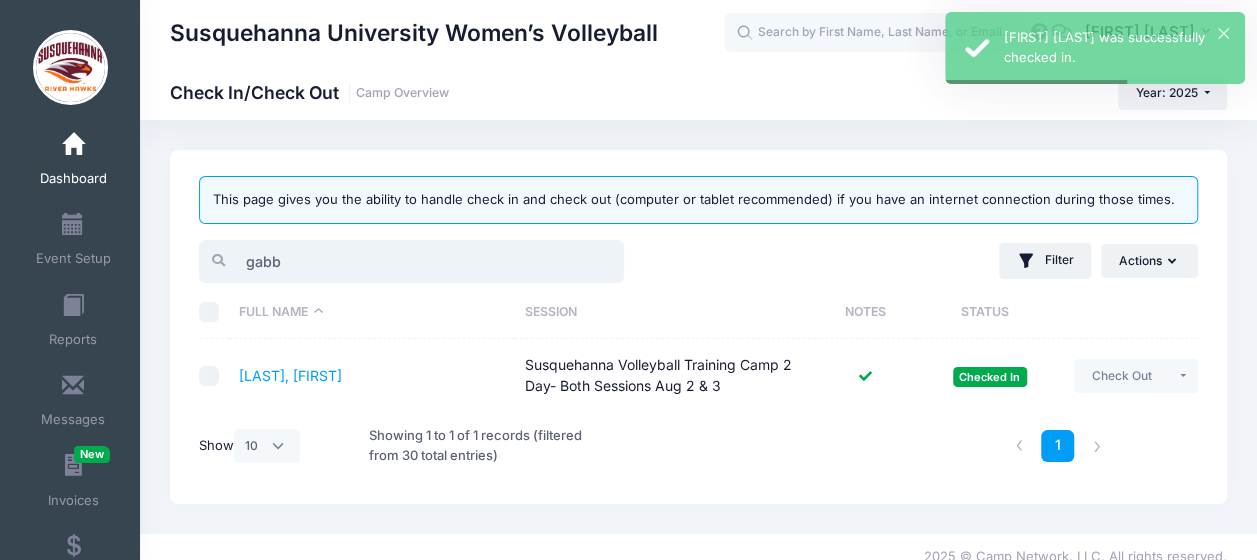 click on "gabb" at bounding box center (411, 261) 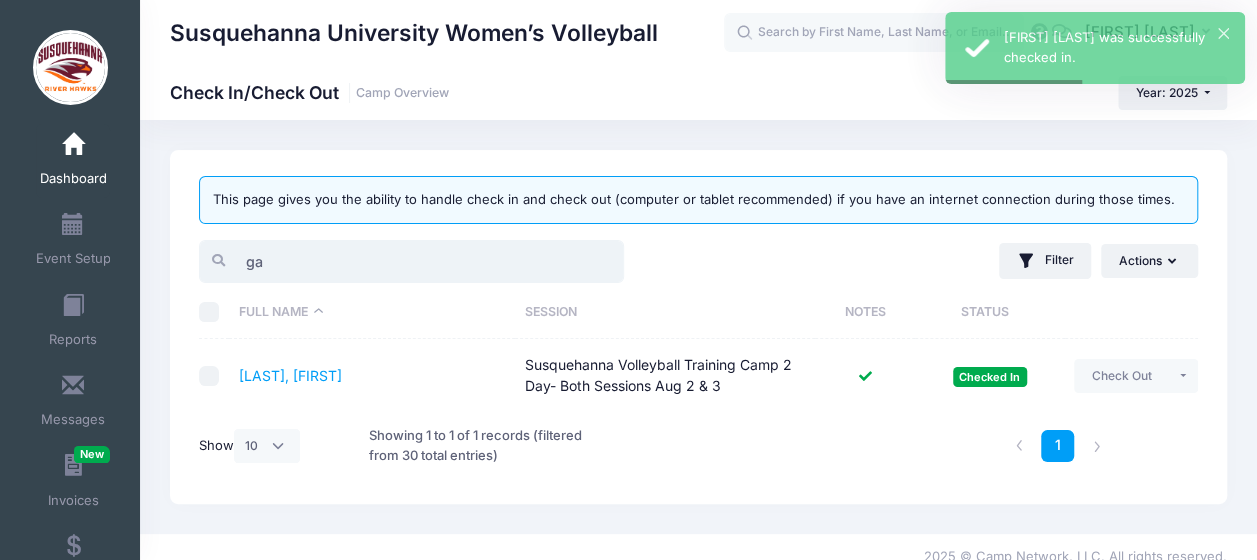 type on "g" 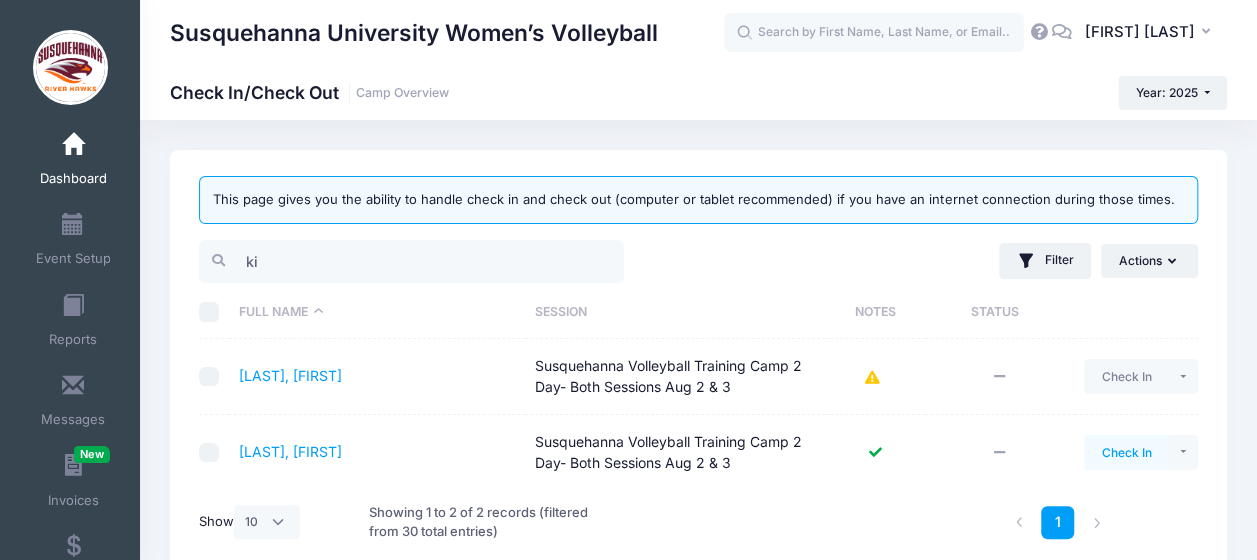 click on "Check In" at bounding box center (1126, 452) 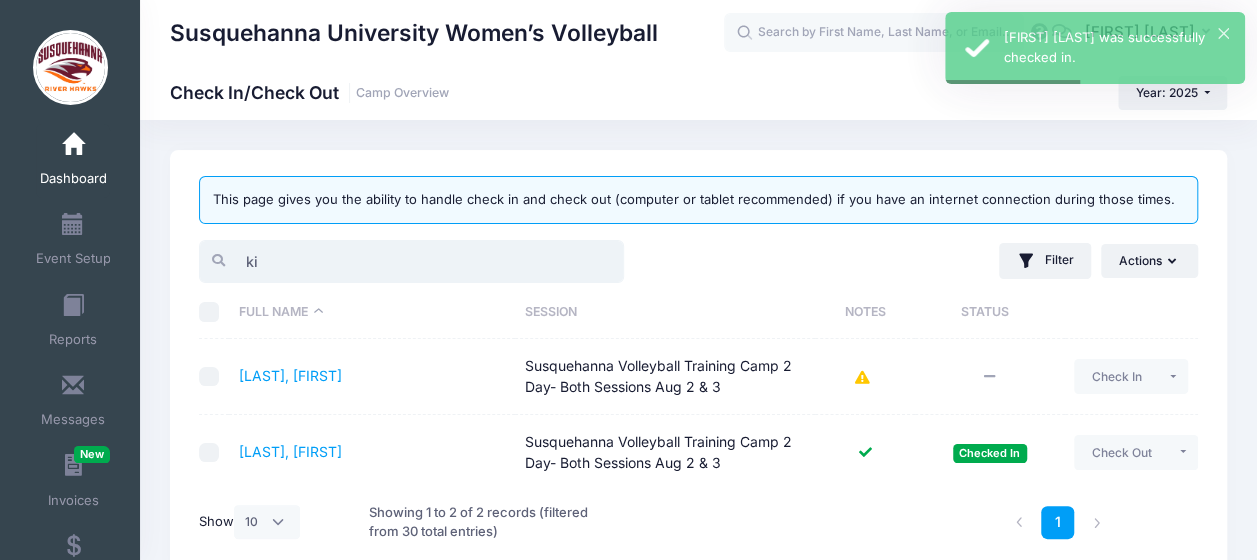 click on "ki" at bounding box center [411, 261] 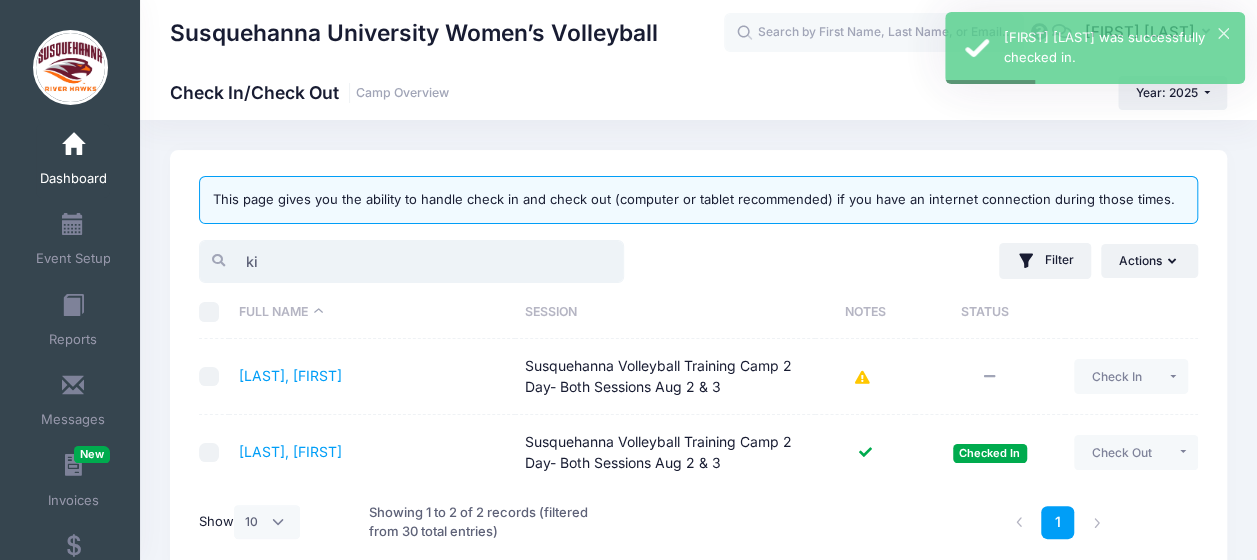 type on "k" 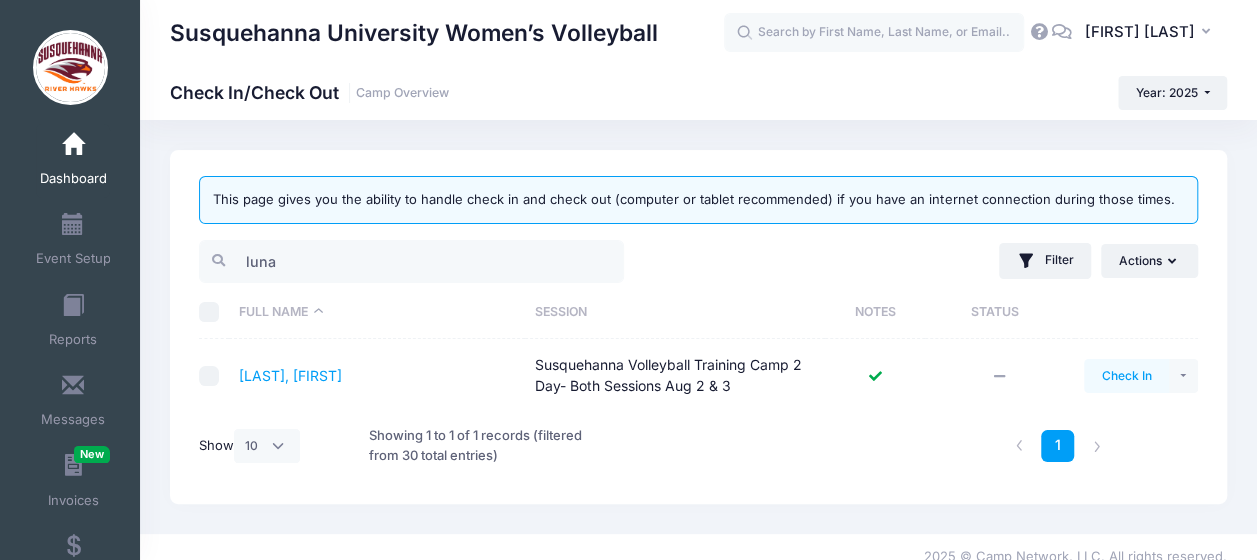 click on "Check In" at bounding box center [1126, 376] 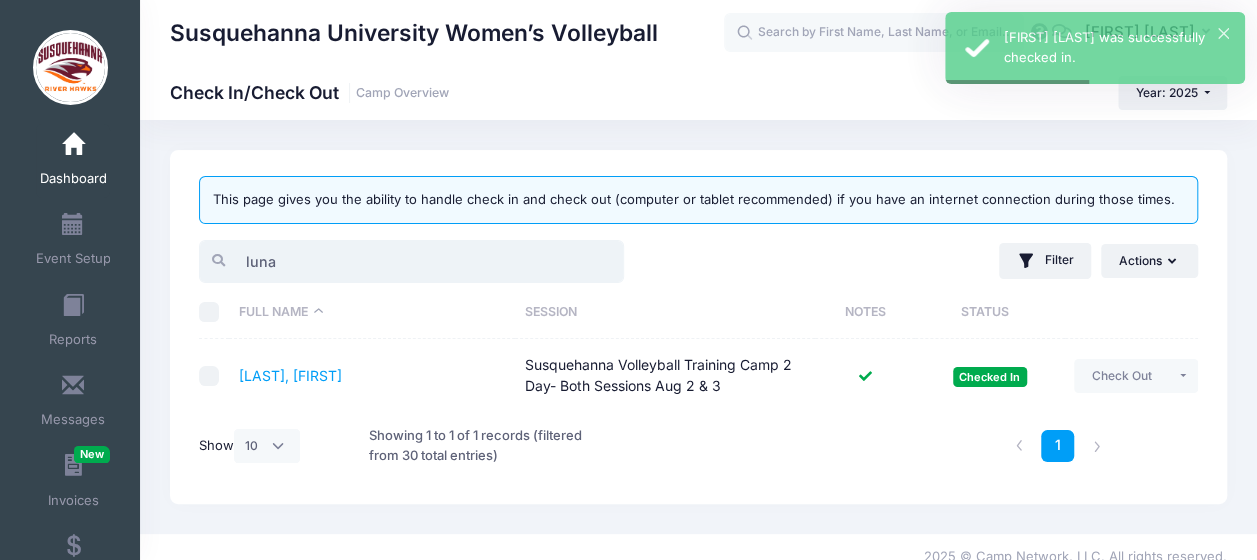 click on "luna" at bounding box center [411, 261] 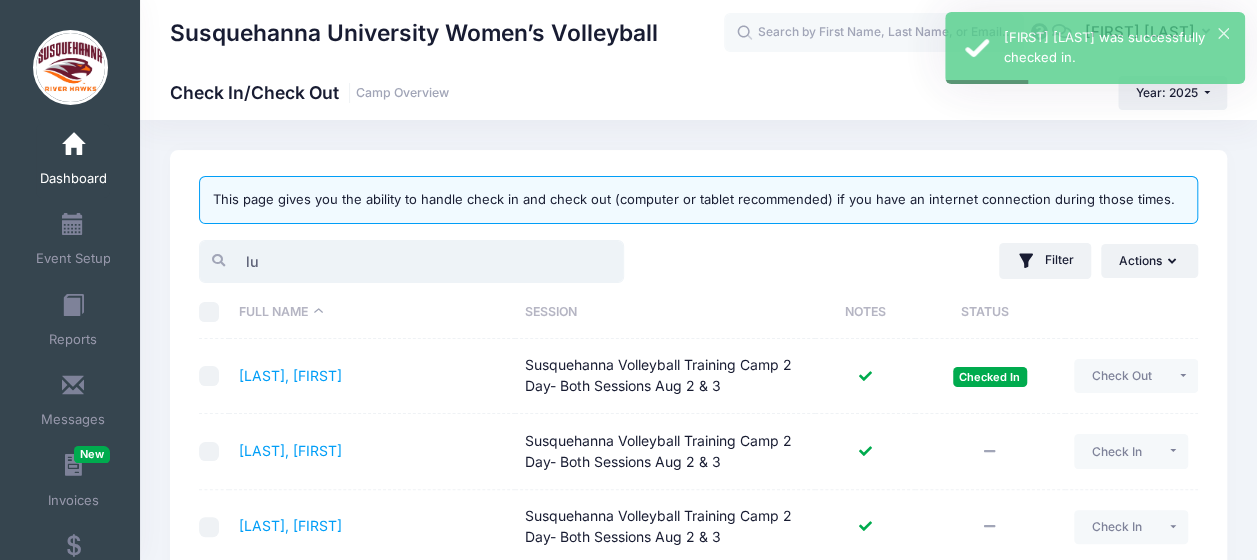 type on "l" 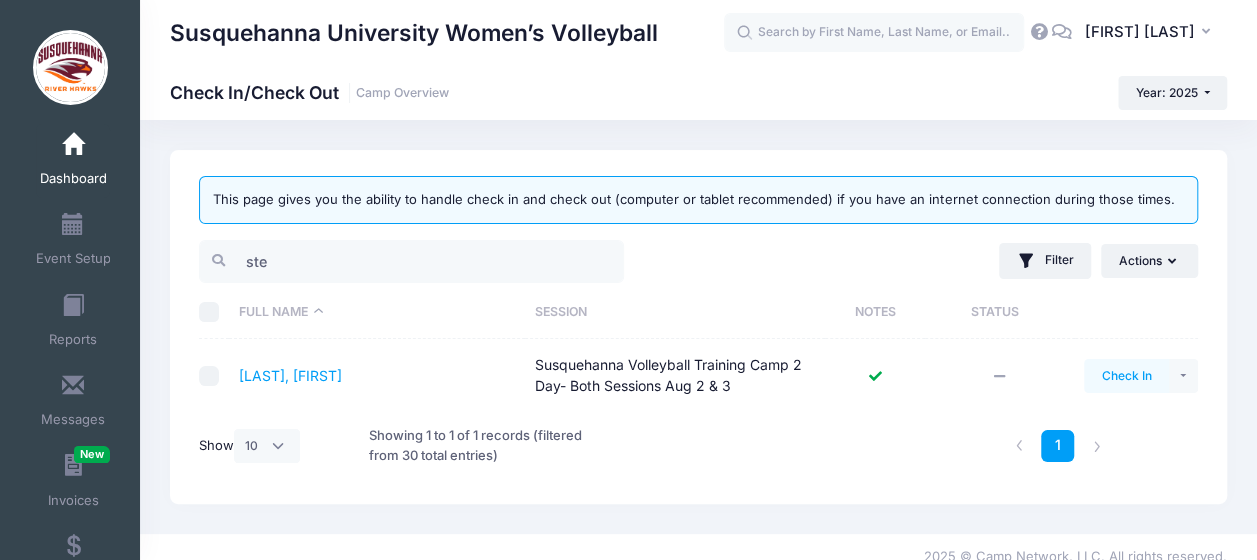 click on "Check In" at bounding box center [1126, 376] 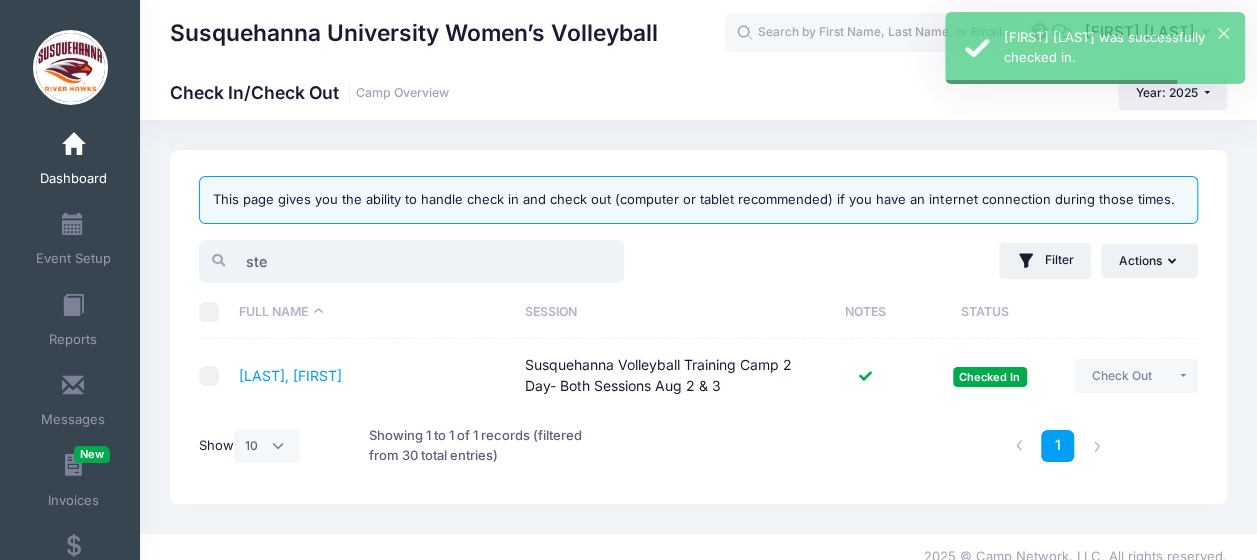 click on "ste" at bounding box center (411, 261) 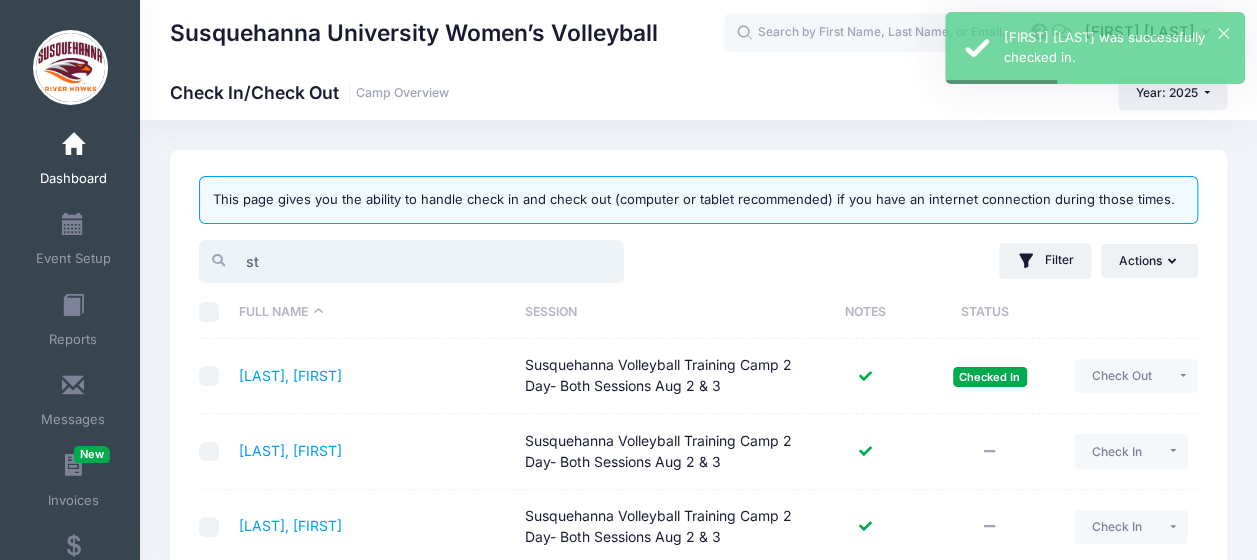 type on "s" 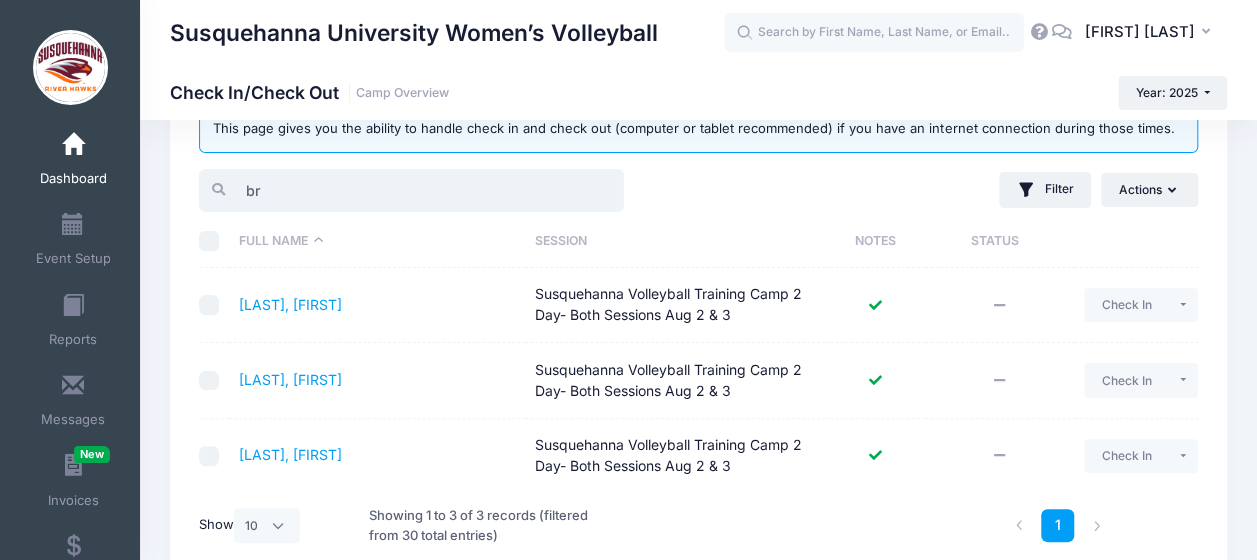 scroll, scrollTop: 76, scrollLeft: 0, axis: vertical 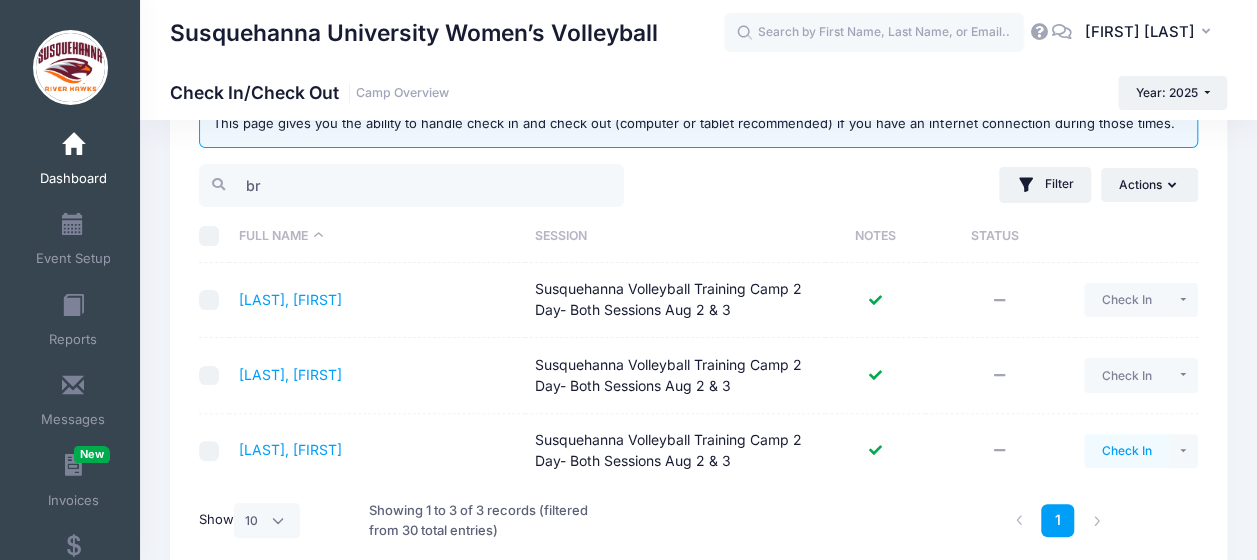click on "Check In" at bounding box center (1126, 451) 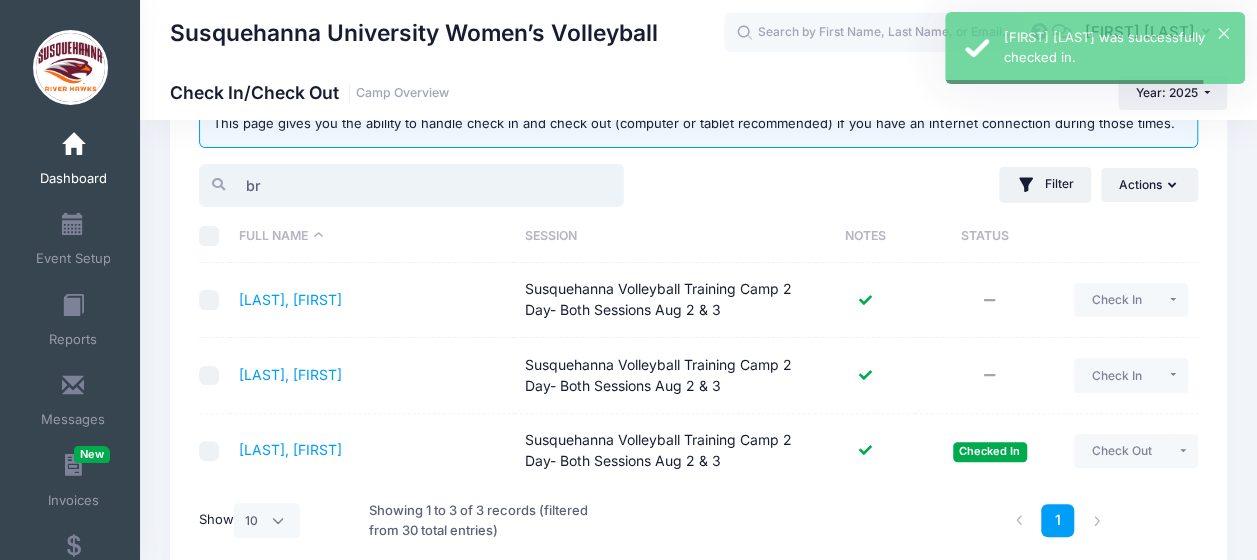 click on "br" at bounding box center [411, 185] 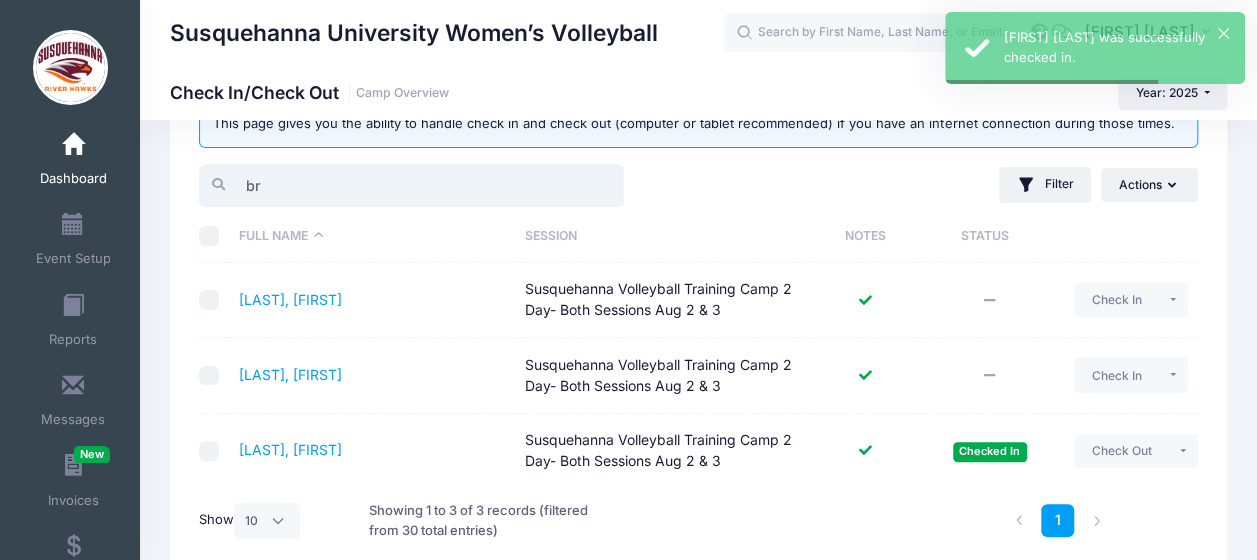 type on "b" 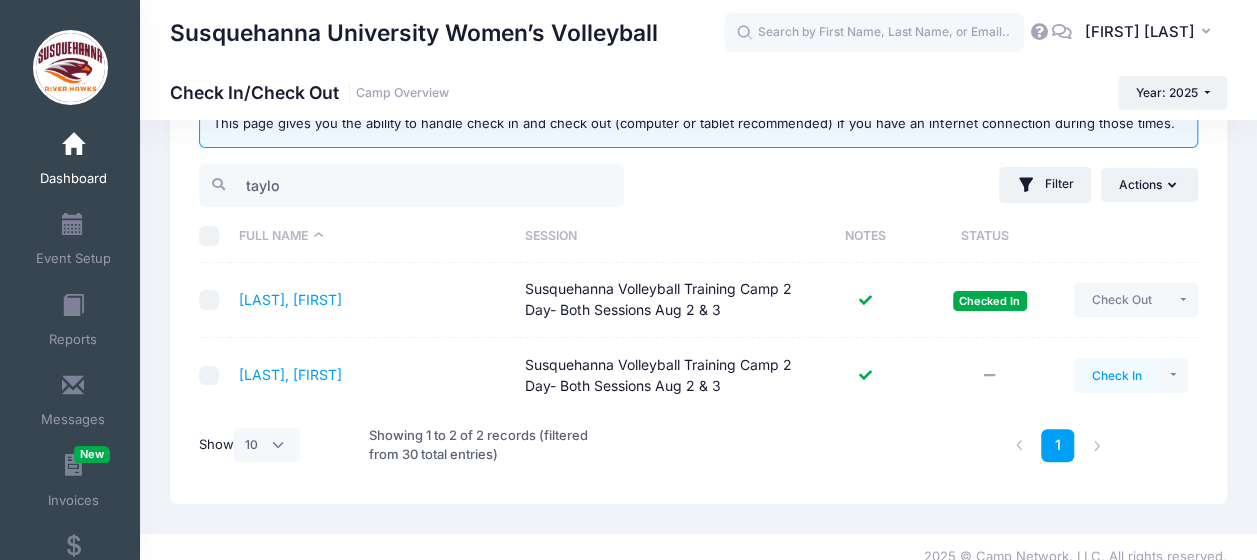 click on "Check In" at bounding box center [1116, 375] 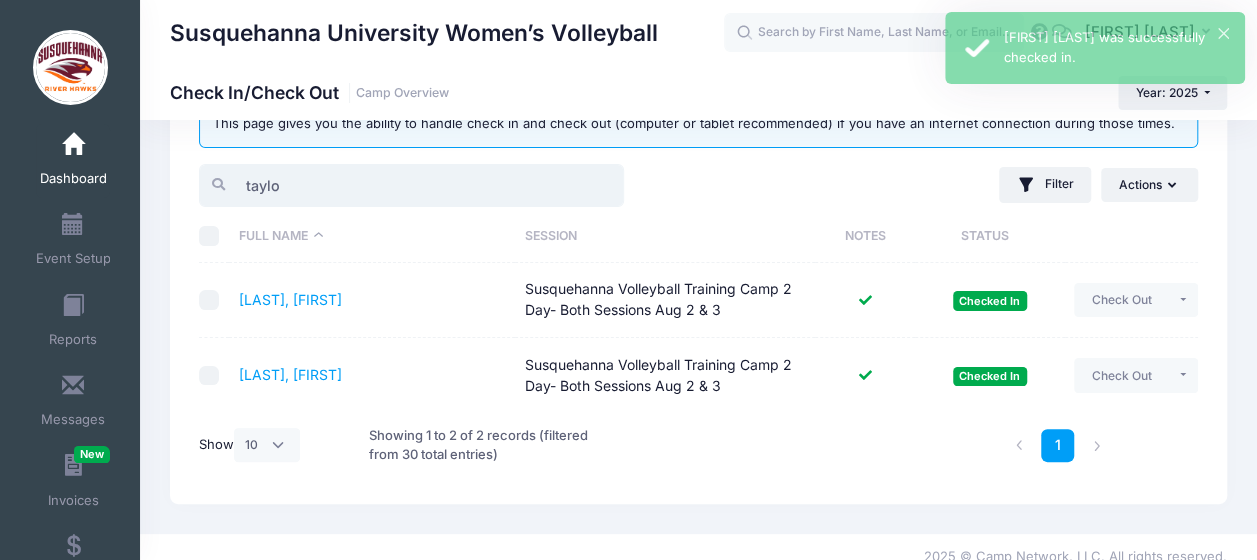 click on "taylo" at bounding box center (411, 185) 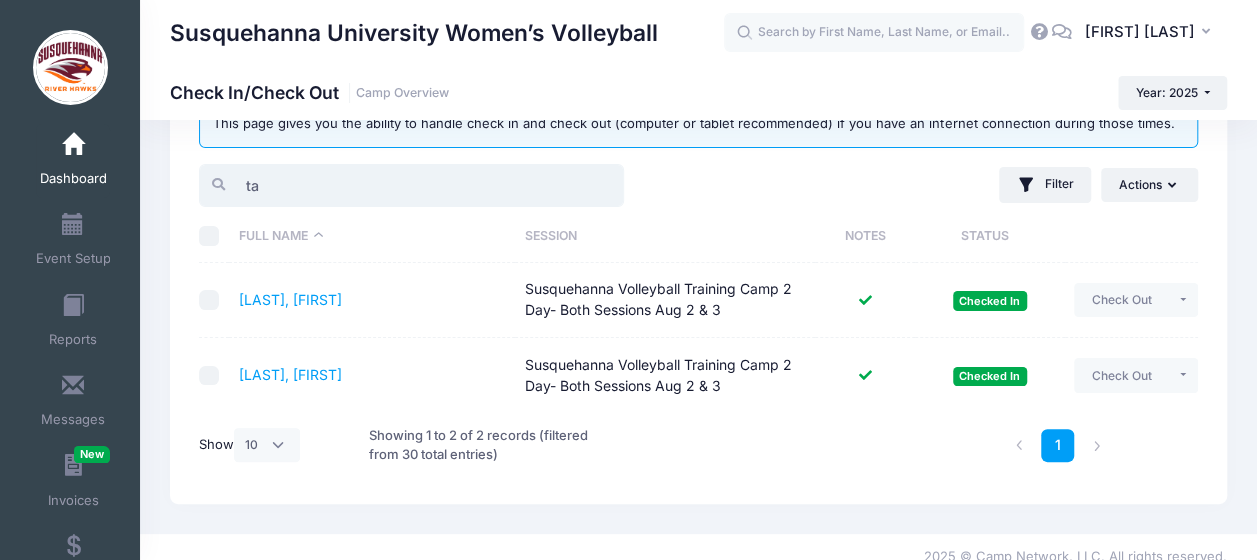 type on "t" 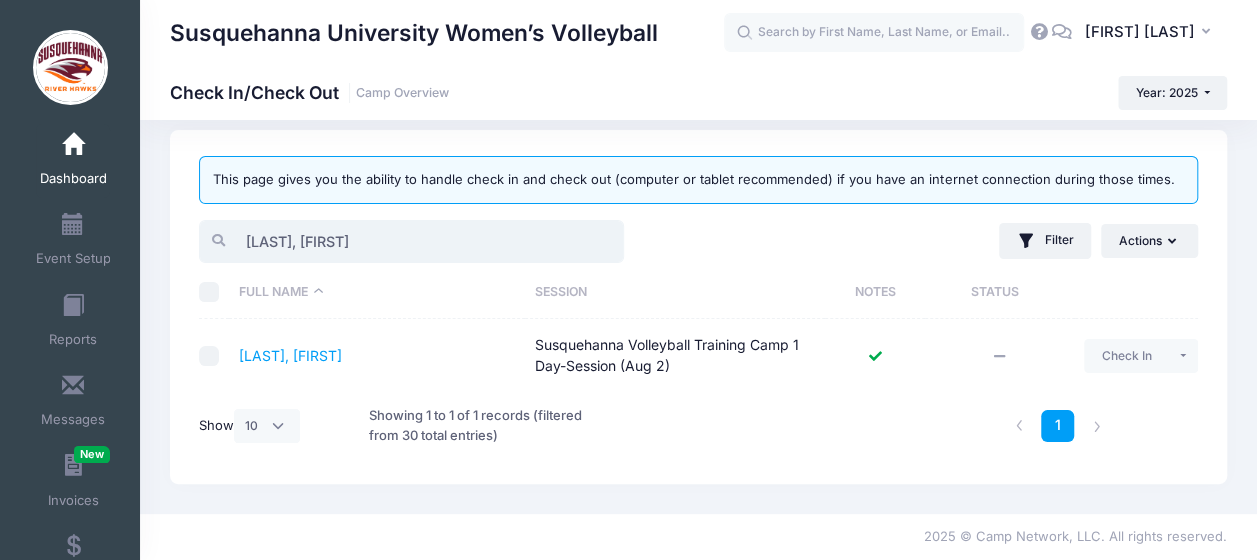 scroll, scrollTop: 18, scrollLeft: 0, axis: vertical 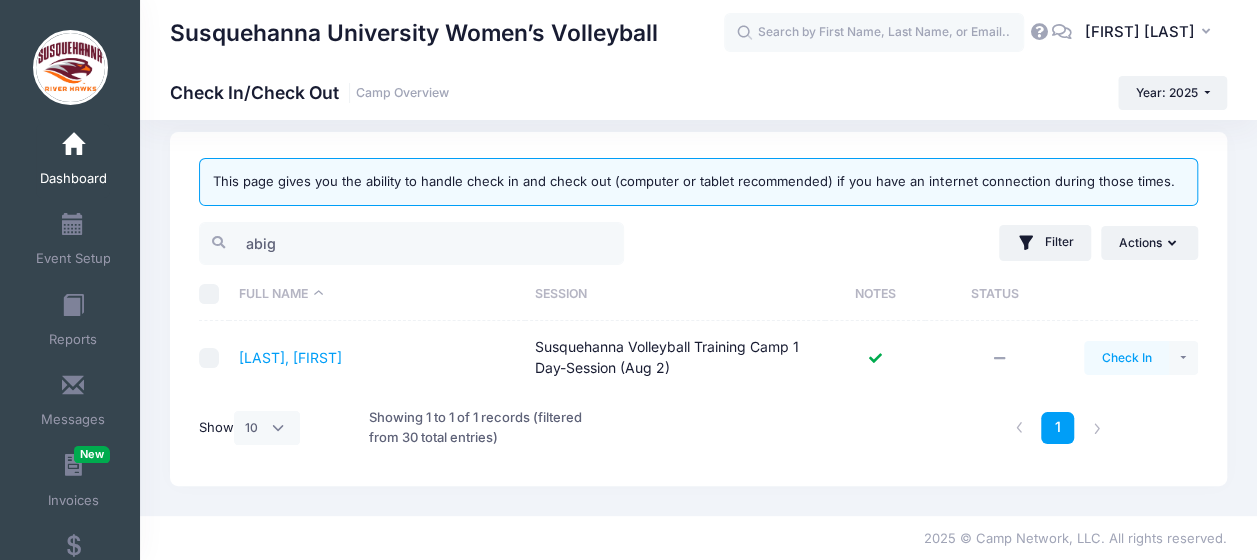 click on "Check In" at bounding box center [1126, 358] 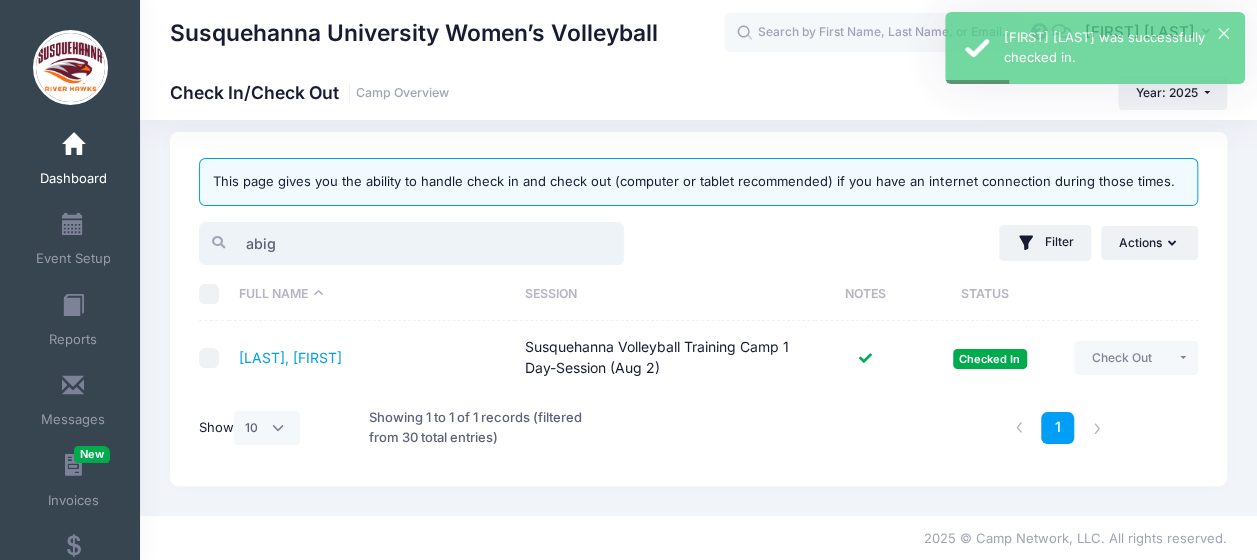 click on "abig" at bounding box center [411, 243] 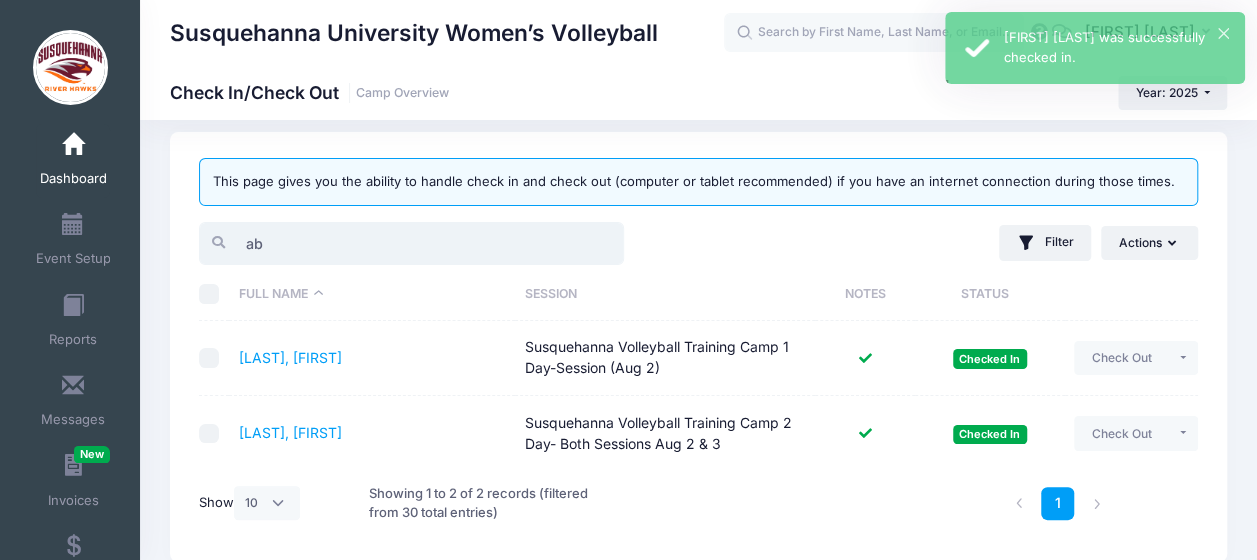 type on "a" 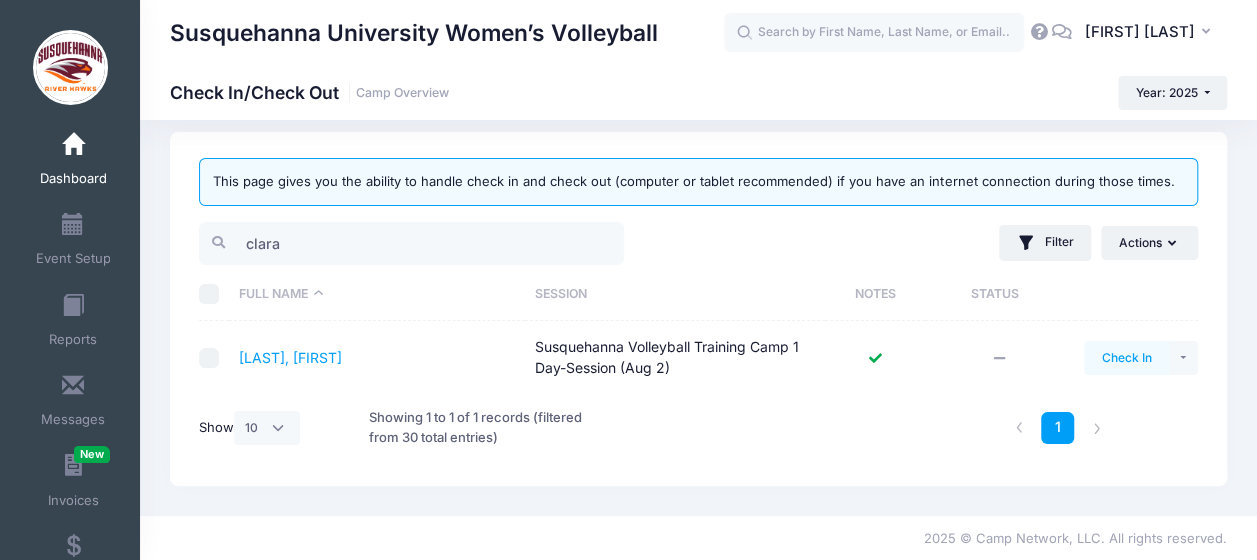 click on "Check In" at bounding box center (1126, 358) 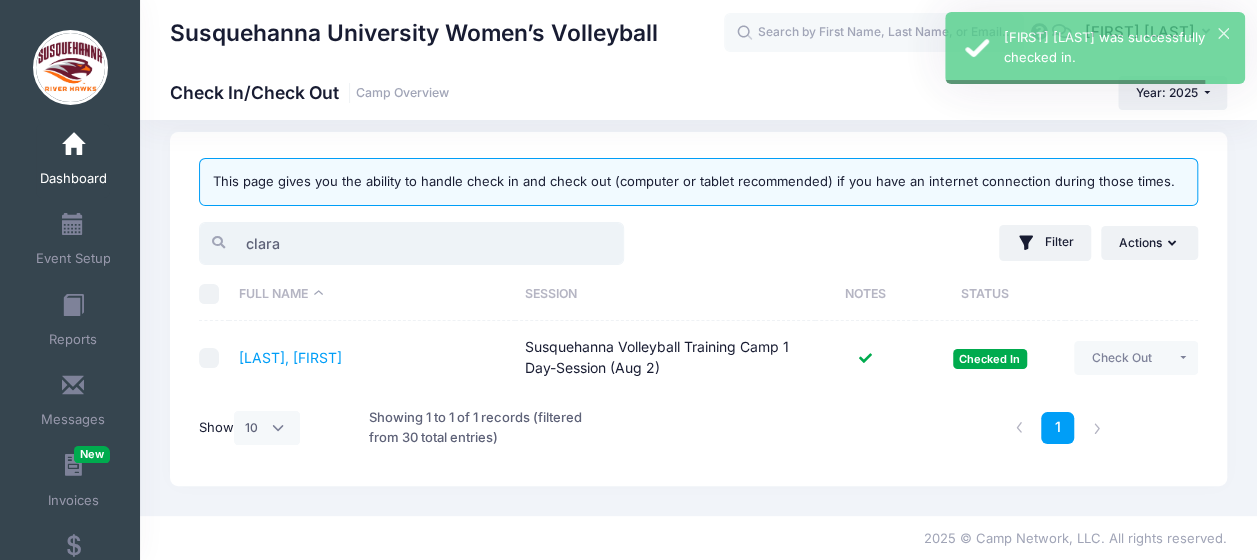 click on "clara" at bounding box center (411, 243) 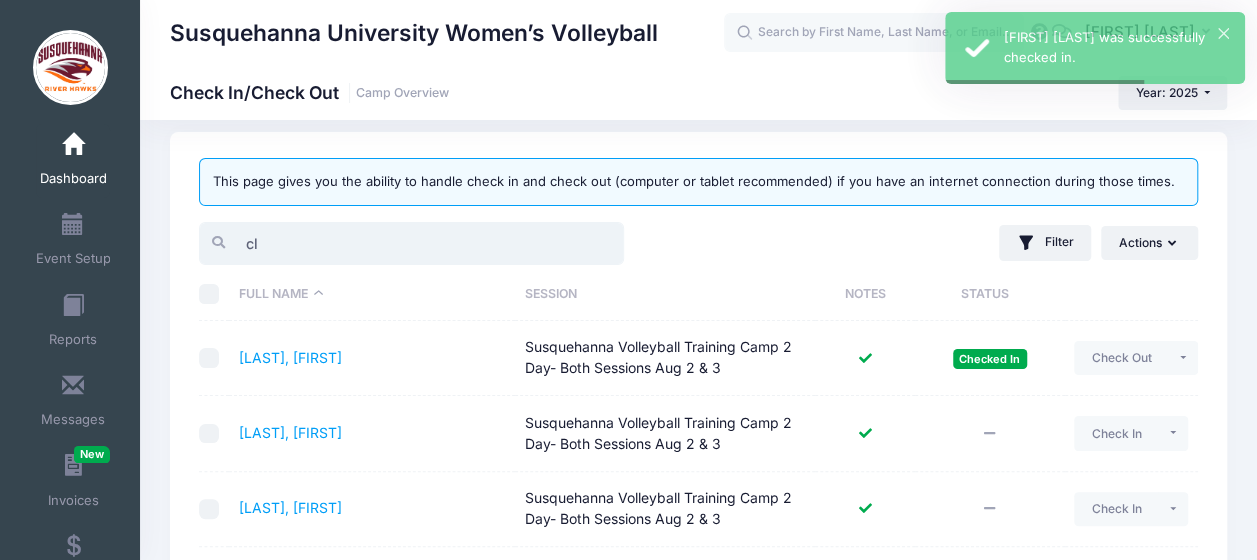 type on "c" 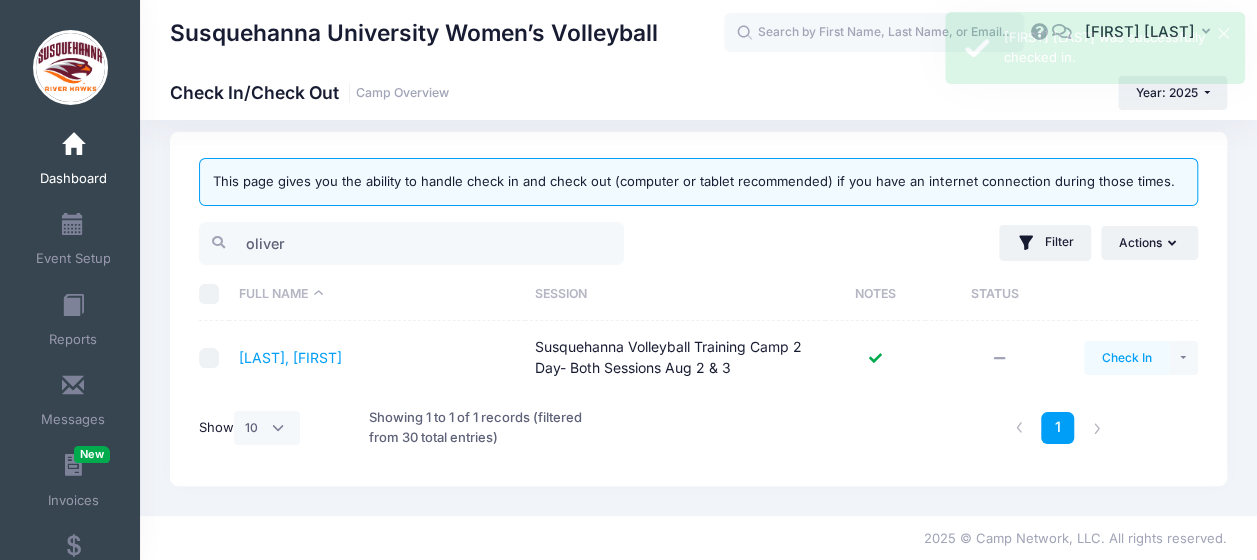 click on "Check In" at bounding box center [1126, 358] 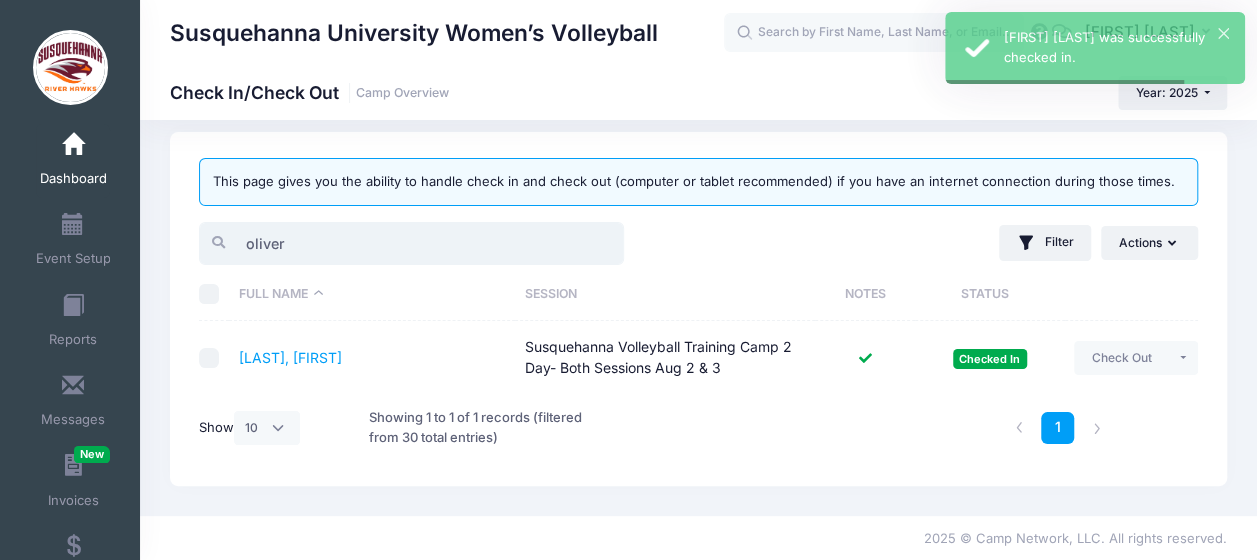 click on "oliver" at bounding box center [411, 243] 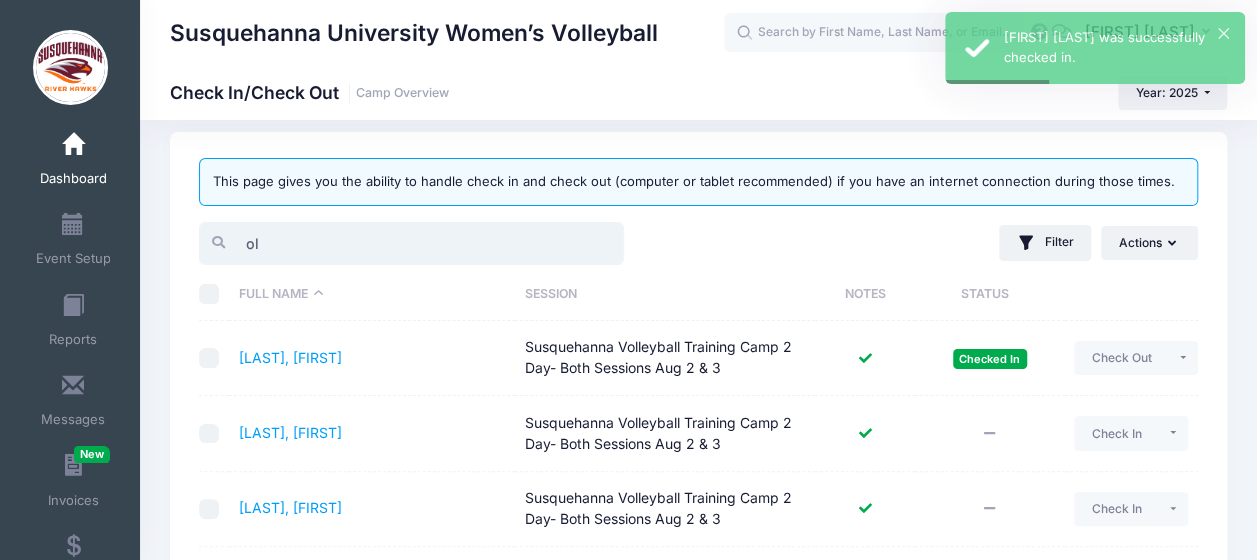type on "o" 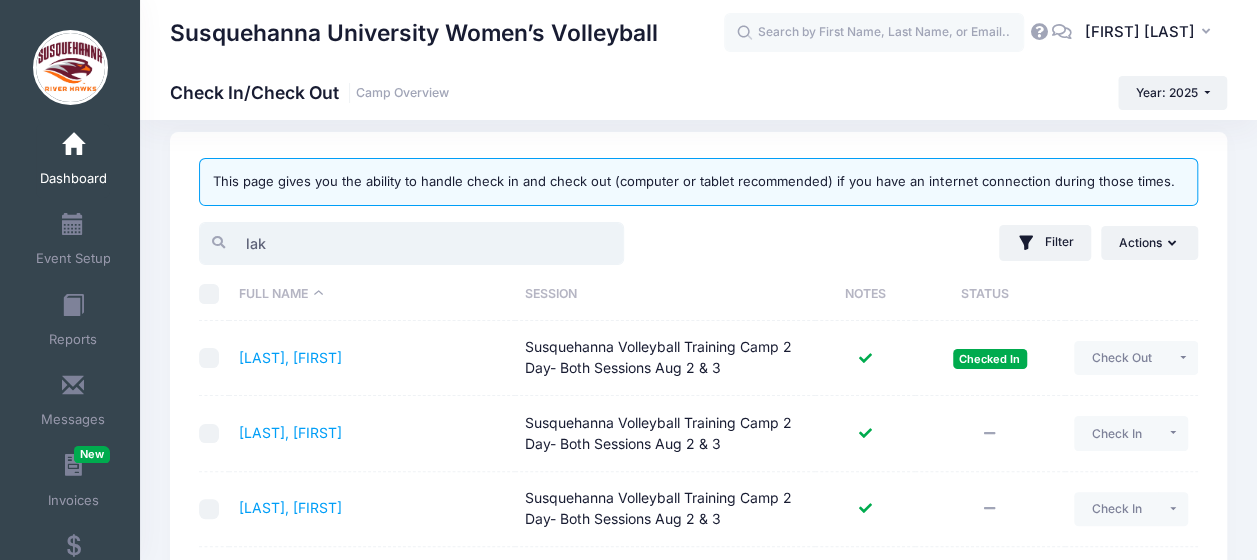 scroll, scrollTop: 0, scrollLeft: 0, axis: both 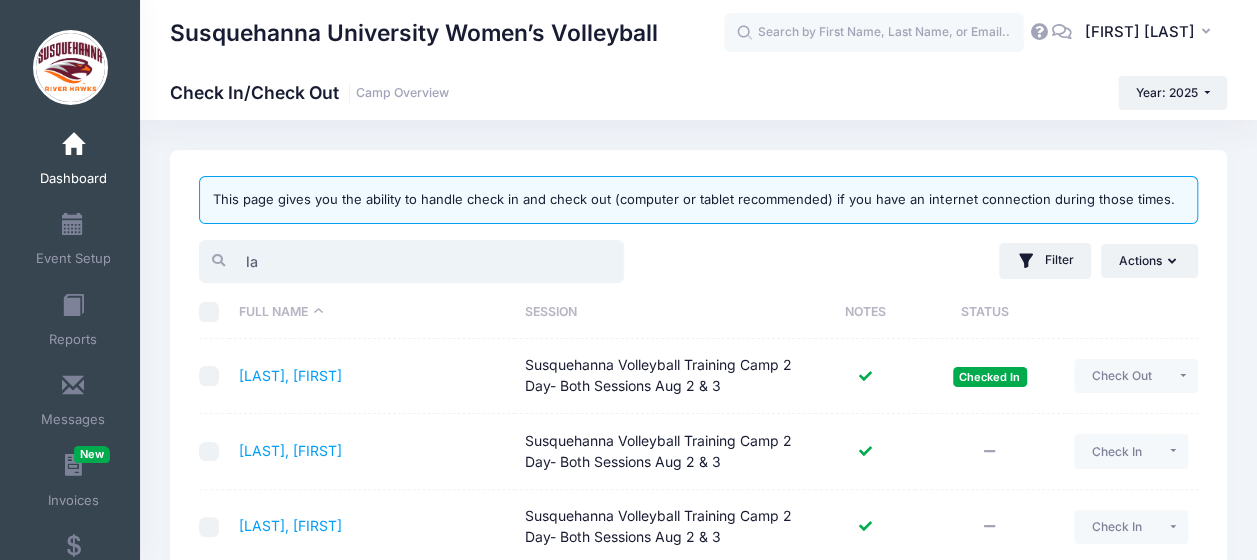 type on "l" 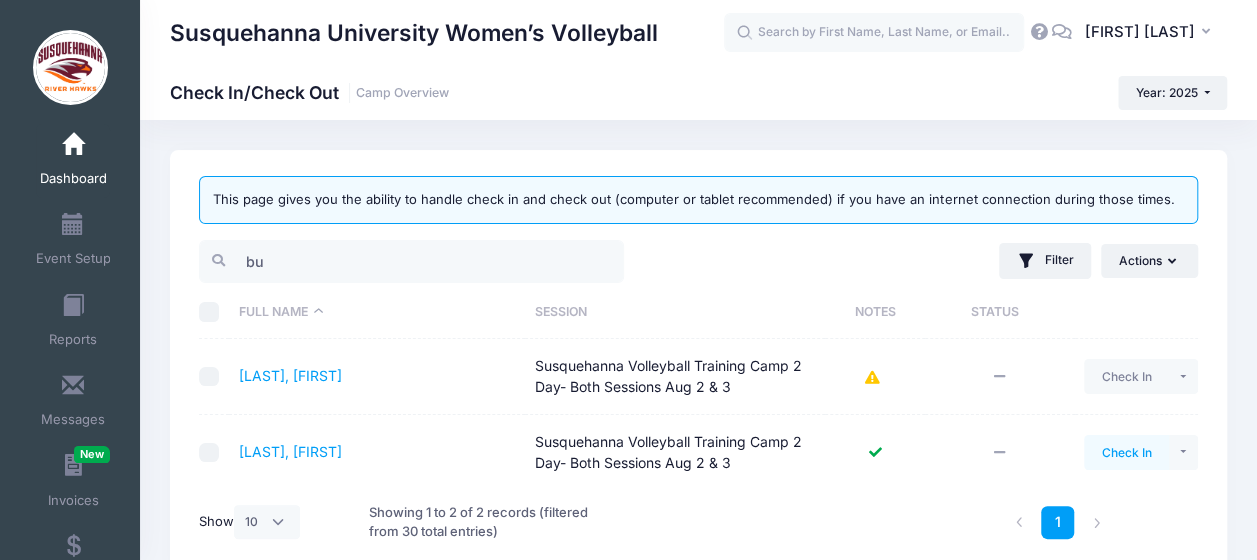 click on "Check In" at bounding box center (1126, 452) 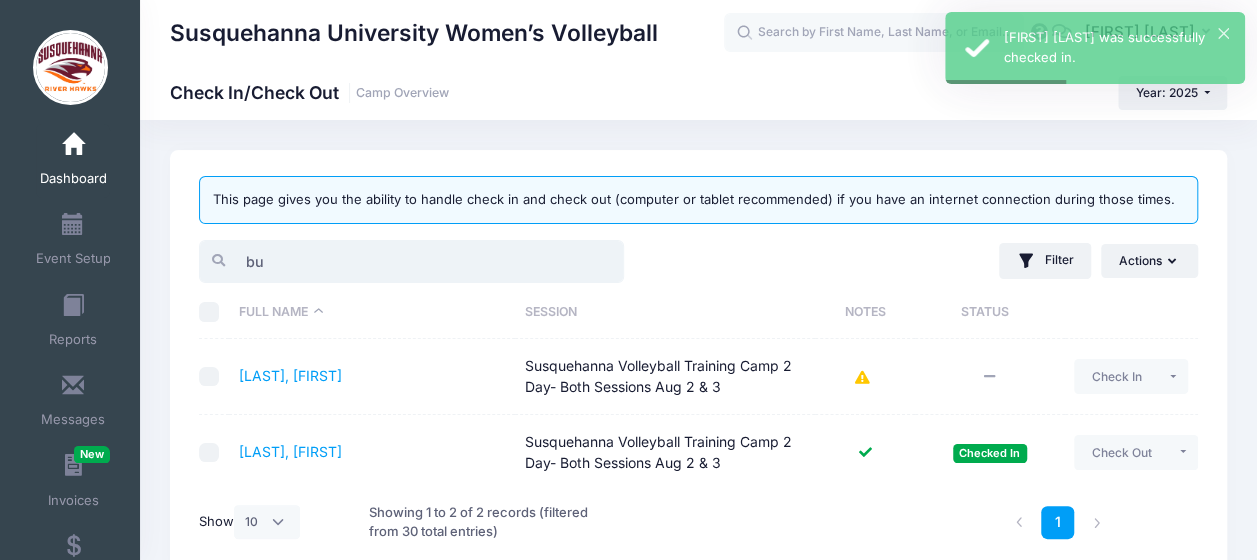 click on "bu" at bounding box center (411, 261) 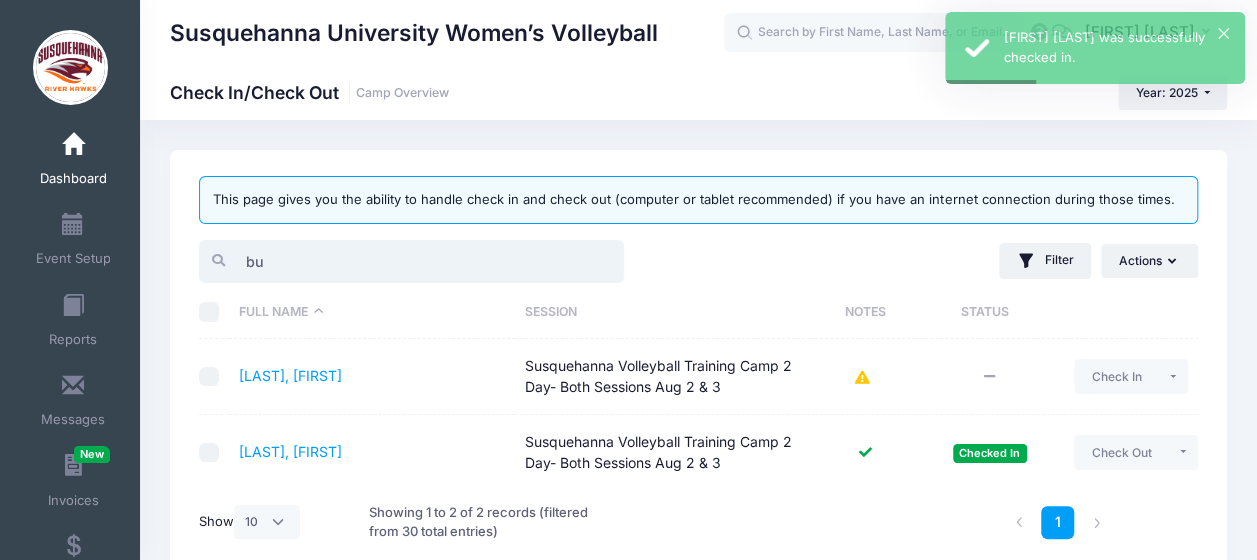 type on "b" 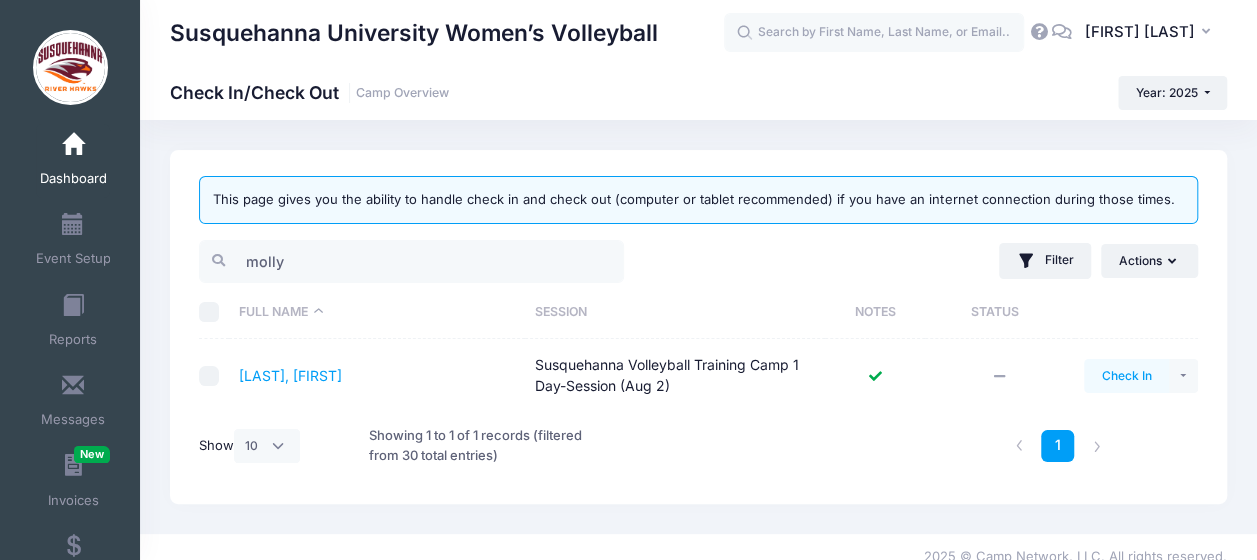 click on "Check In" at bounding box center [1126, 376] 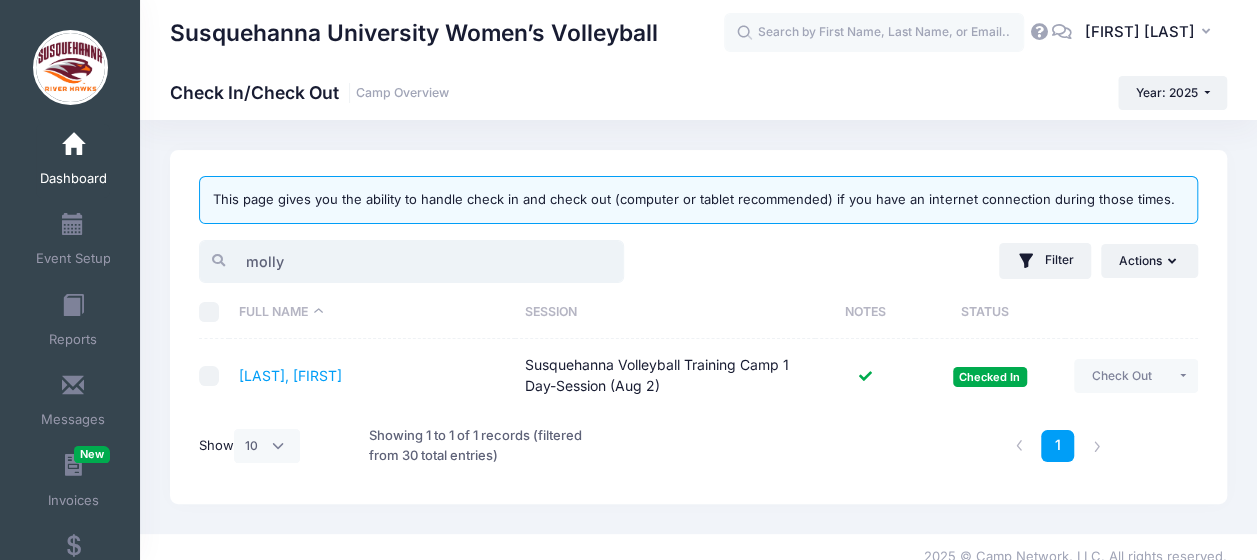click on "molly" at bounding box center (411, 261) 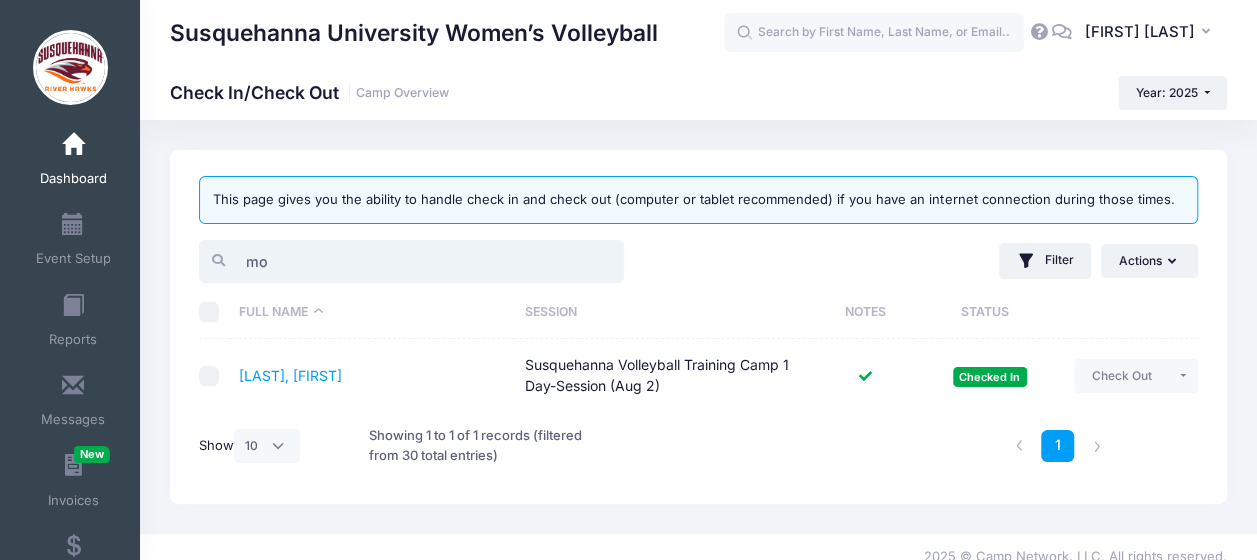 type on "m" 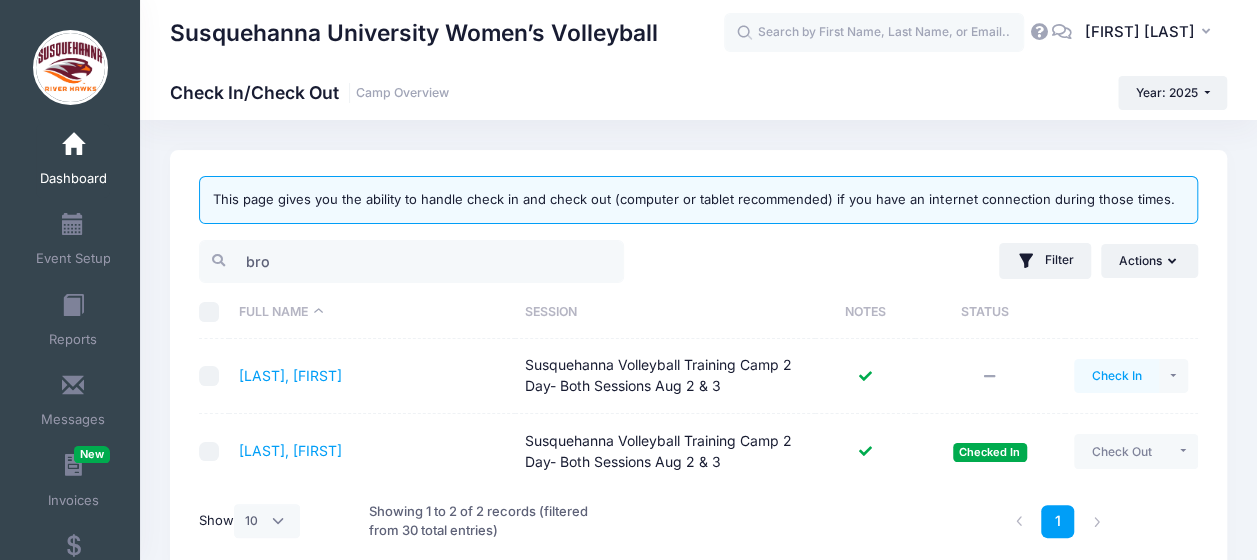 click on "Check In" at bounding box center [1116, 376] 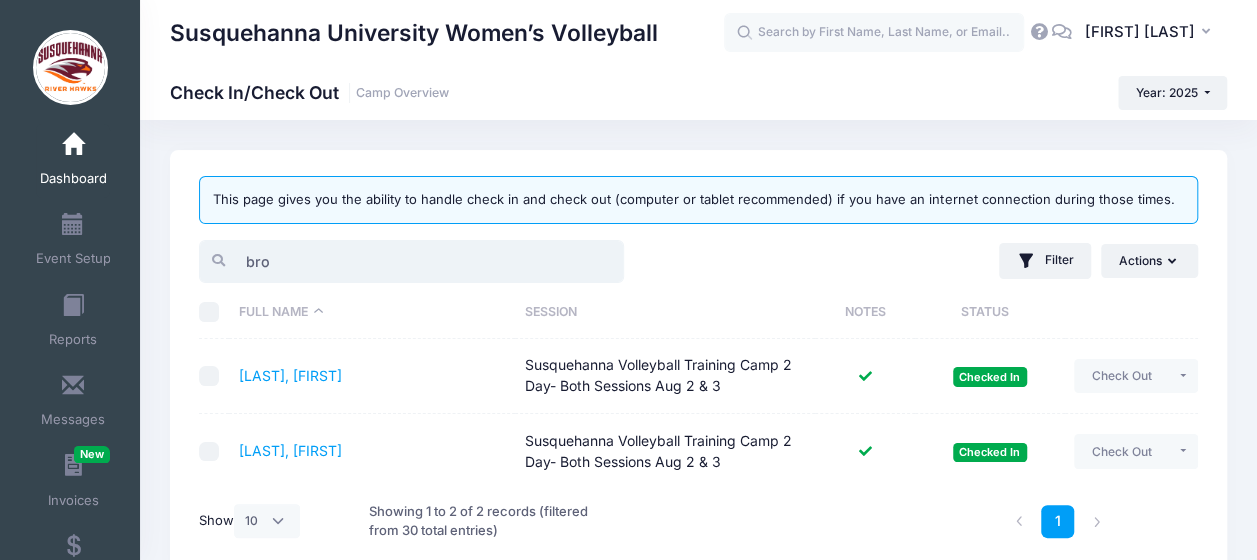 click on "bro" at bounding box center [411, 261] 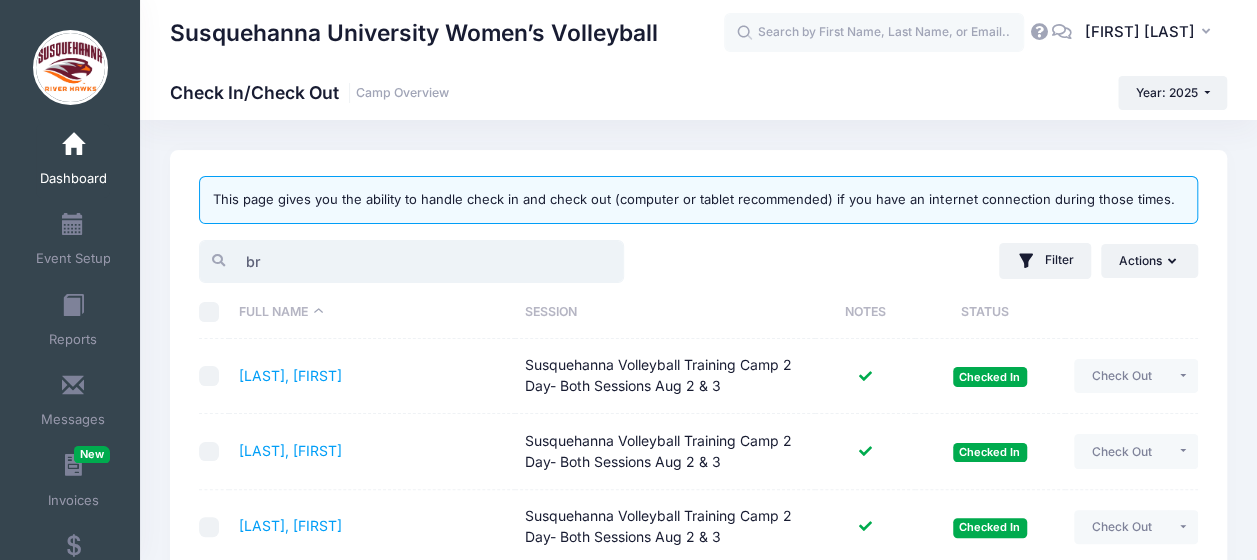type on "b" 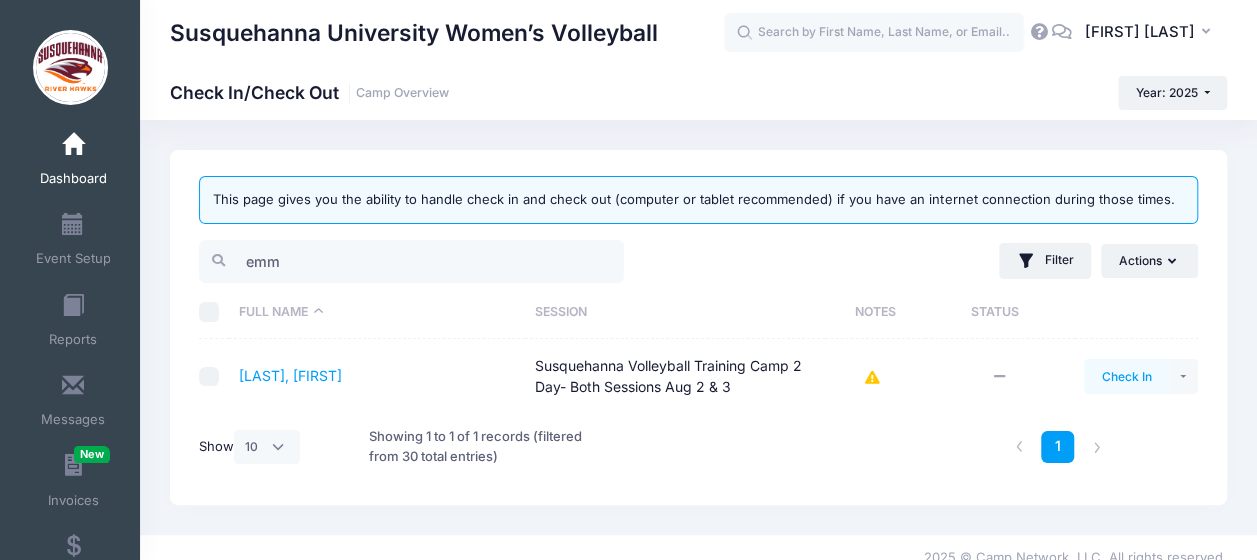 click on "Check In" at bounding box center [1126, 376] 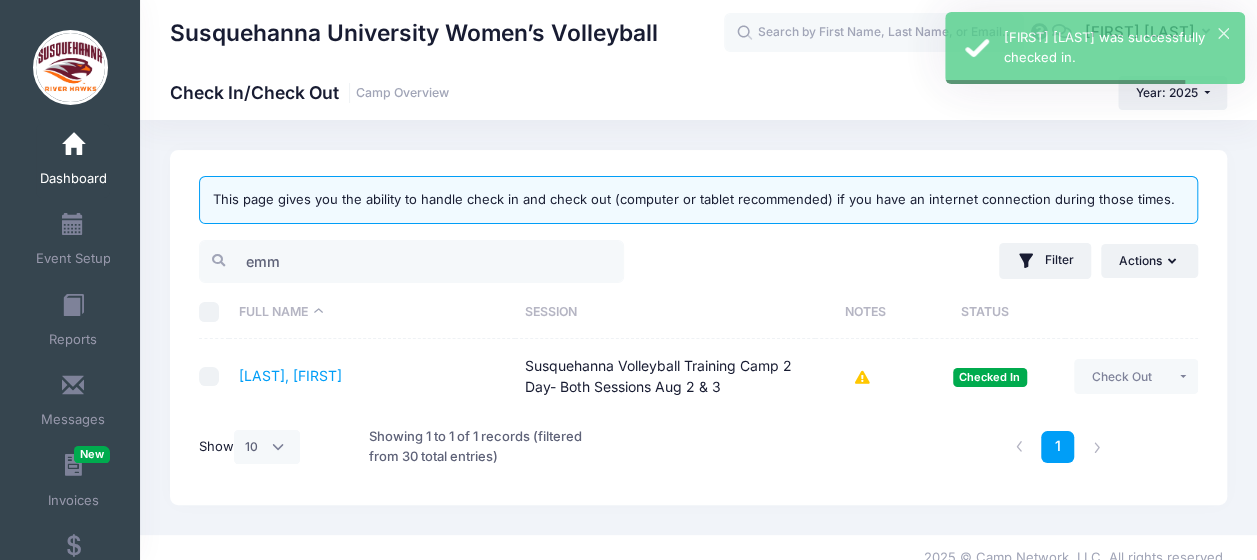 click at bounding box center (865, 376) 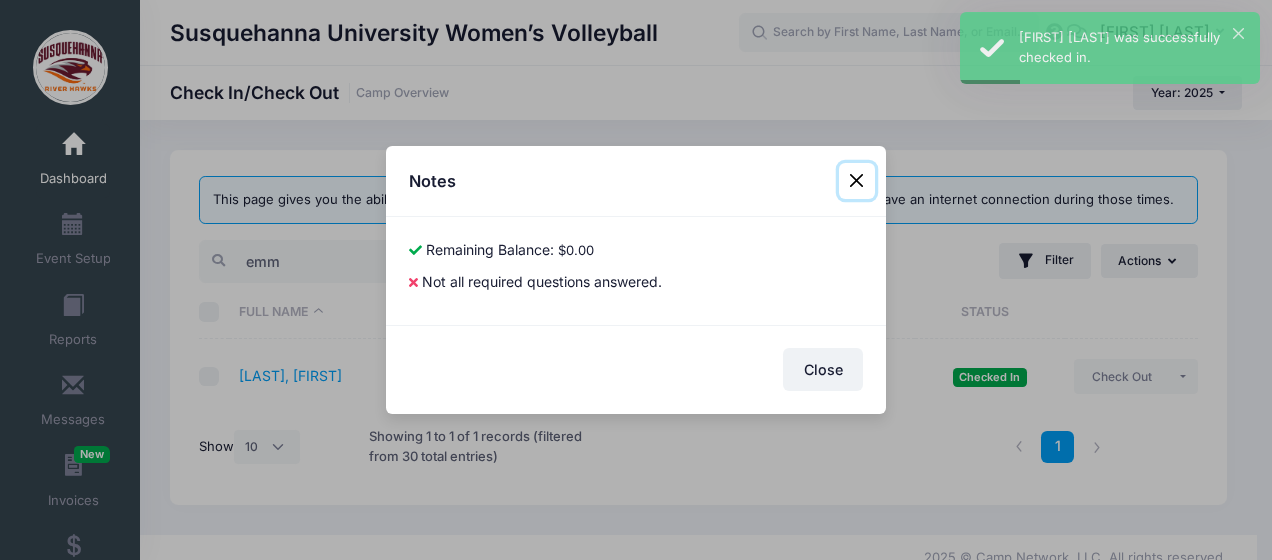 click at bounding box center (857, 181) 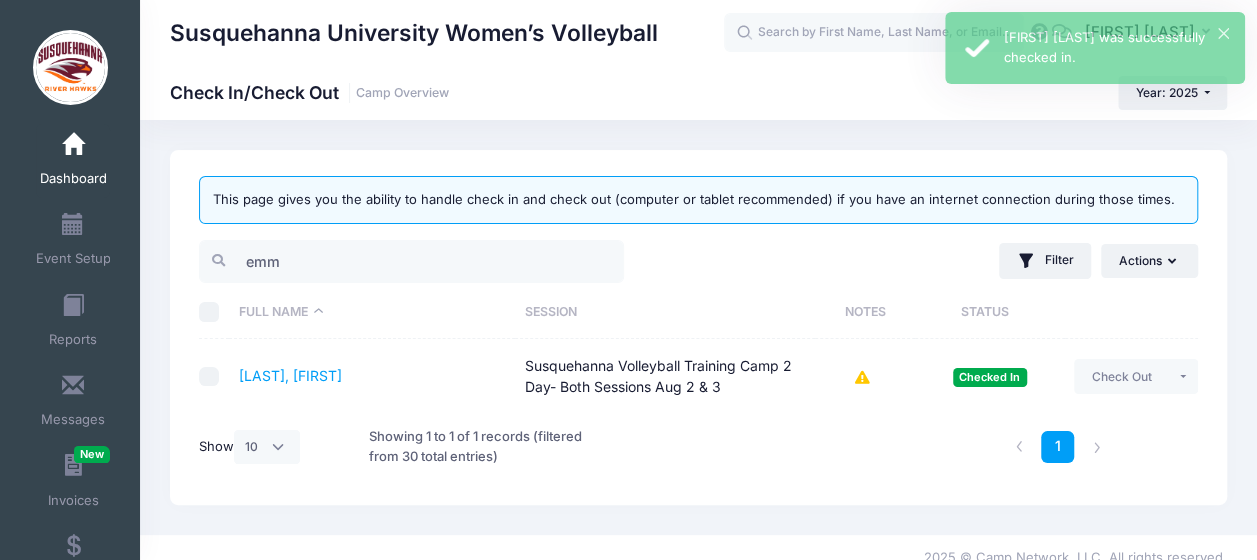 click at bounding box center (865, 378) 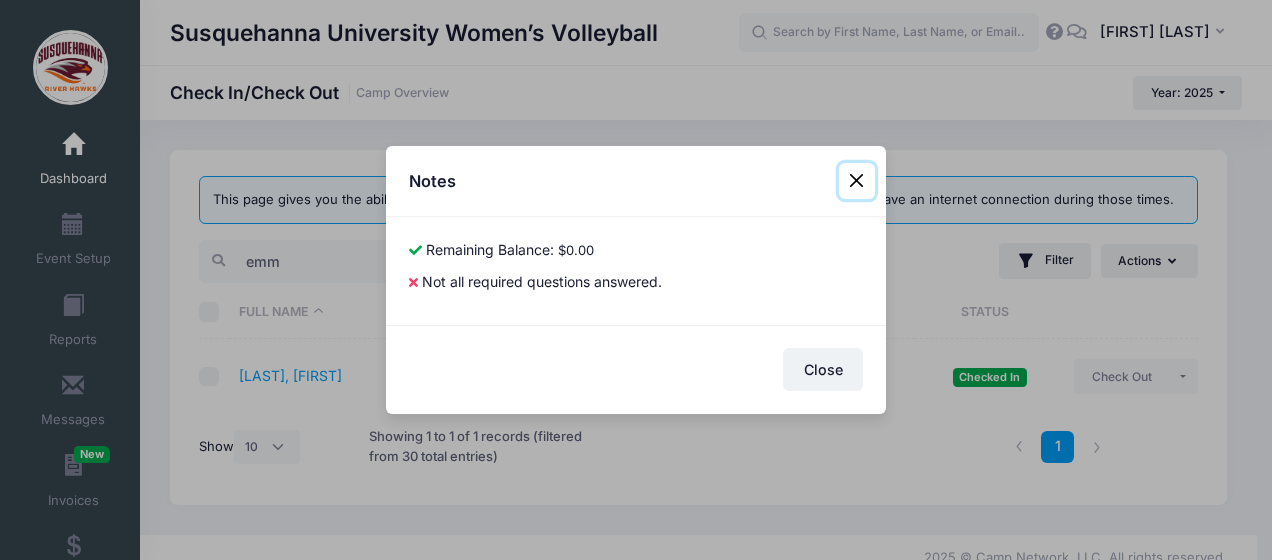 click at bounding box center [857, 181] 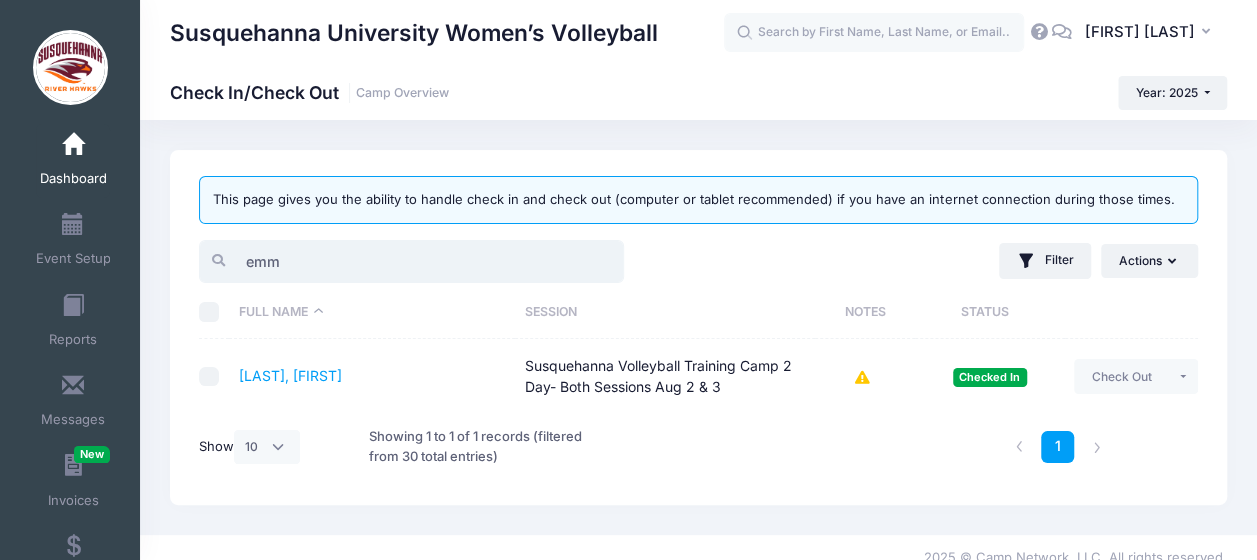click on "emm" at bounding box center (411, 261) 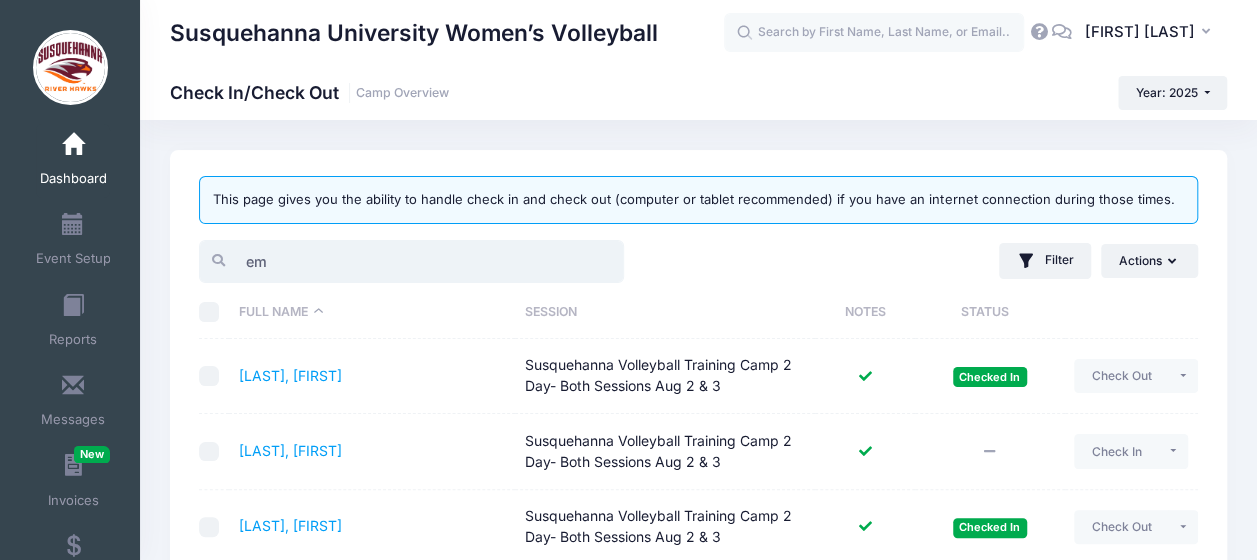 type on "e" 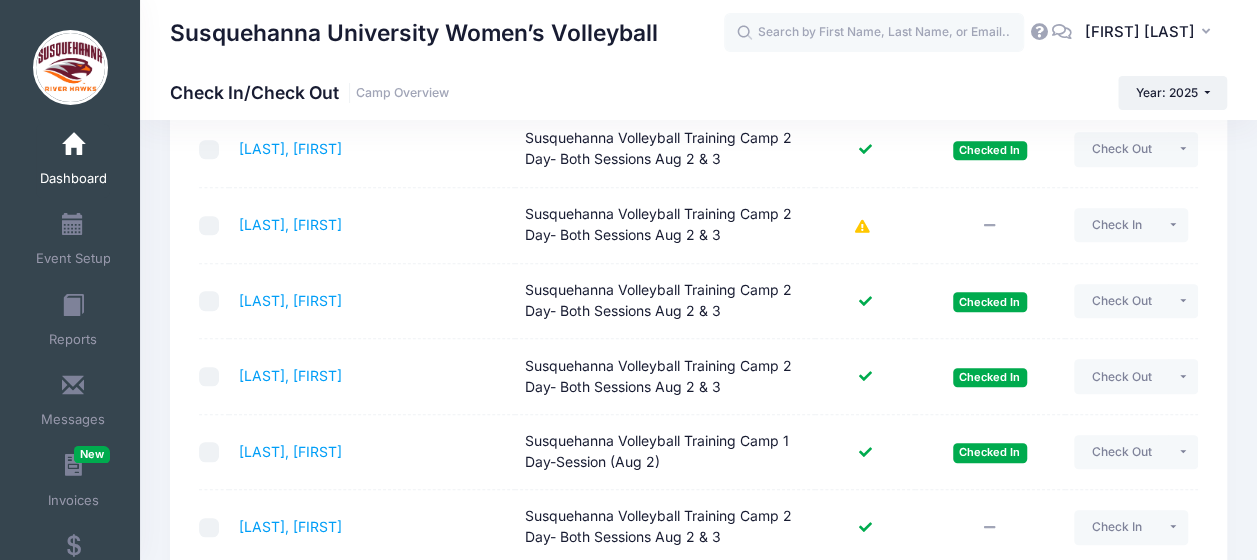 scroll, scrollTop: 455, scrollLeft: 0, axis: vertical 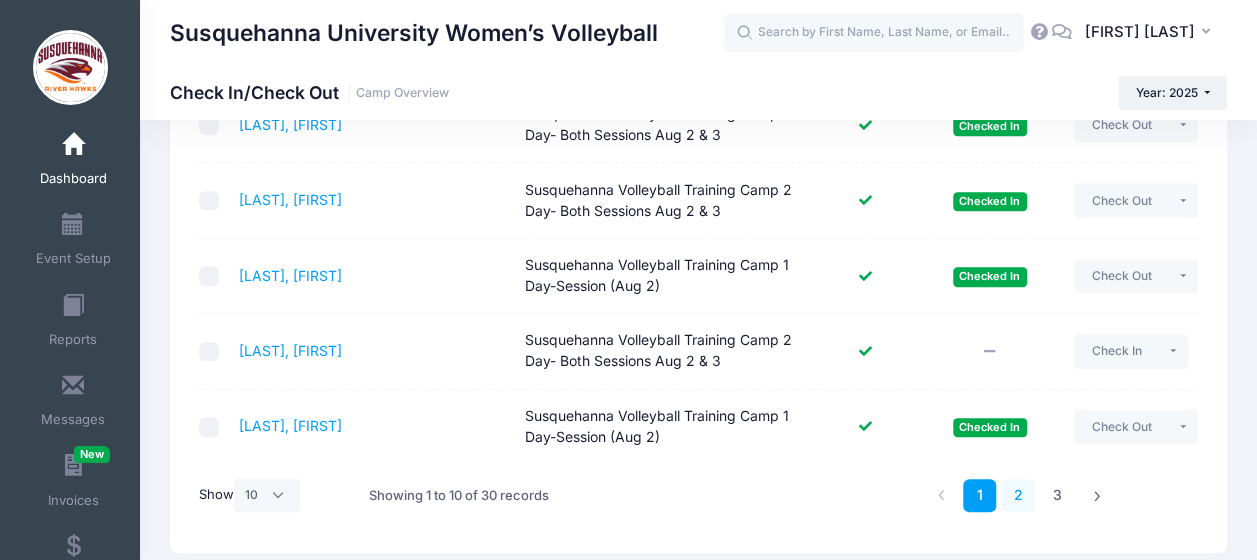 click on "2" at bounding box center [1018, 495] 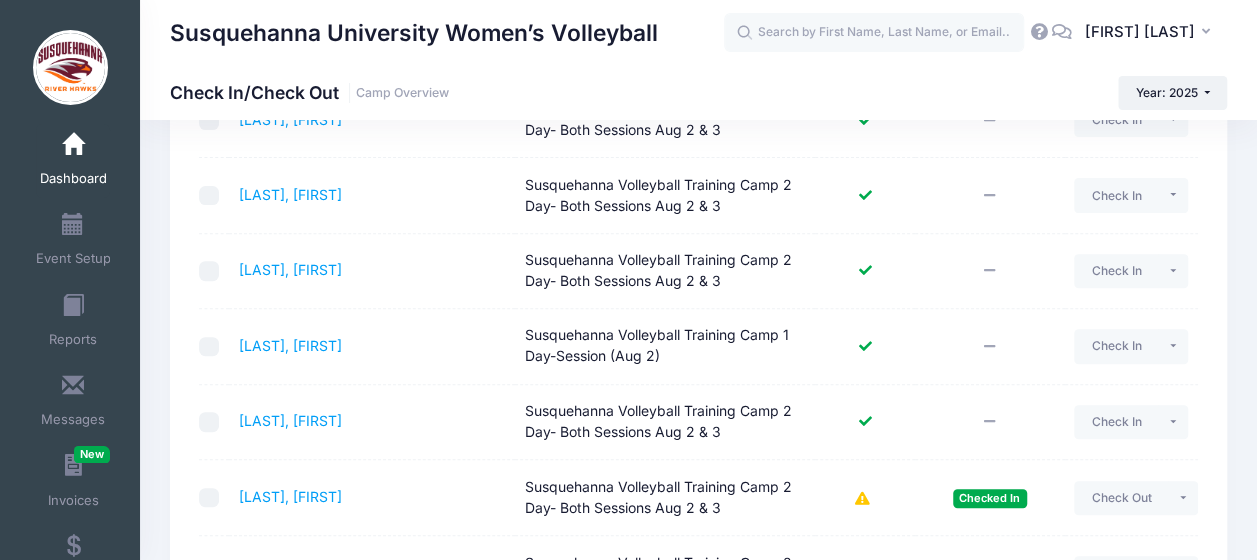 scroll, scrollTop: 253, scrollLeft: 0, axis: vertical 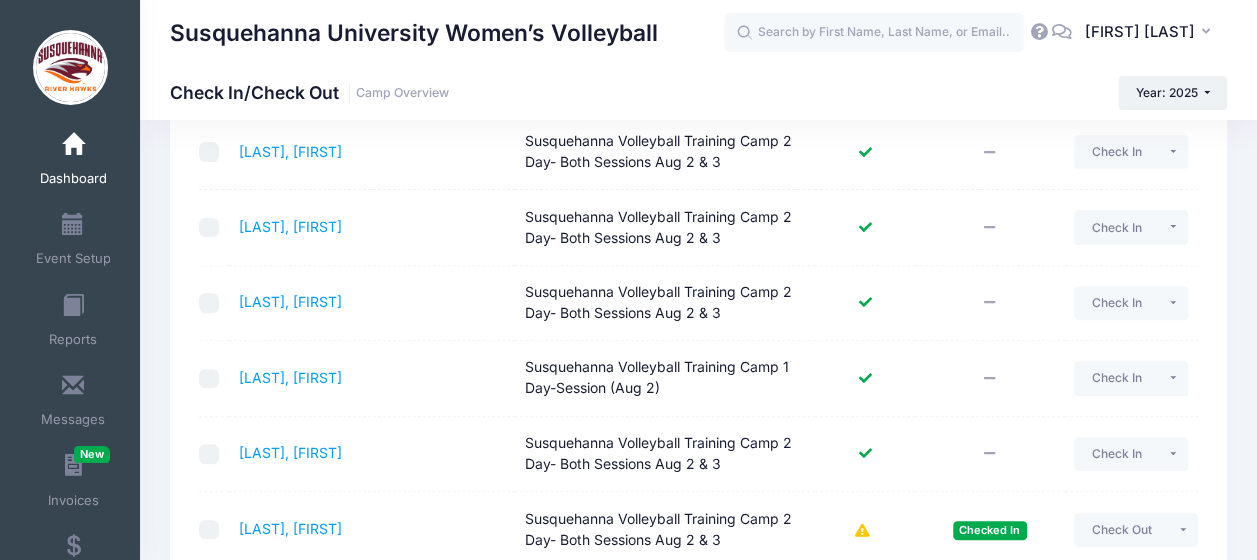 click on "This page gives you the ability to handle check in and check out (computer or tablet recommended) if you have an internet connection during those times.
Filter
Filter Options
Show:
Upcoming
Started
Completed
Session:
All Sessions" at bounding box center (698, 442) 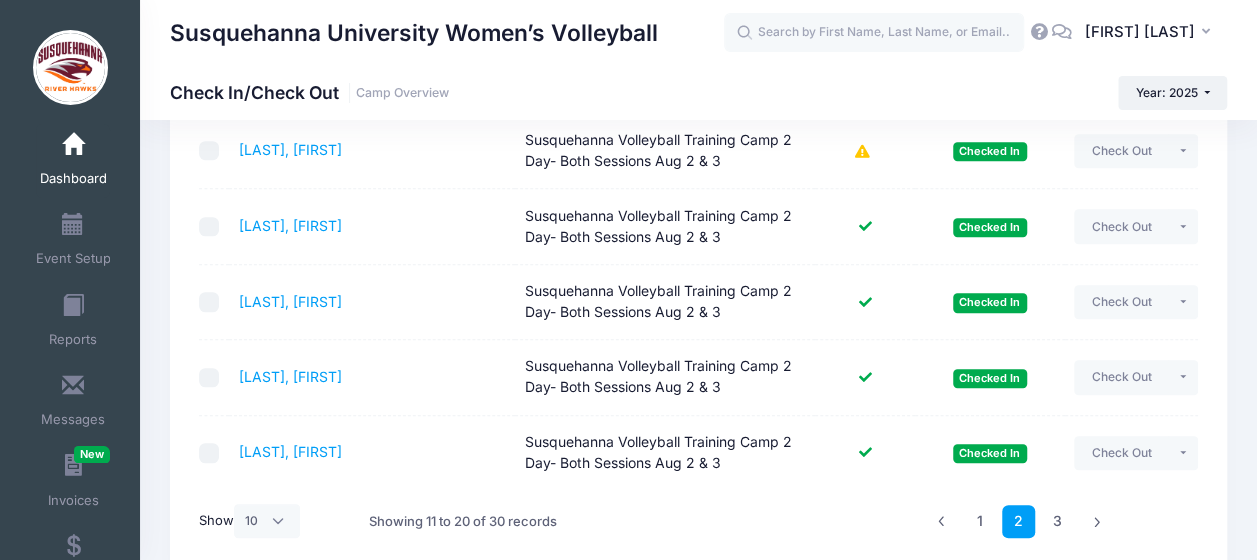 scroll, scrollTop: 692, scrollLeft: 0, axis: vertical 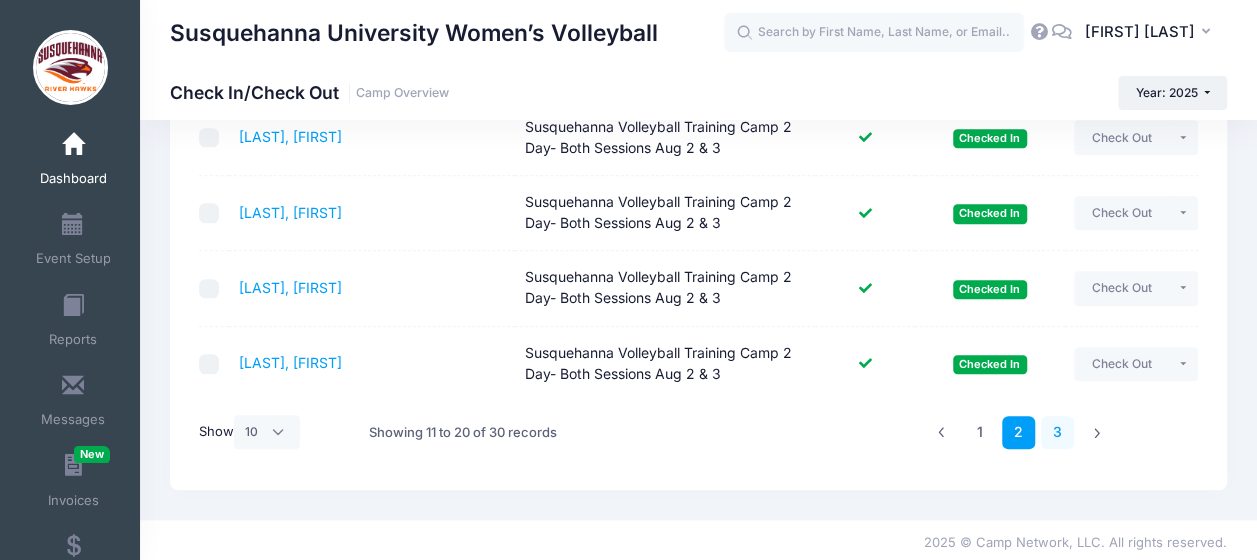 click on "3" at bounding box center (1057, 432) 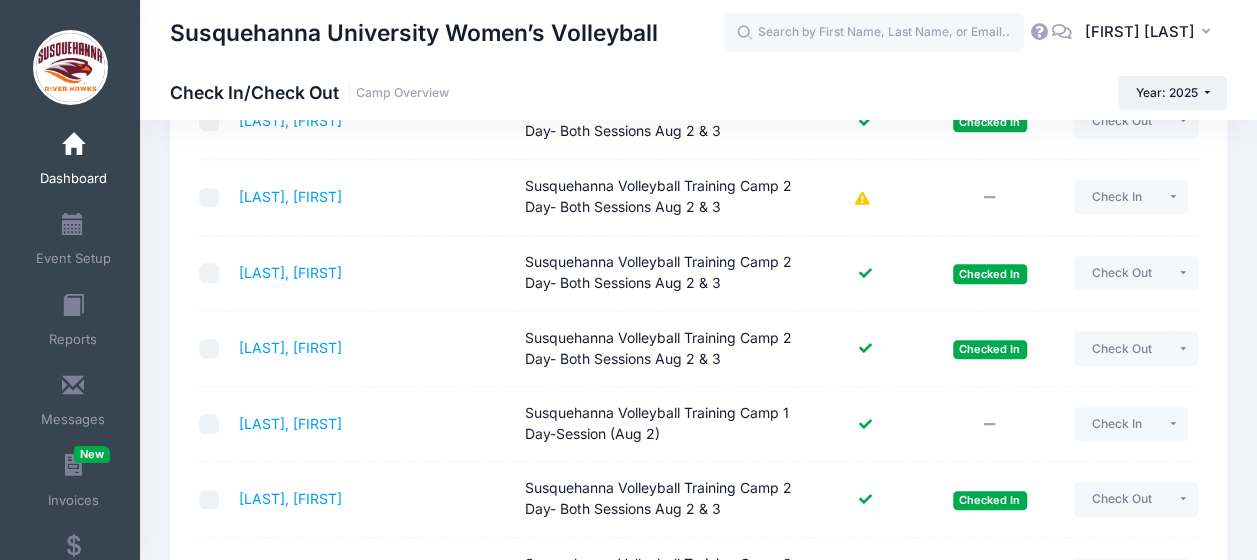 scroll, scrollTop: 471, scrollLeft: 0, axis: vertical 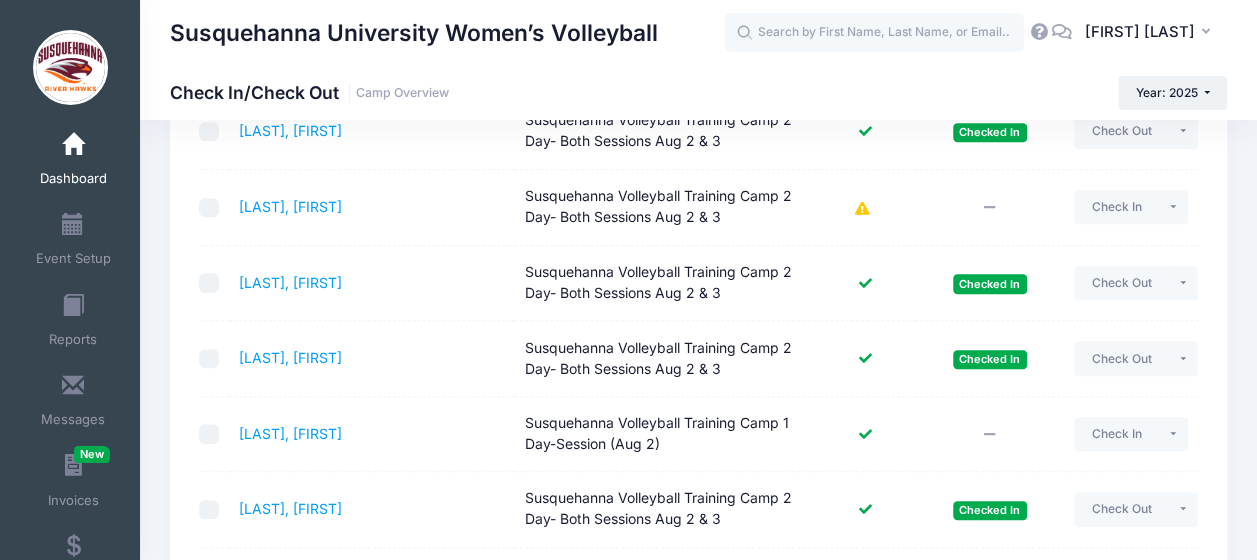 click on "This page gives you the ability to handle check in and check out (computer or tablet recommended) if you have an internet connection during those times.
Filter
Filter Options
Show:
Upcoming
Started
Completed" at bounding box center [698, 195] 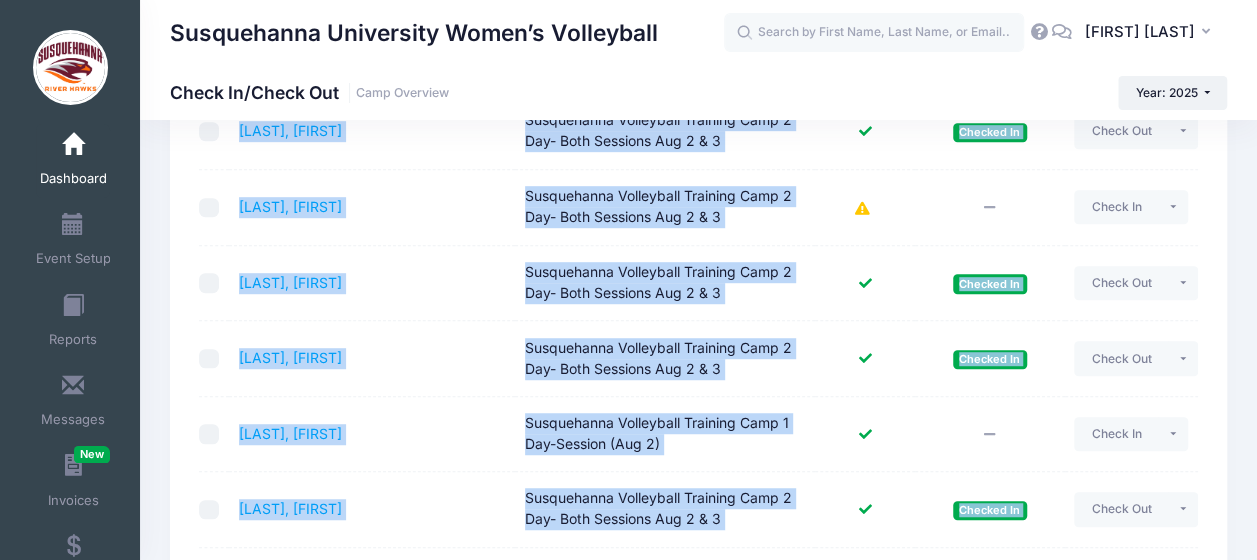 click on "This page gives you the ability to handle check in and check out (computer or tablet recommended) if you have an internet connection during those times.
Filter
Filter Options
Show:
Upcoming
Started
Completed" at bounding box center (698, 195) 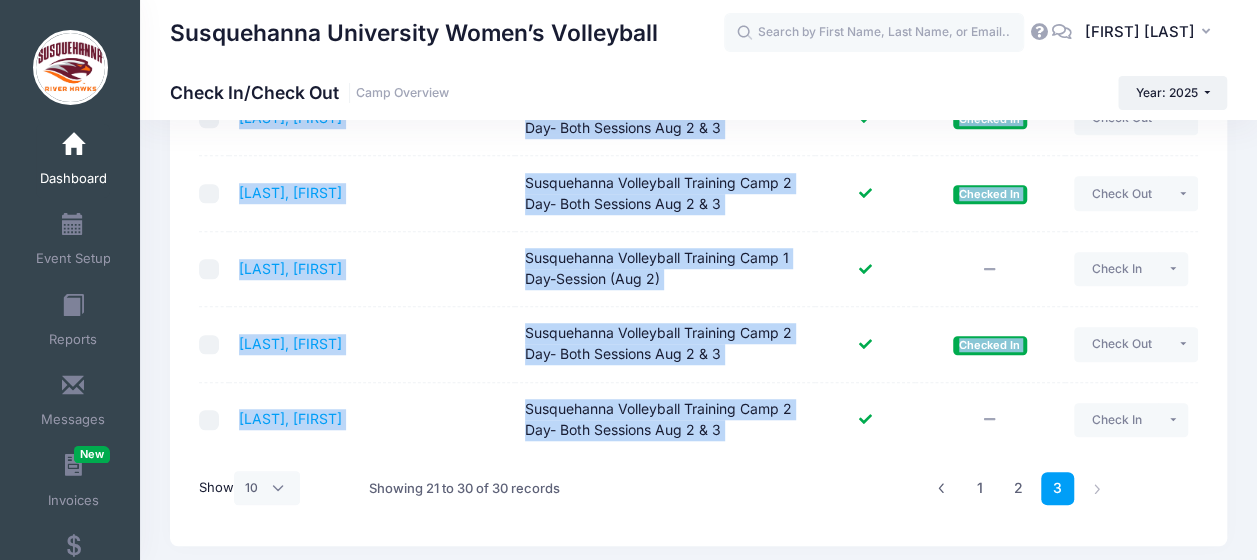 scroll, scrollTop: 692, scrollLeft: 0, axis: vertical 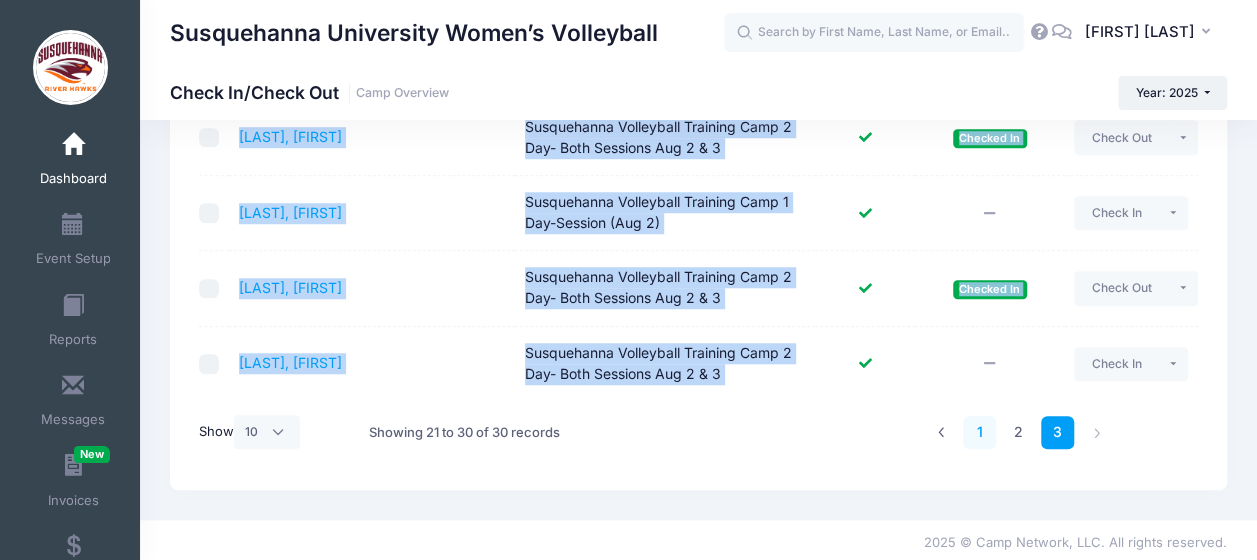 click on "1" at bounding box center (979, 432) 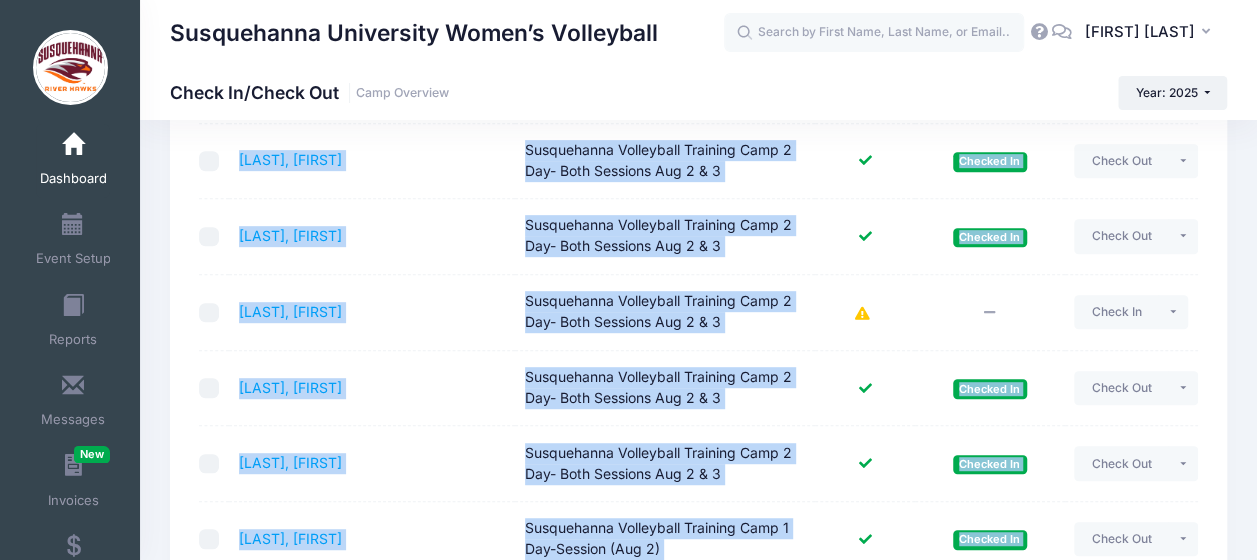 scroll, scrollTop: 360, scrollLeft: 0, axis: vertical 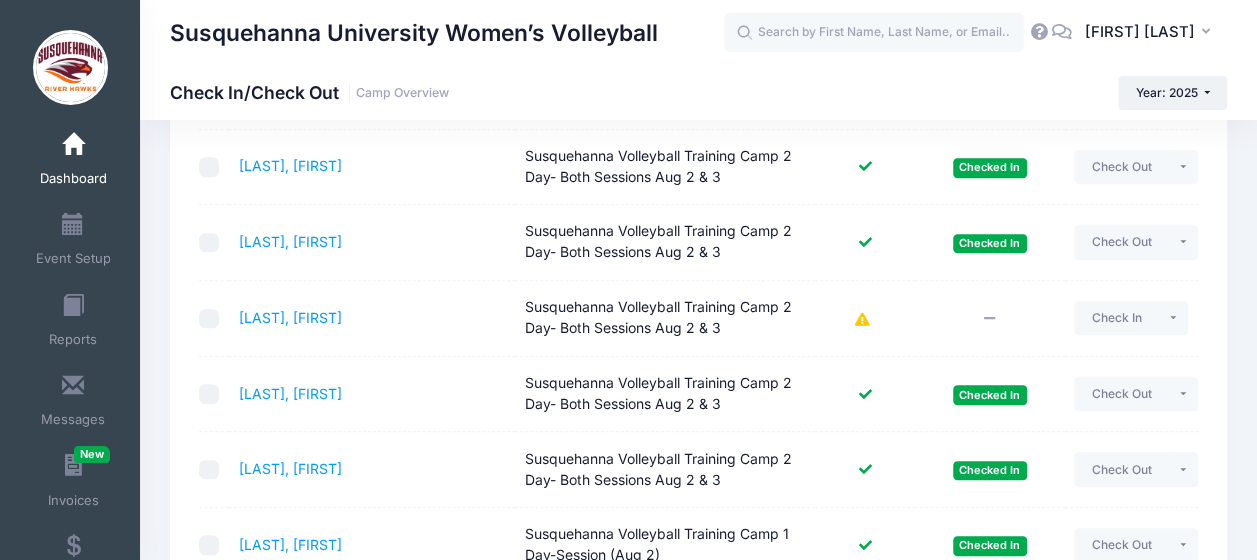 click on "This page gives you the ability to handle check in and check out (computer or tablet recommended) if you have an internet connection during those times.
Filter
Filter Options
Show:
Upcoming
Started
Completed
Session:
All Sessions" at bounding box center (698, 306) 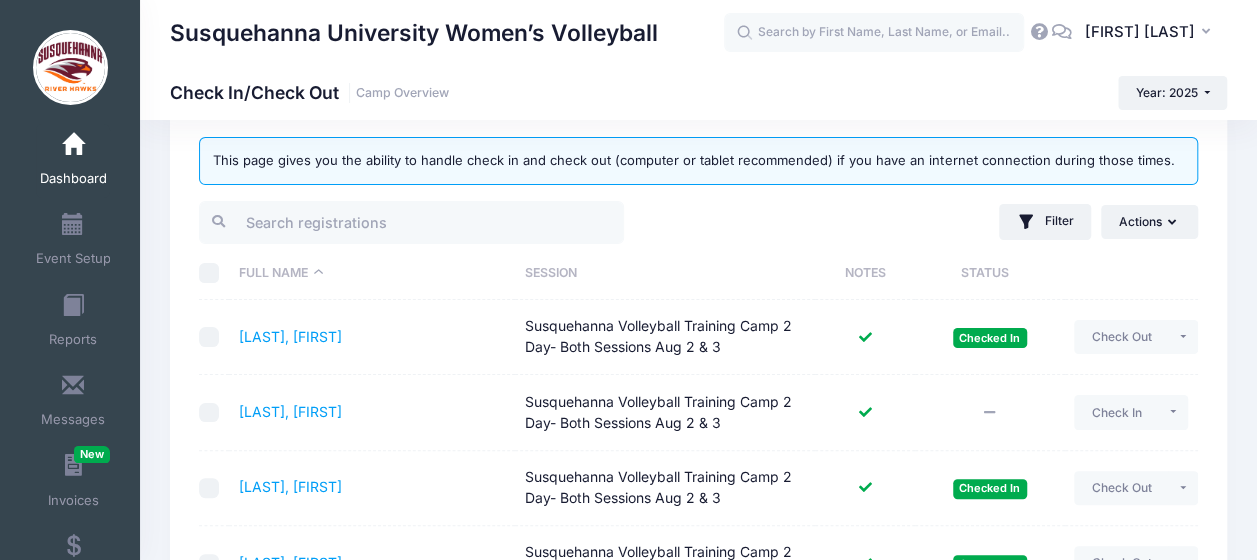 scroll, scrollTop: 42, scrollLeft: 0, axis: vertical 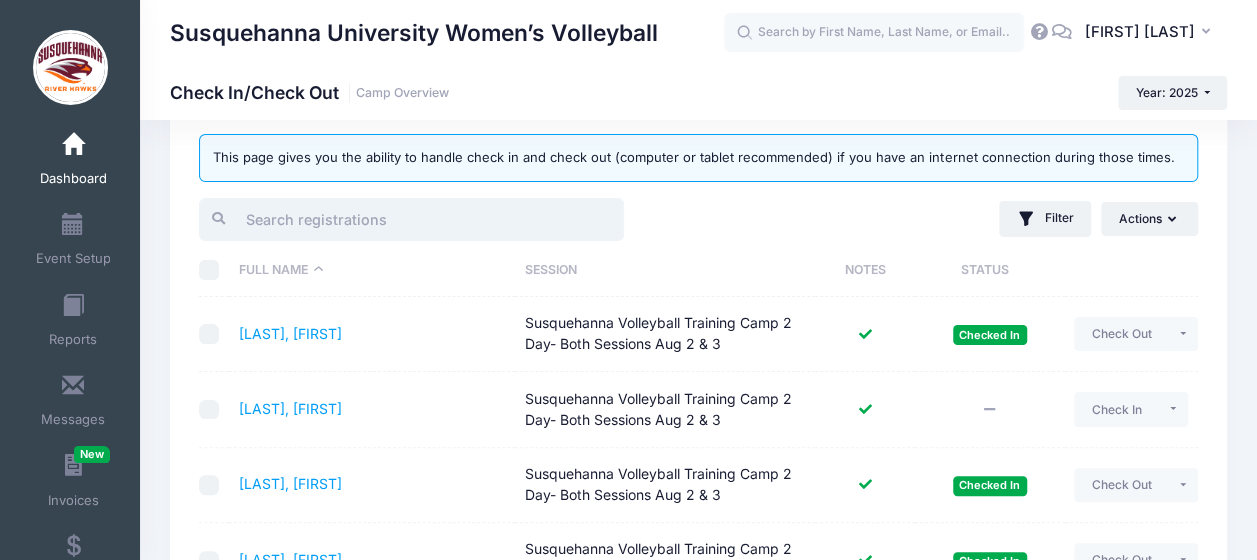 click at bounding box center (411, 219) 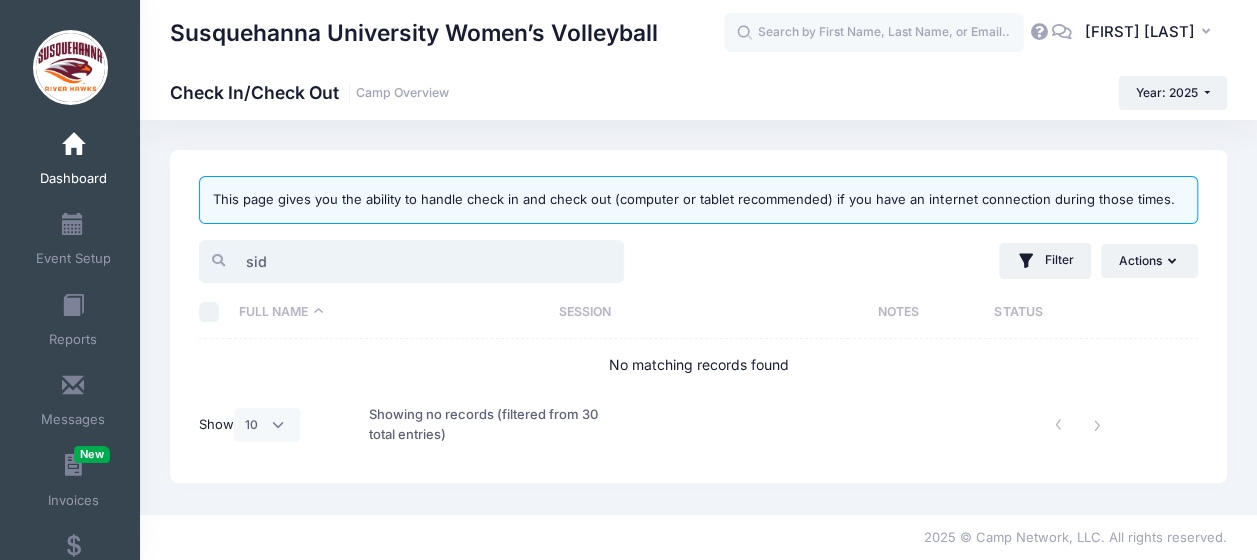 scroll, scrollTop: 0, scrollLeft: 0, axis: both 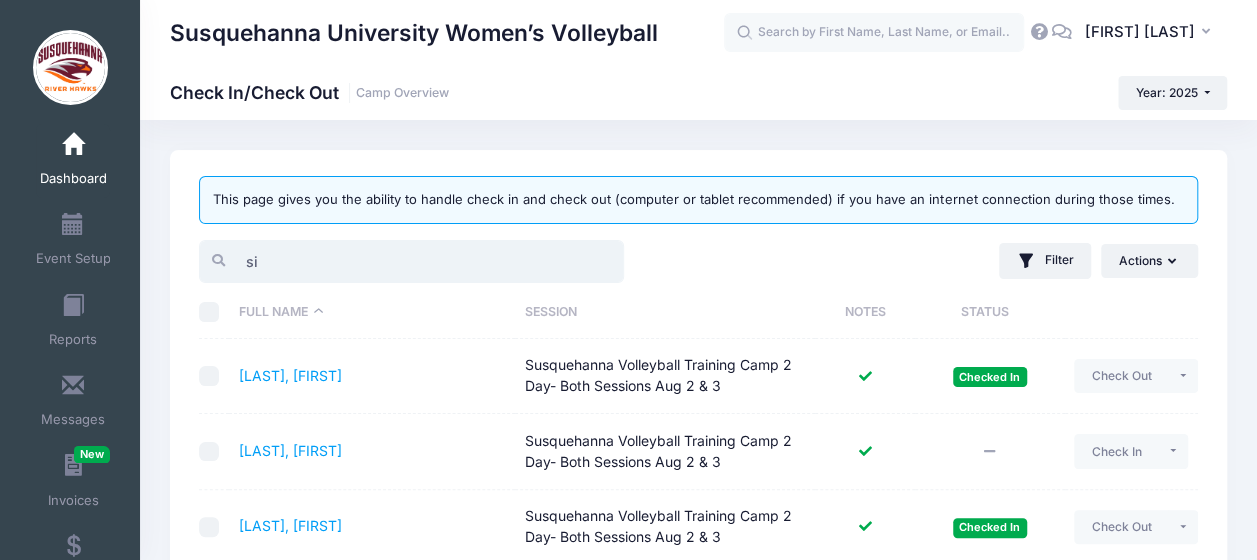 type on "s" 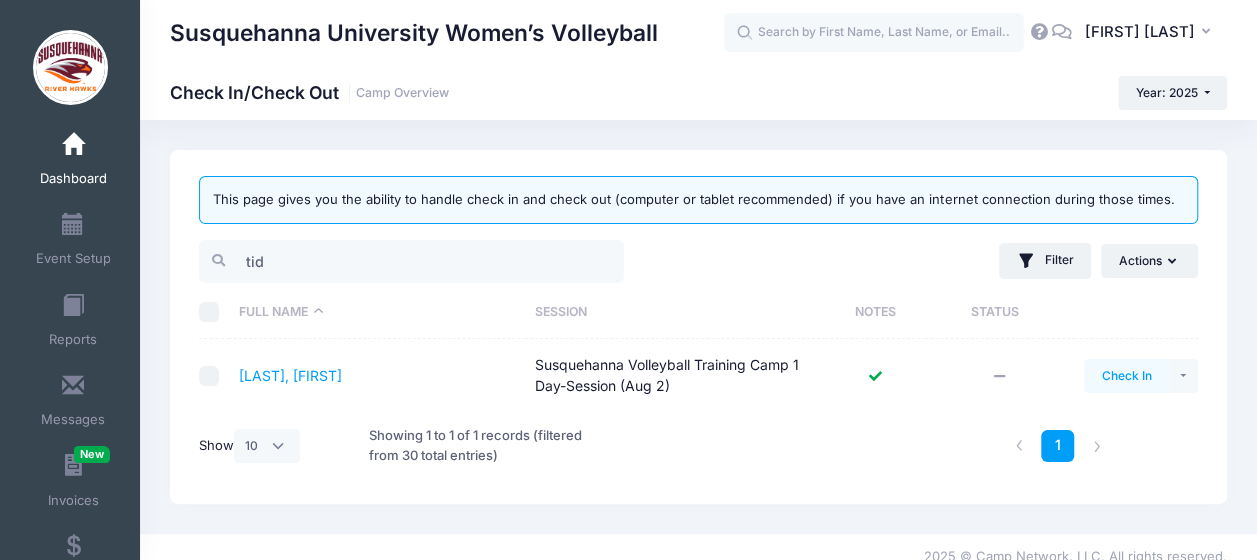 click on "Check In" at bounding box center (1126, 376) 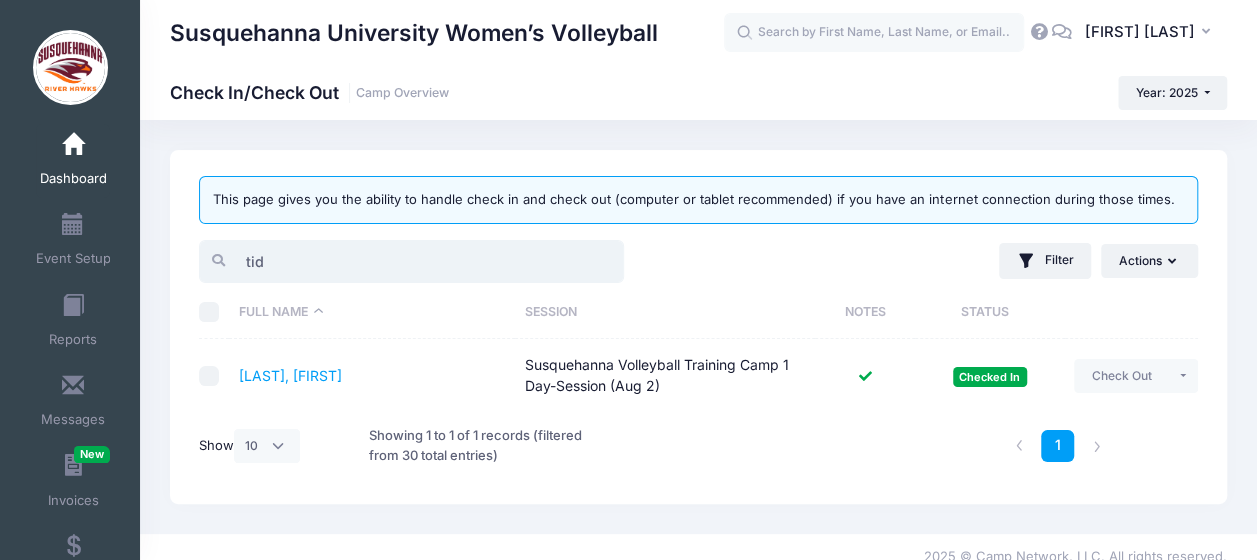 click on "tid" at bounding box center [411, 261] 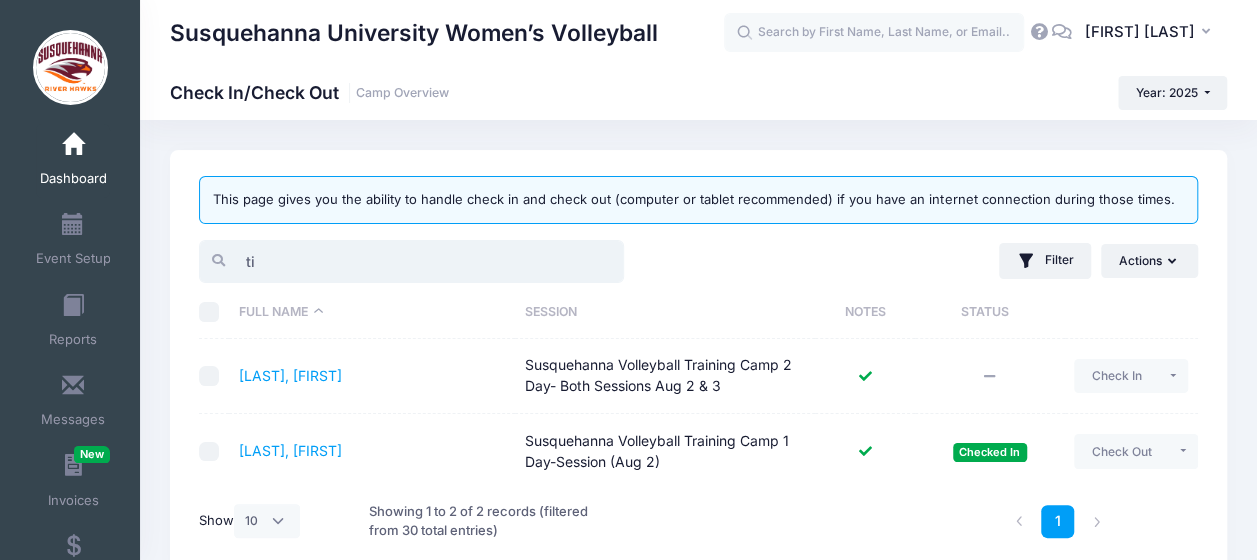 type on "t" 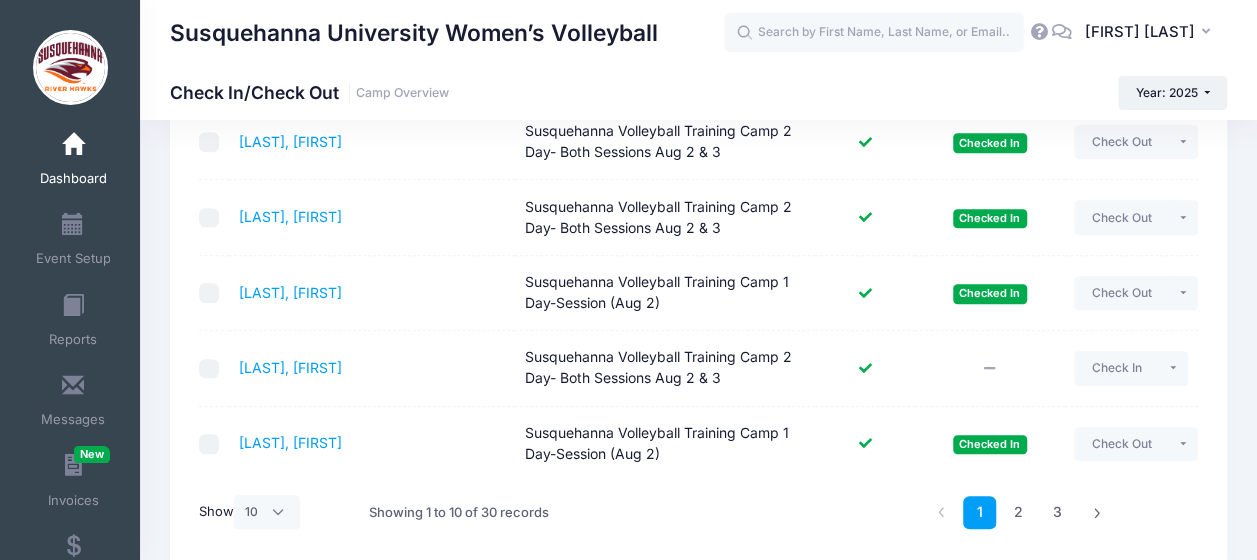 scroll, scrollTop: 692, scrollLeft: 0, axis: vertical 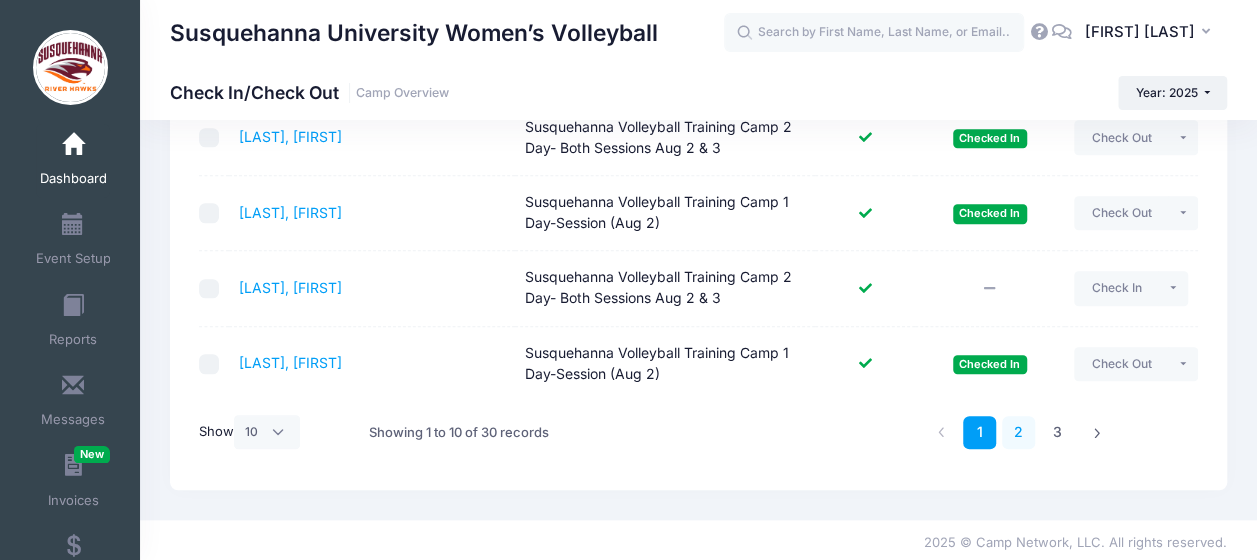 click on "2" at bounding box center [1018, 432] 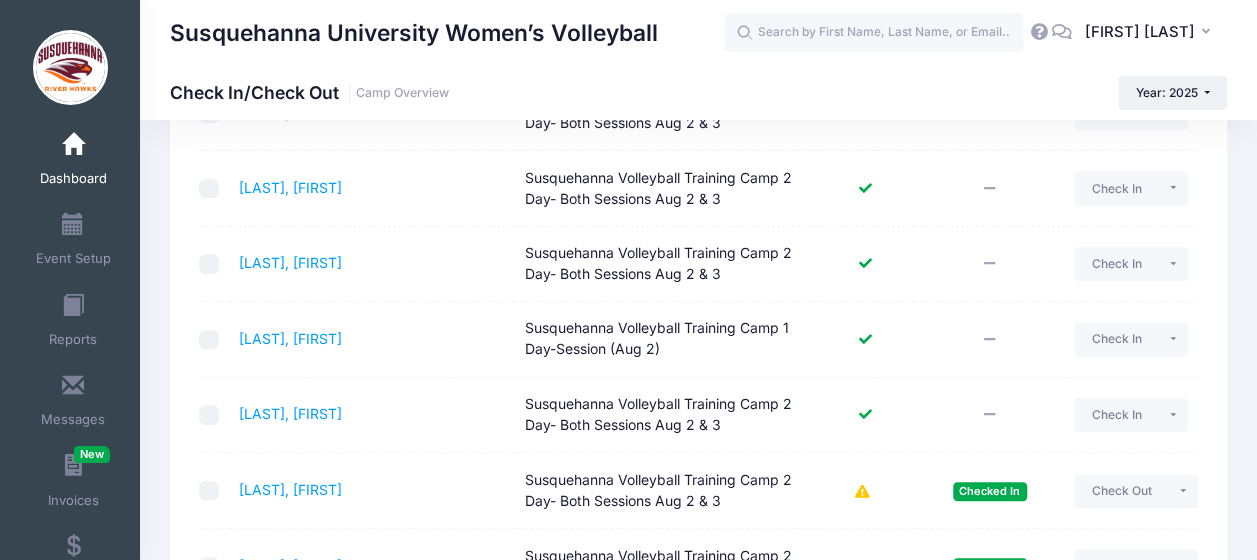 scroll, scrollTop: 256, scrollLeft: 0, axis: vertical 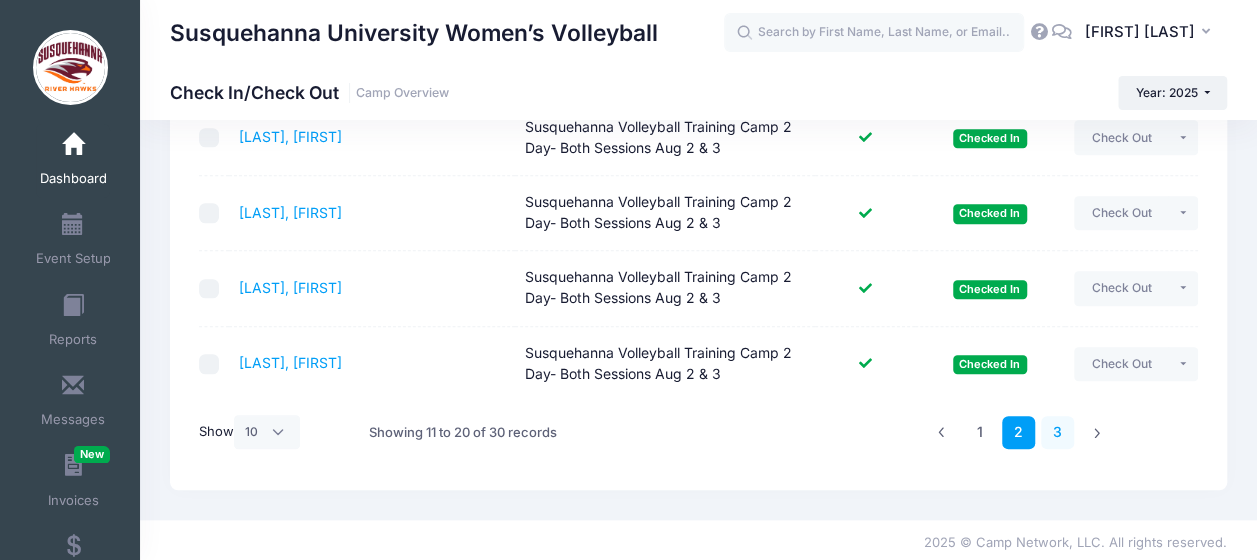 click on "3" at bounding box center [1057, 432] 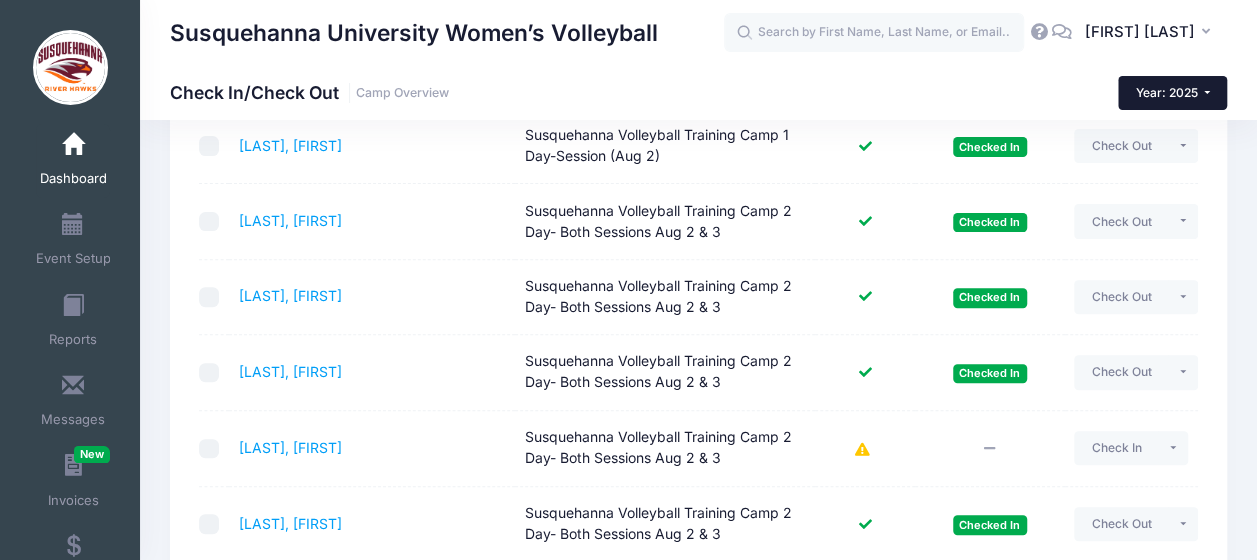 scroll, scrollTop: 200, scrollLeft: 0, axis: vertical 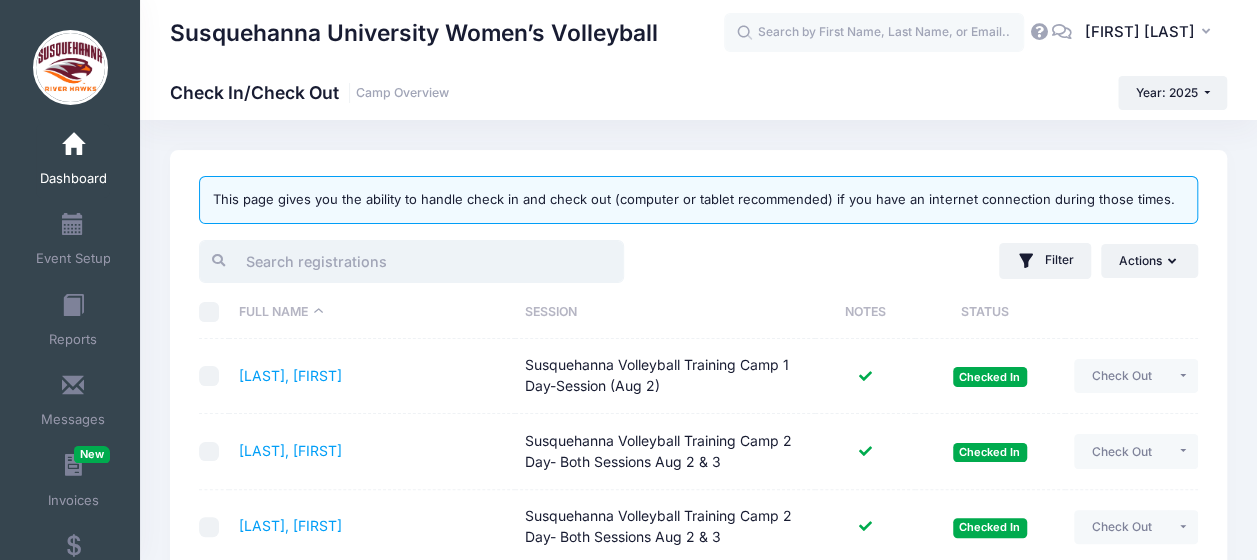 click at bounding box center (411, 261) 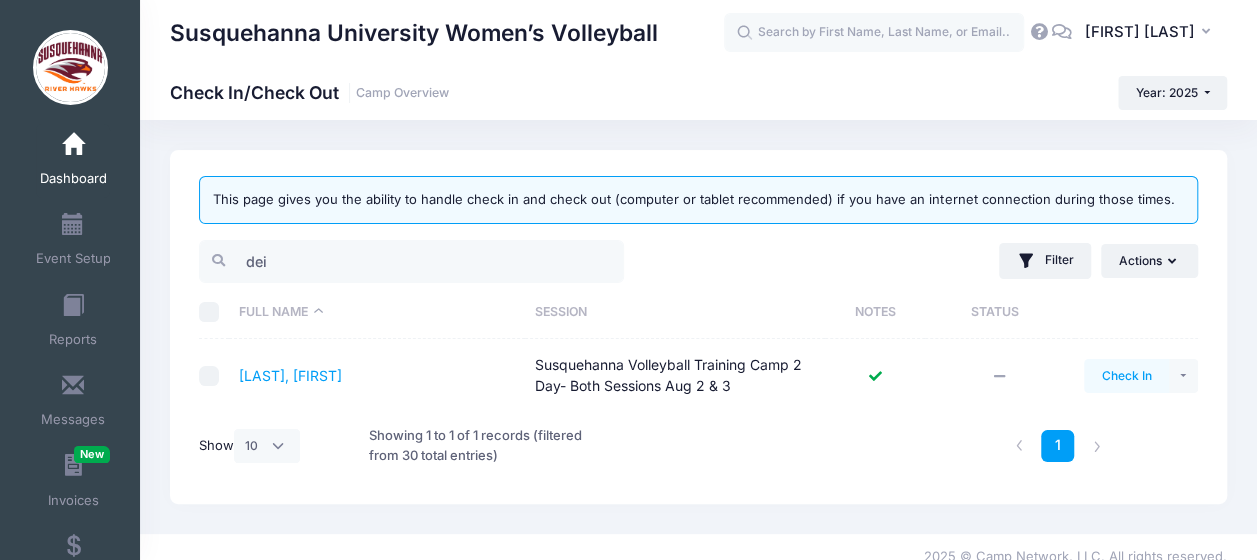 click on "Check In" at bounding box center [1126, 376] 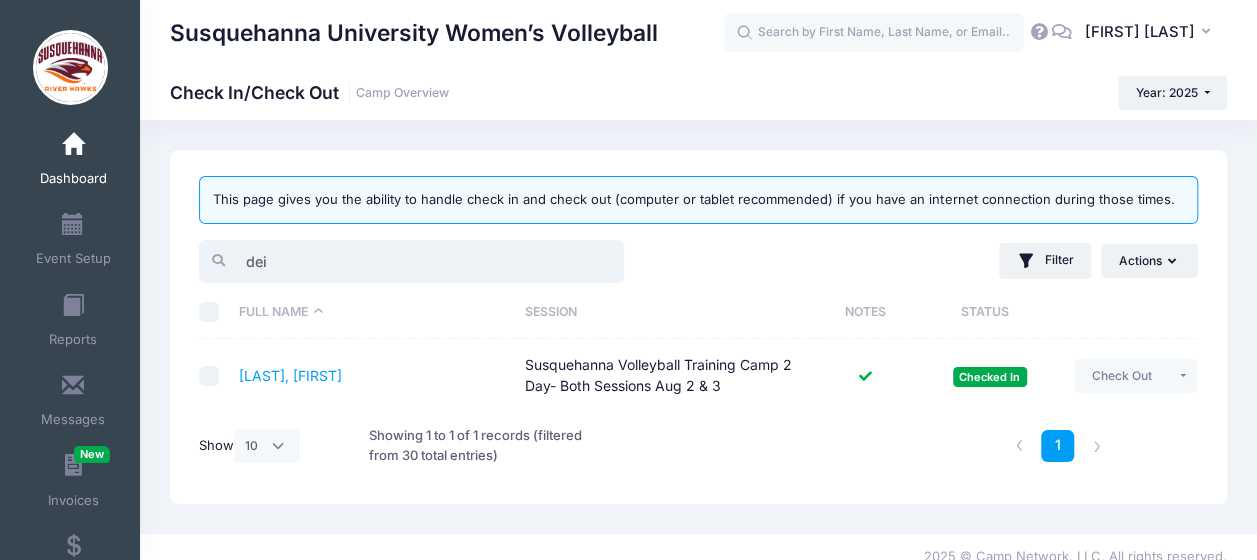 click on "dei" at bounding box center [411, 261] 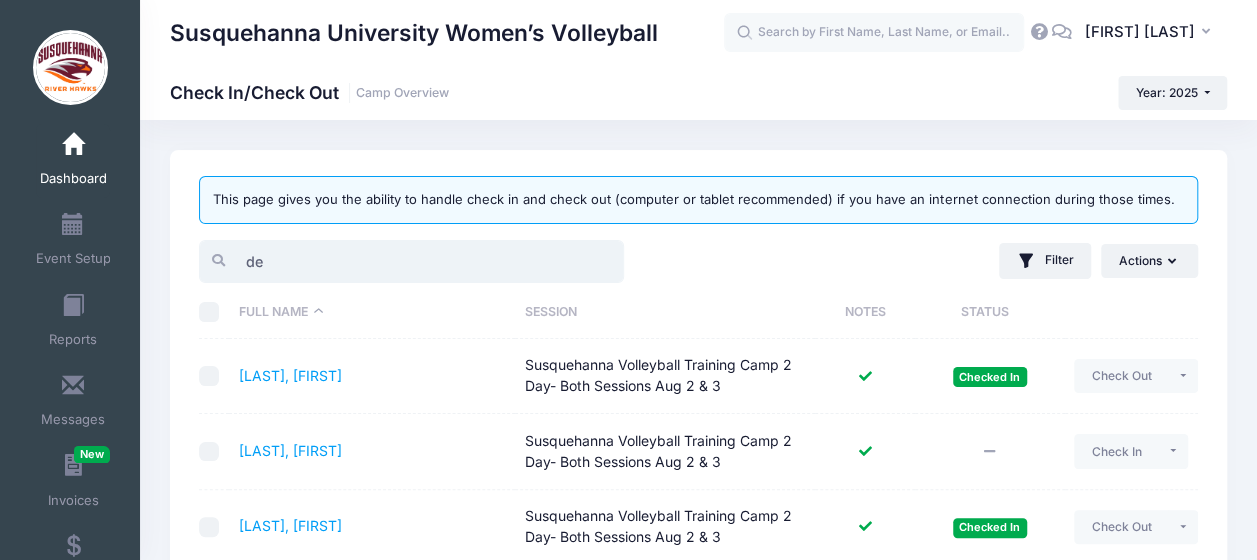 type on "d" 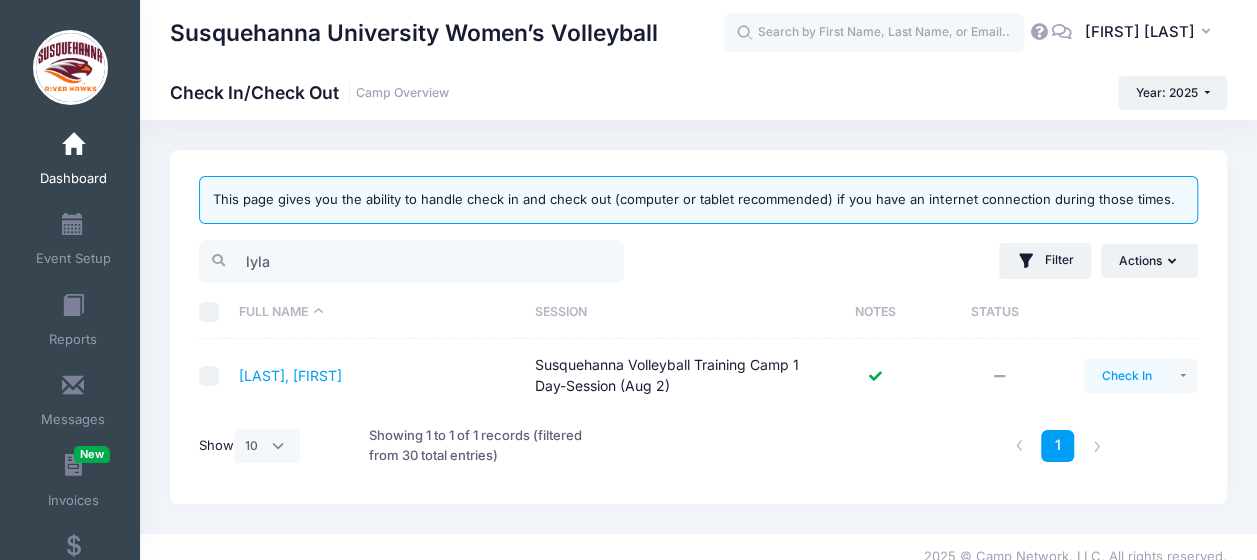 click on "Check In" at bounding box center [1126, 376] 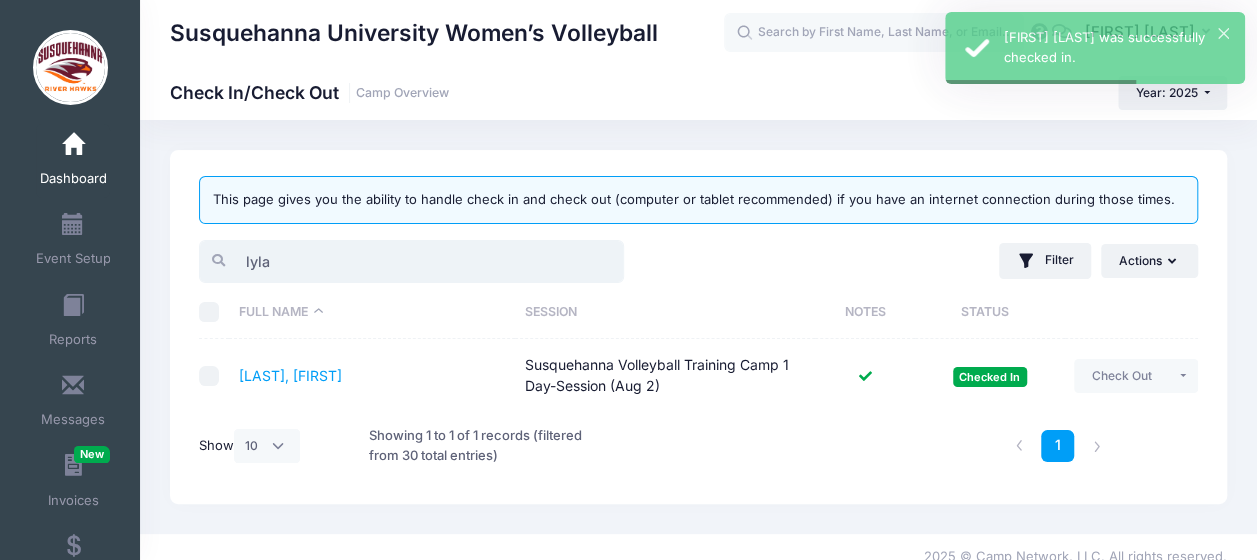 click on "lyla" at bounding box center (411, 261) 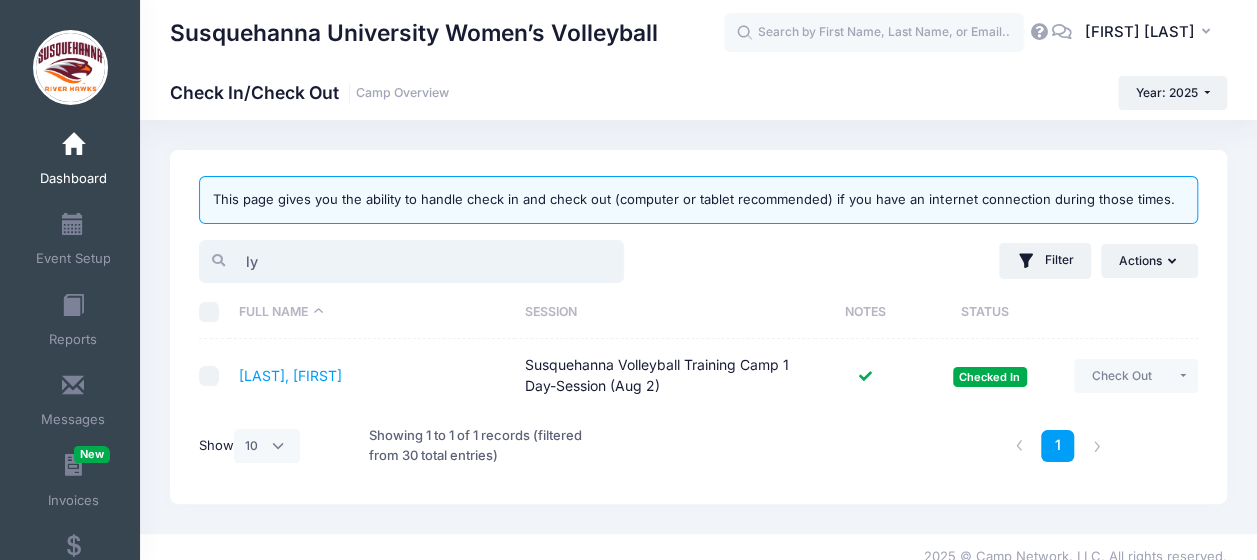 type on "l" 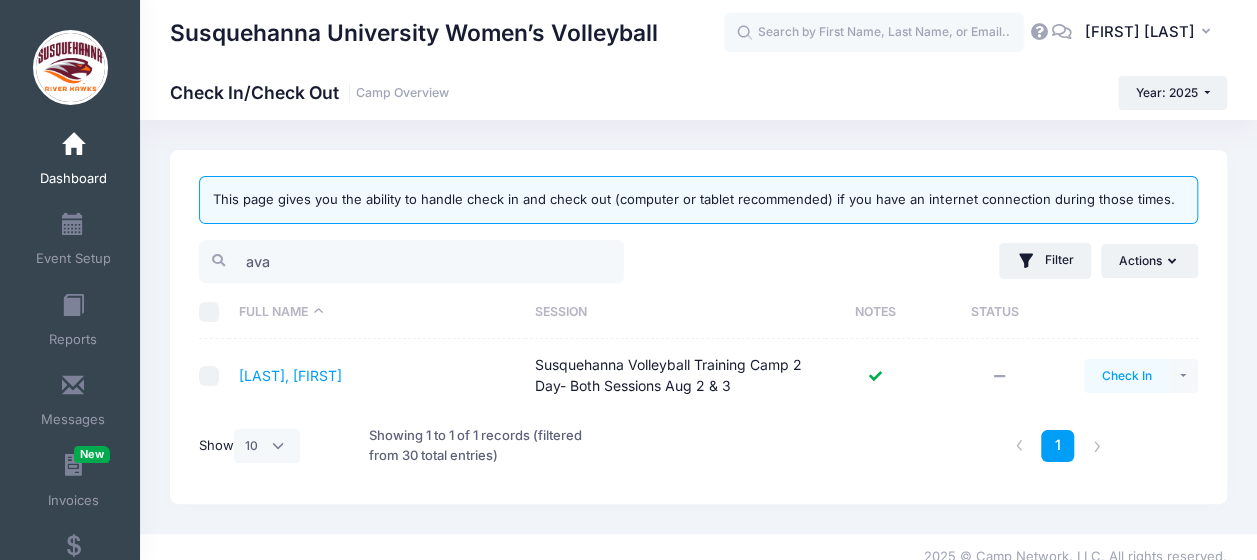 click on "Check In" at bounding box center (1126, 376) 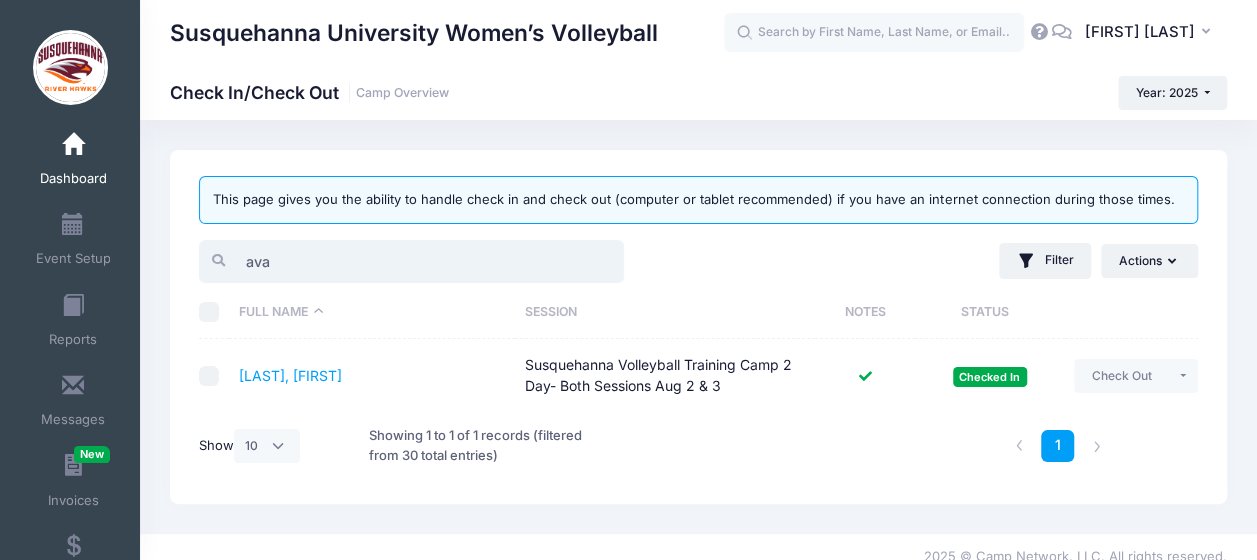 click on "ava" at bounding box center (411, 261) 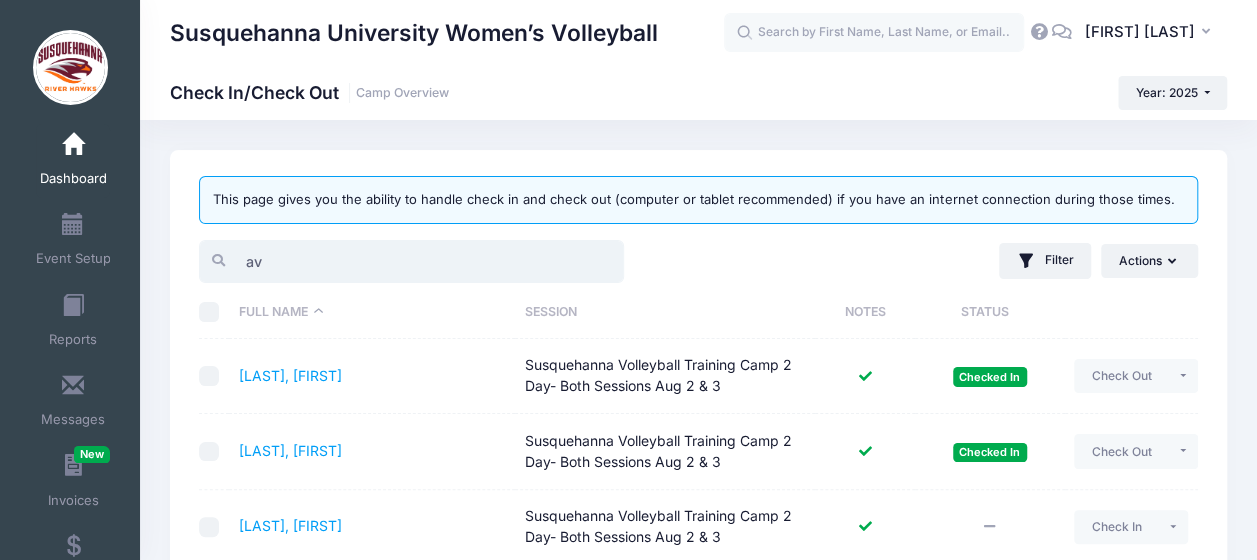 type on "a" 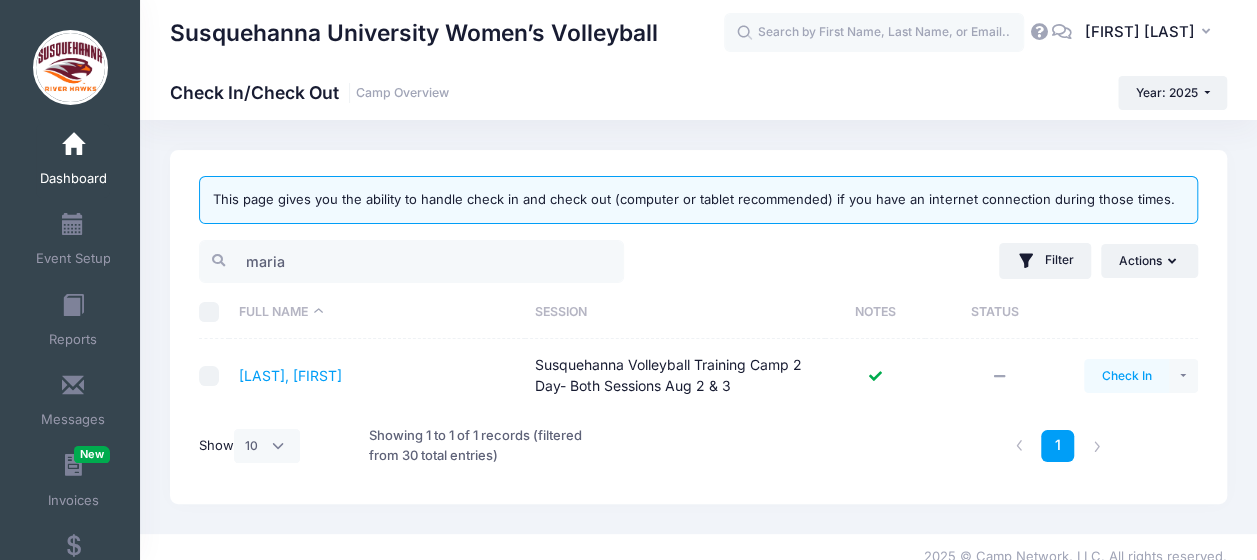 click on "Check In" at bounding box center [1126, 376] 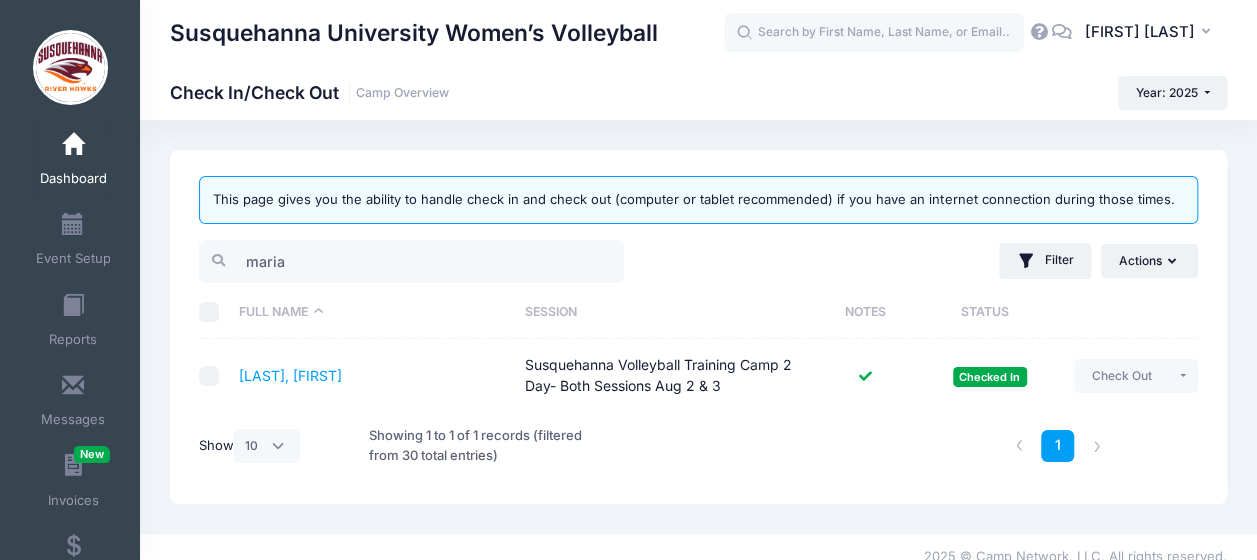 click on "Full Name" at bounding box center [372, 312] 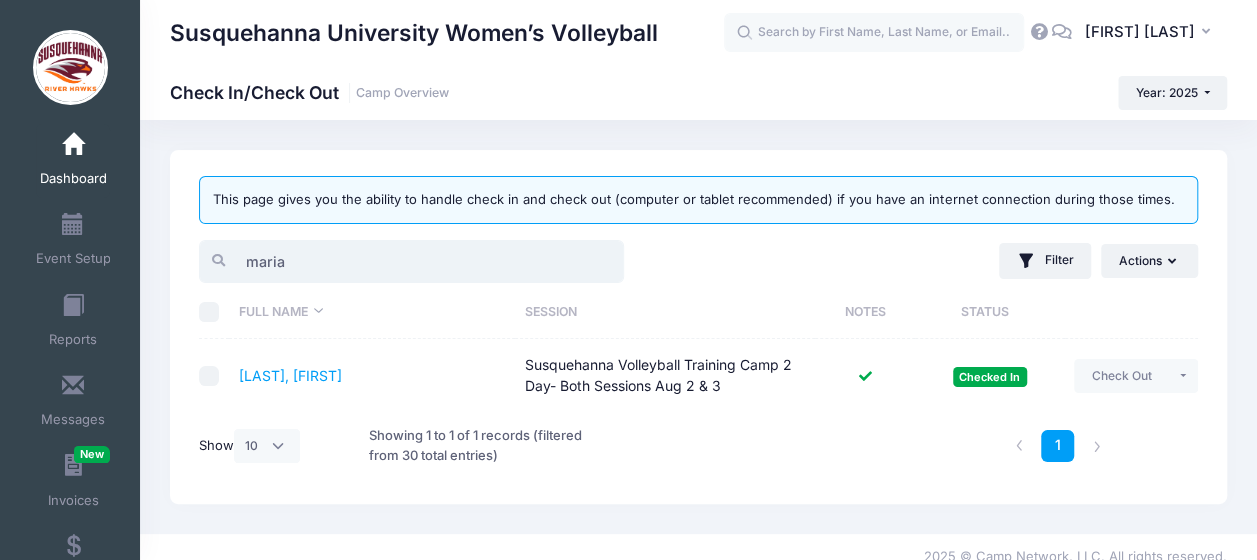click on "maria" at bounding box center (411, 261) 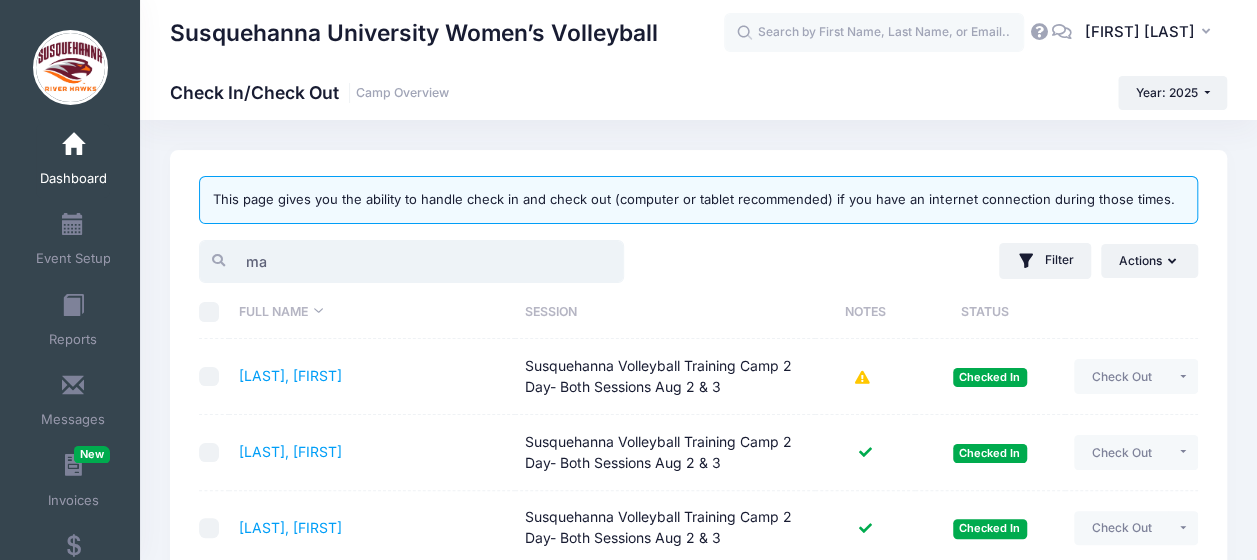 type on "m" 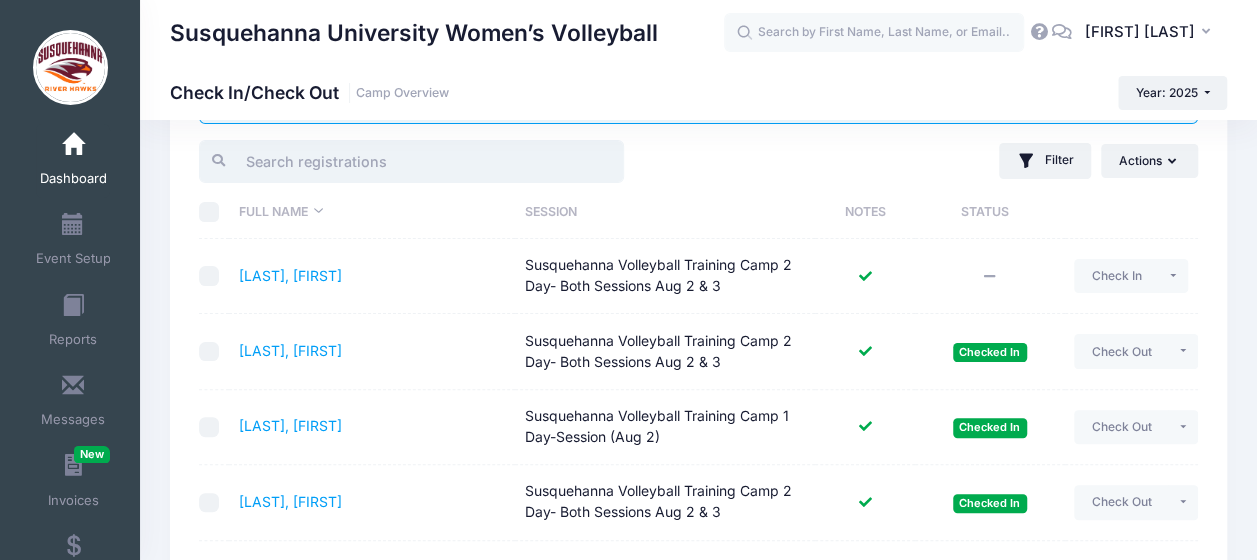 scroll, scrollTop: 120, scrollLeft: 0, axis: vertical 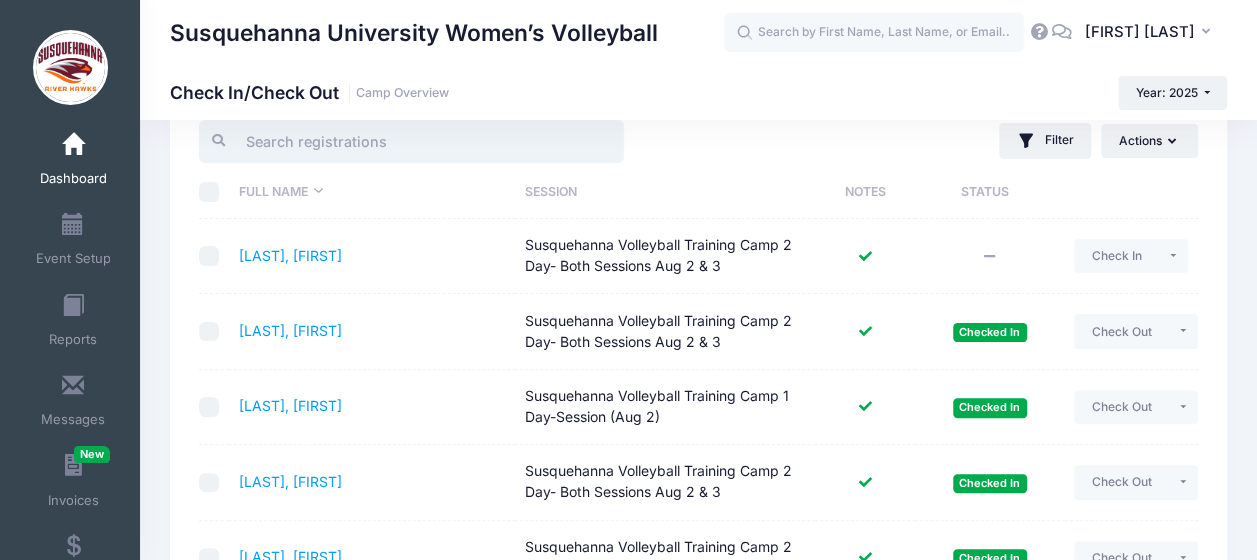 type 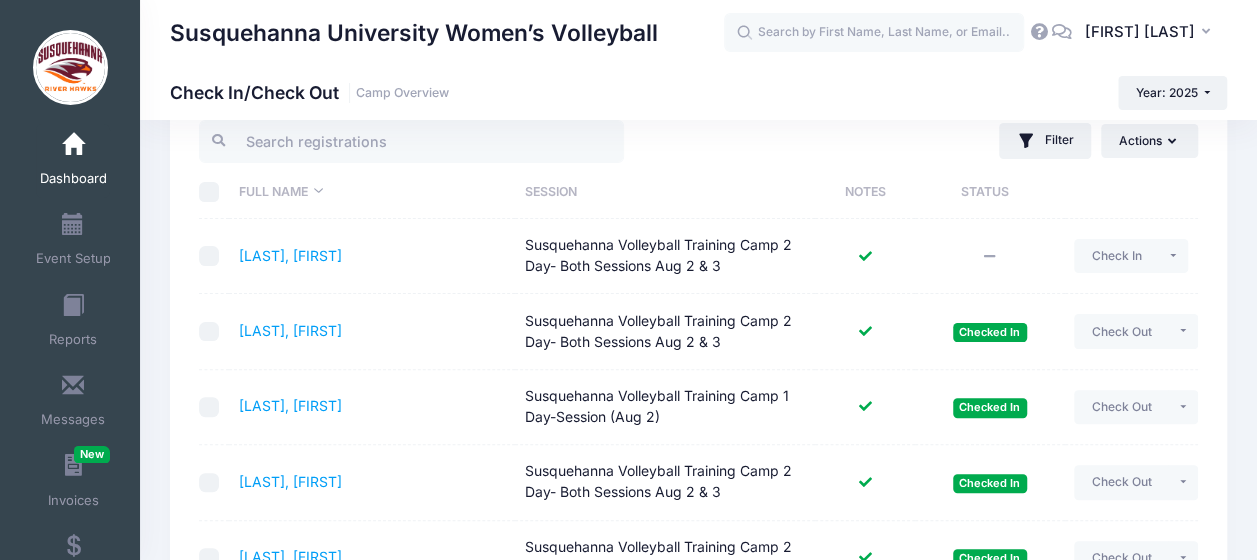 drag, startPoint x: 1253, startPoint y: 168, endPoint x: 1232, endPoint y: 260, distance: 94.36631 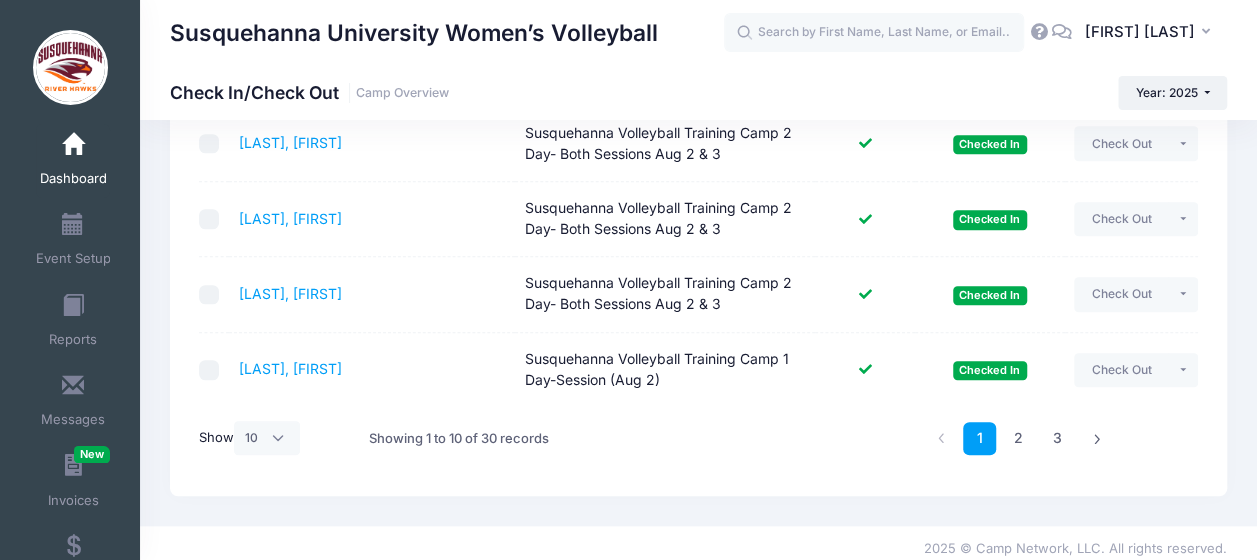 scroll, scrollTop: 692, scrollLeft: 0, axis: vertical 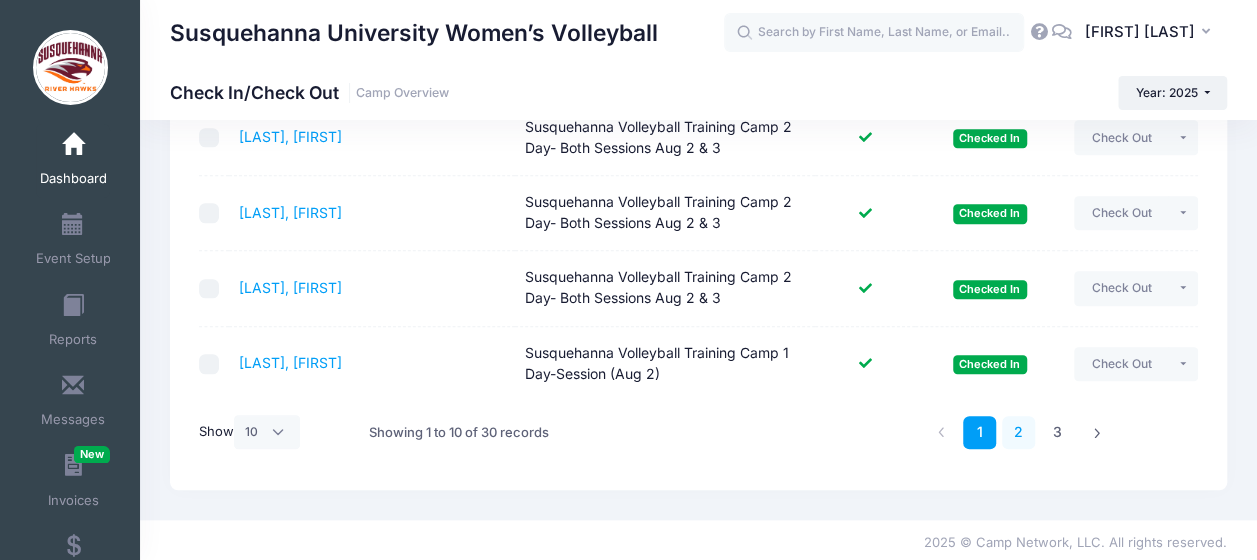 click on "2" at bounding box center [1018, 432] 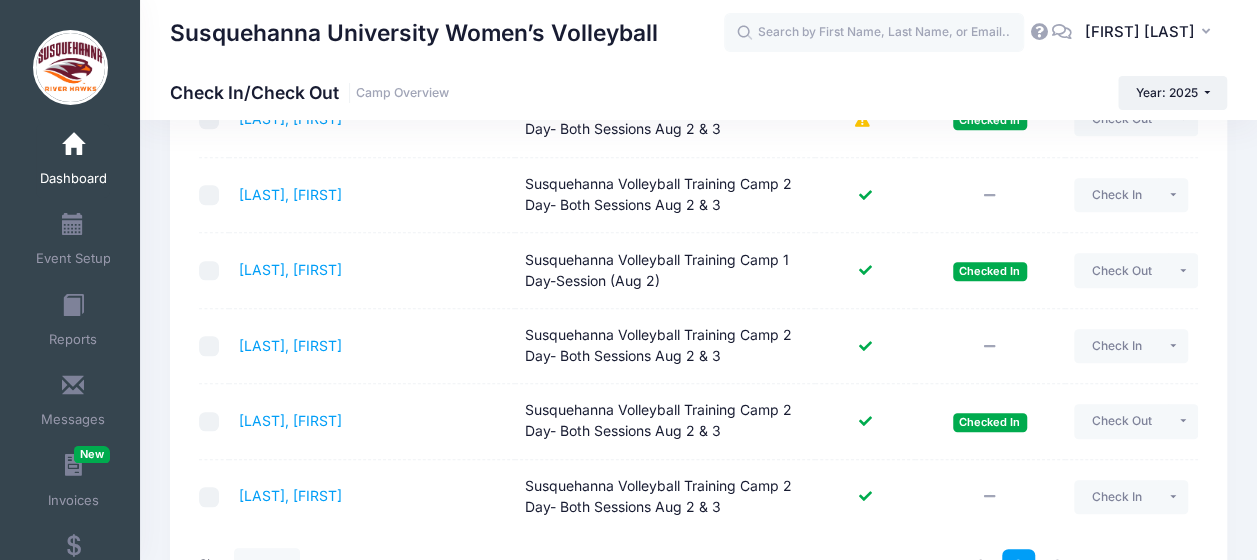 scroll, scrollTop: 692, scrollLeft: 0, axis: vertical 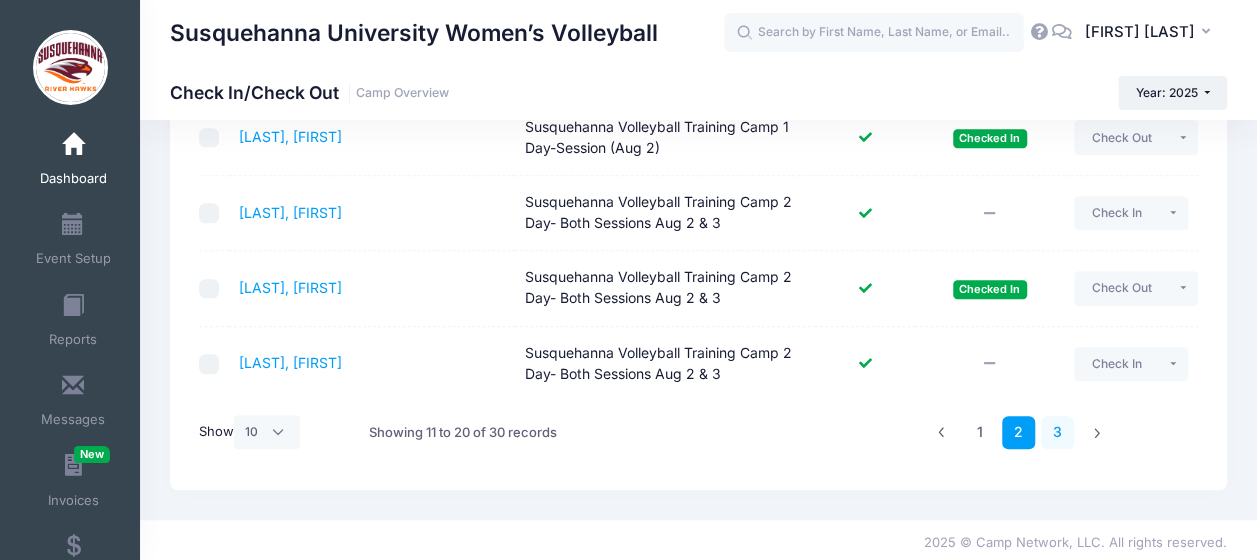 click on "3" at bounding box center [1057, 432] 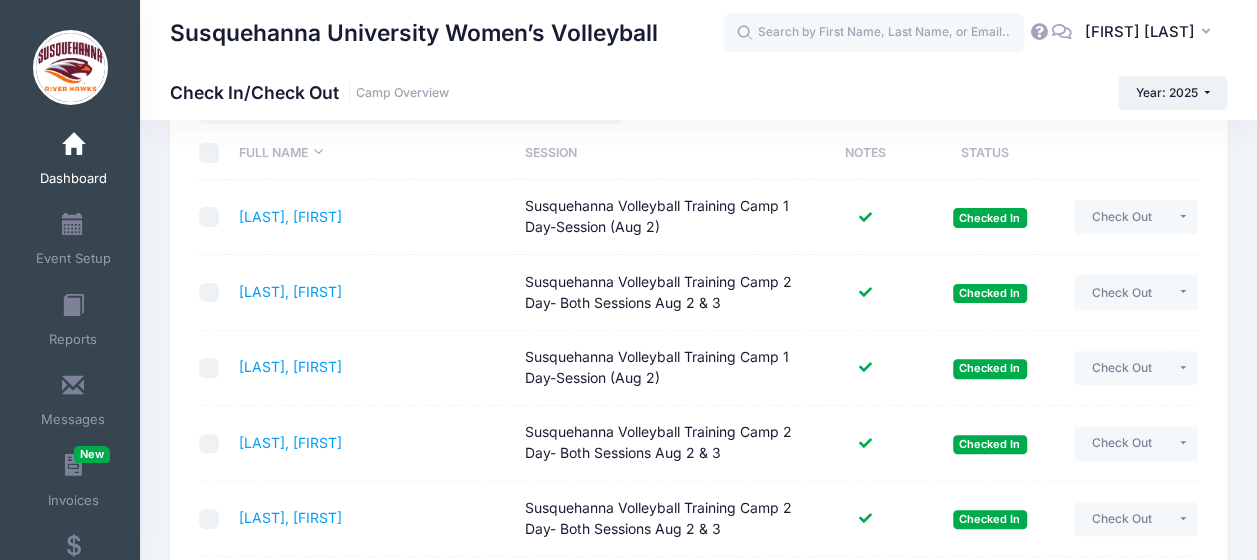 scroll, scrollTop: 125, scrollLeft: 0, axis: vertical 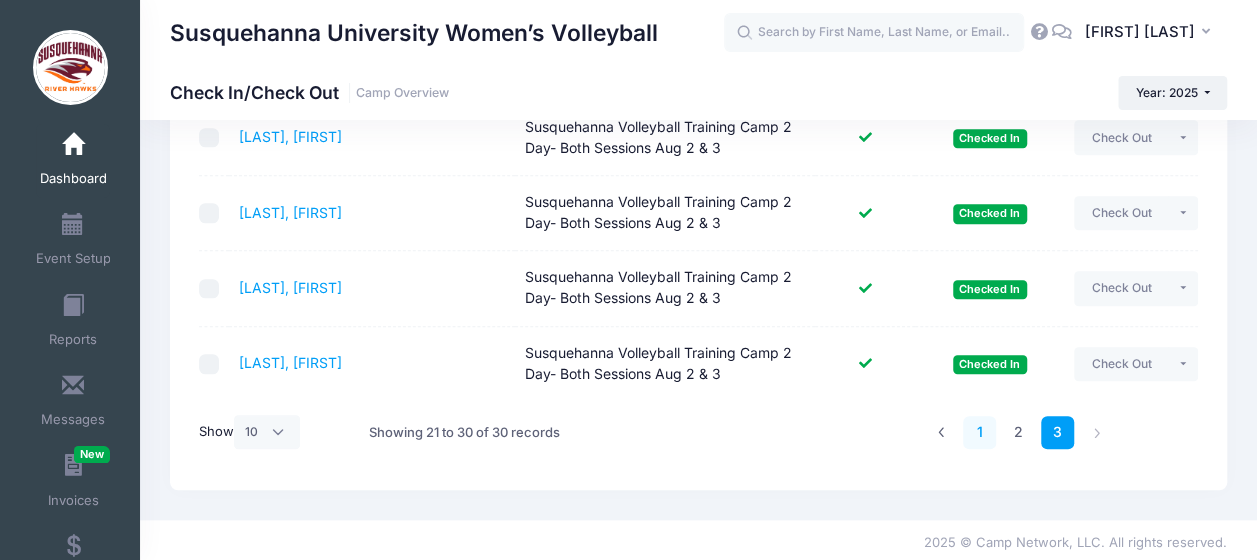 click on "1" at bounding box center [979, 432] 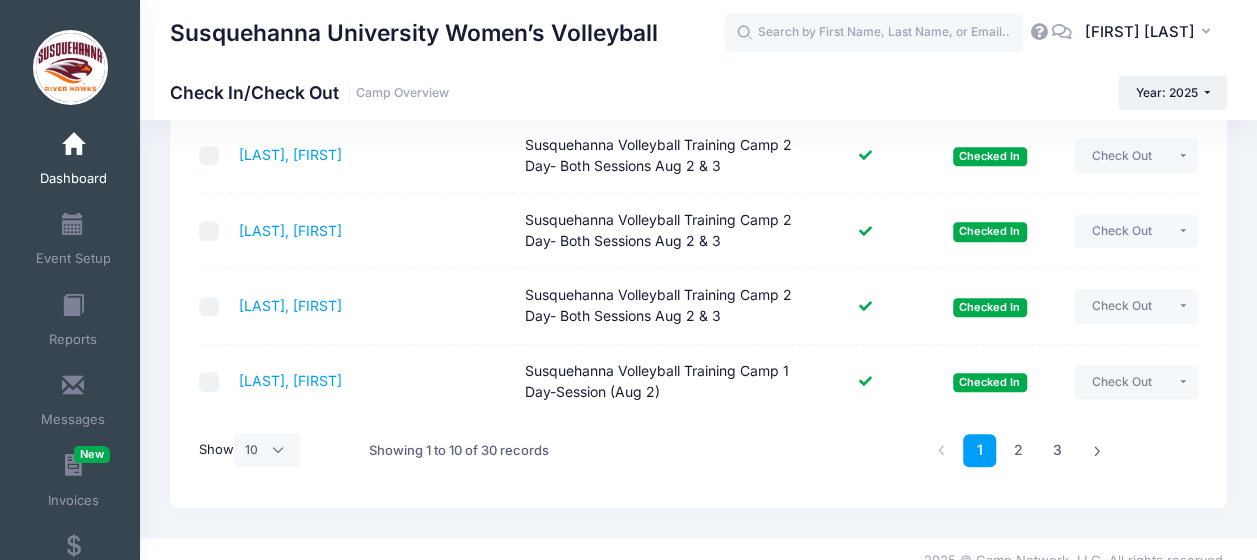scroll, scrollTop: 692, scrollLeft: 0, axis: vertical 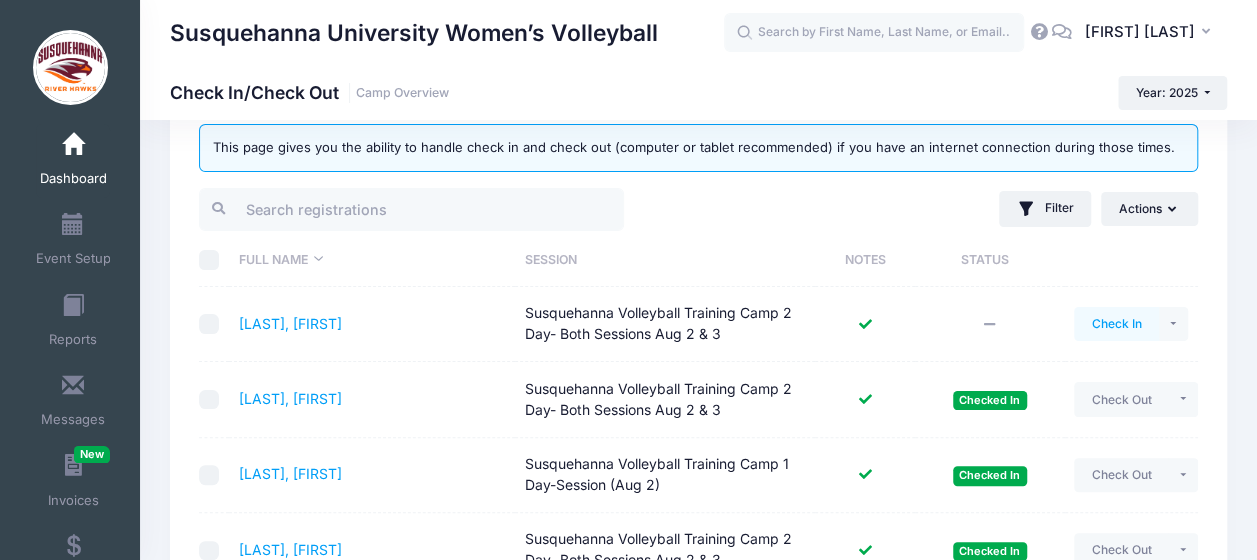 click on "Check In" at bounding box center [1116, 324] 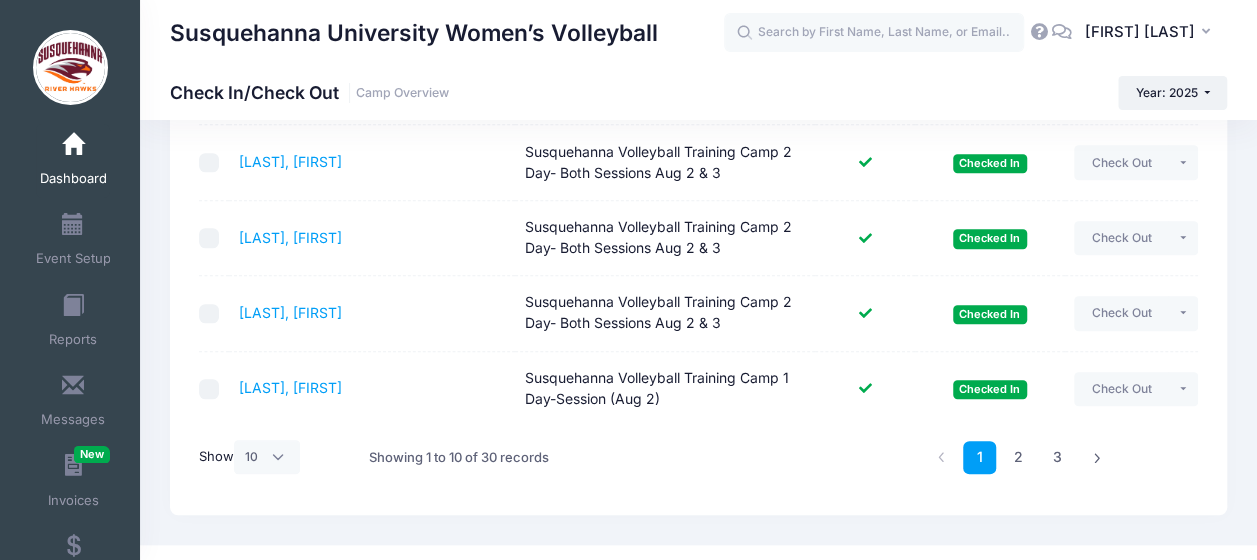 scroll, scrollTop: 692, scrollLeft: 0, axis: vertical 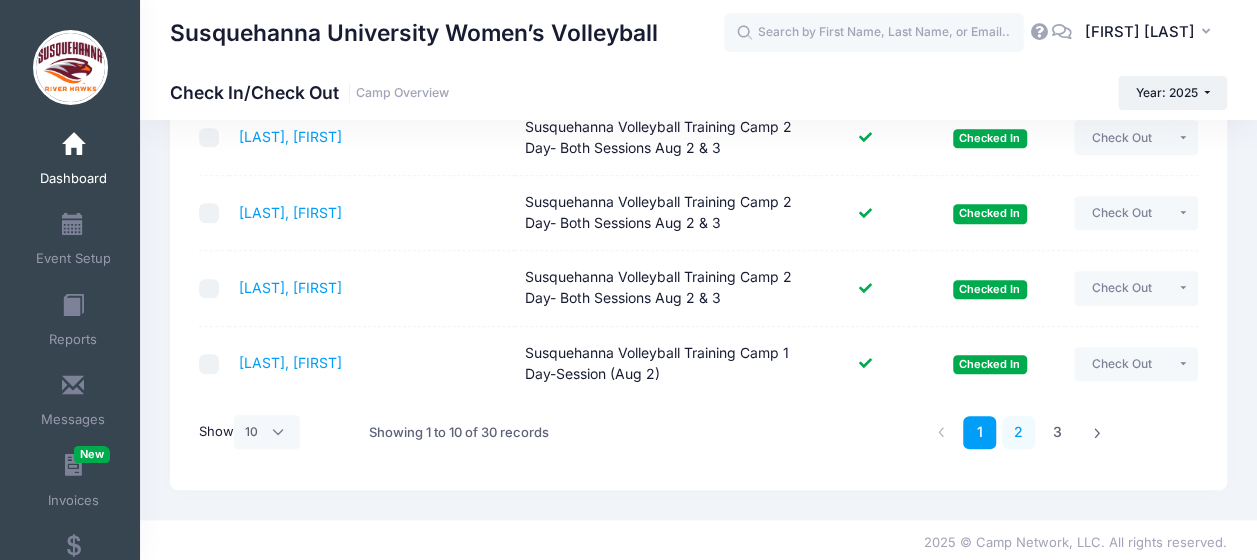 click on "2" at bounding box center [1018, 432] 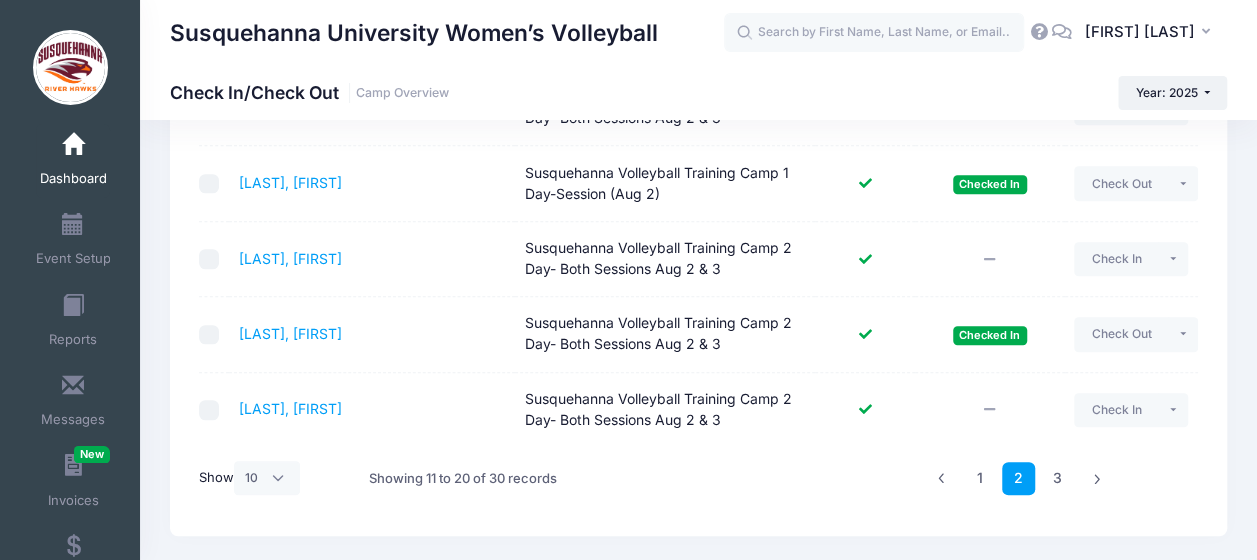 scroll, scrollTop: 647, scrollLeft: 0, axis: vertical 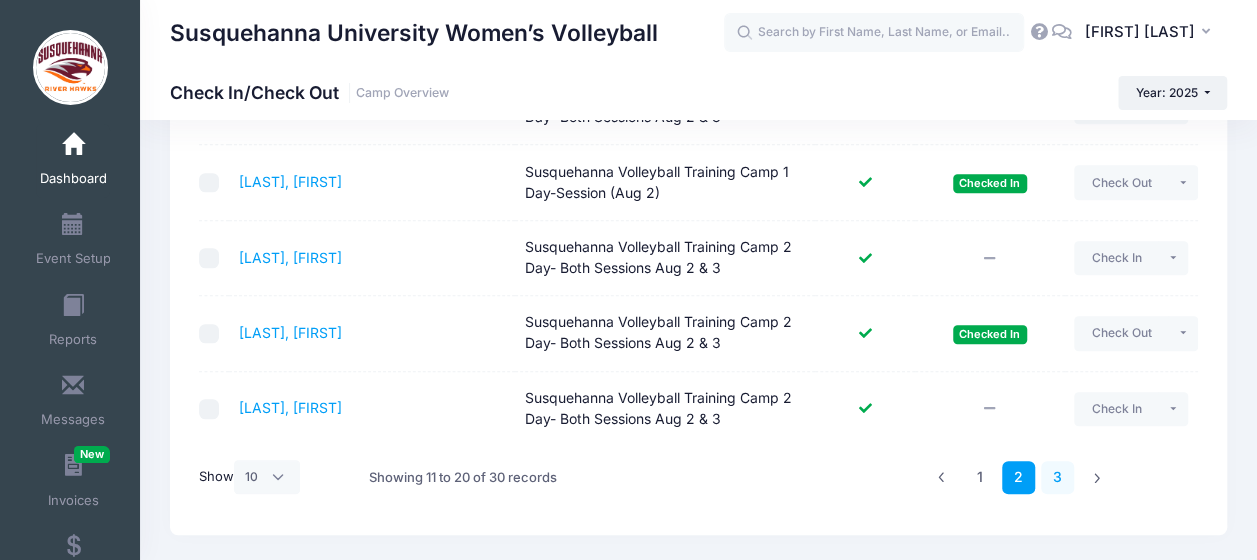 click on "3" at bounding box center [1057, 477] 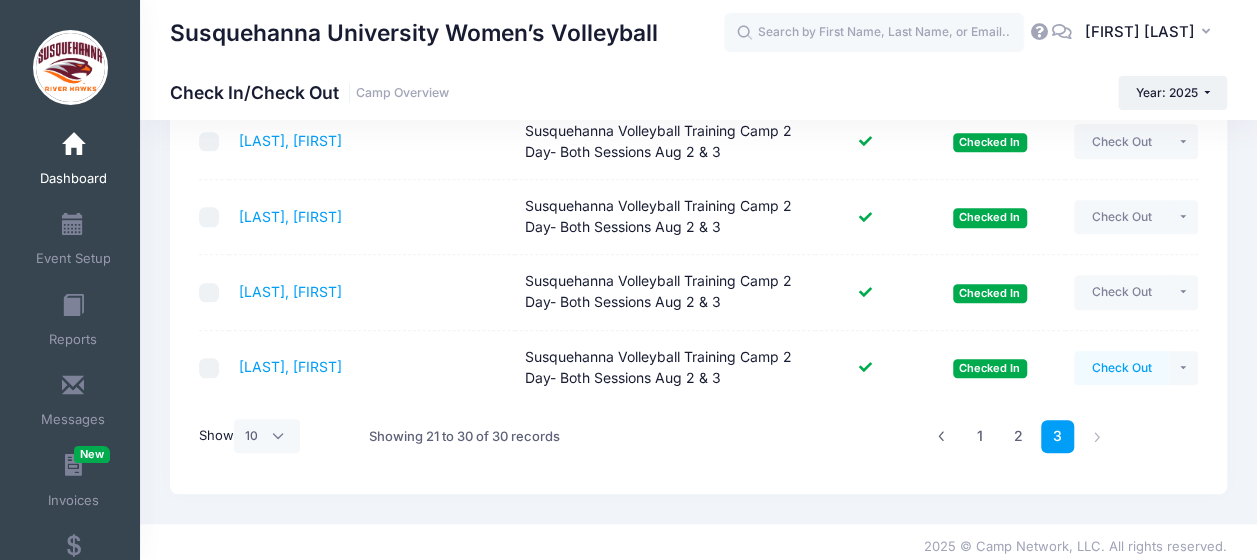 scroll, scrollTop: 692, scrollLeft: 0, axis: vertical 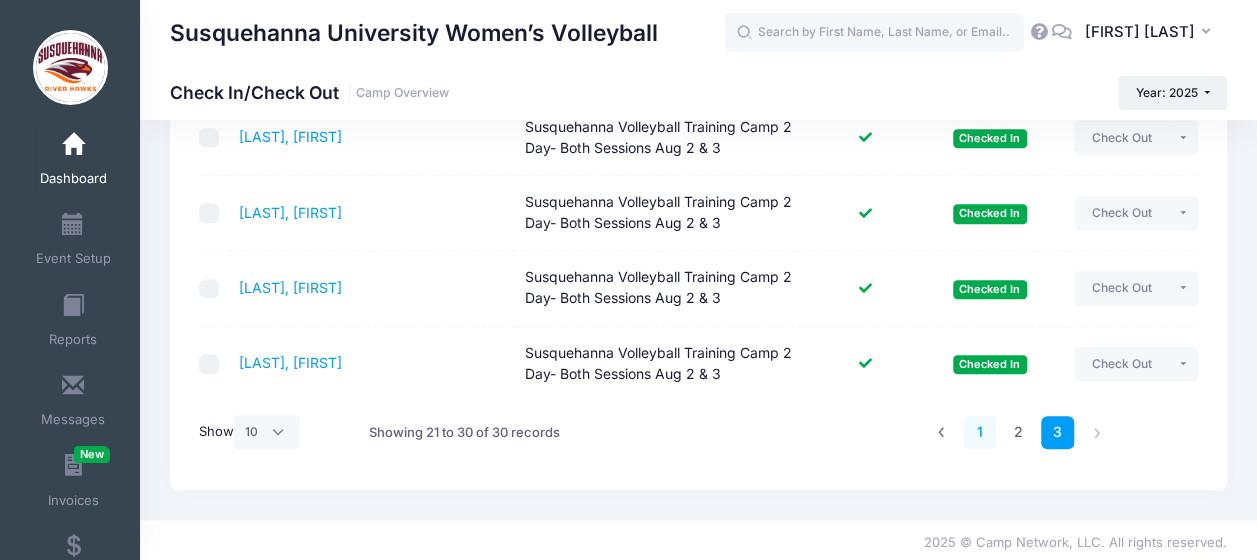 click on "1" at bounding box center [979, 432] 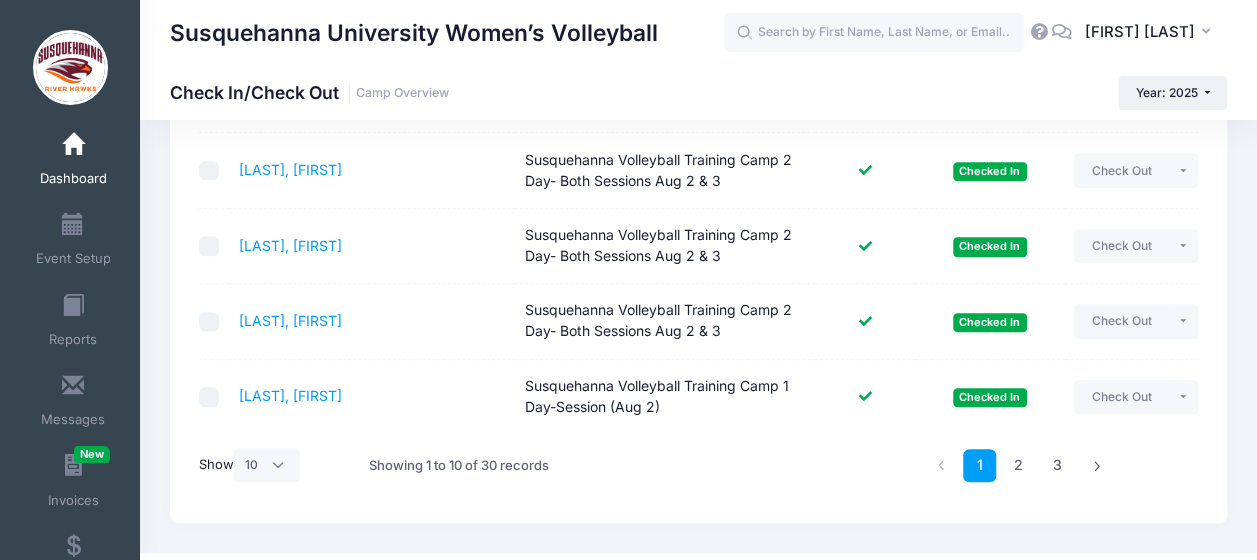 scroll, scrollTop: 660, scrollLeft: 0, axis: vertical 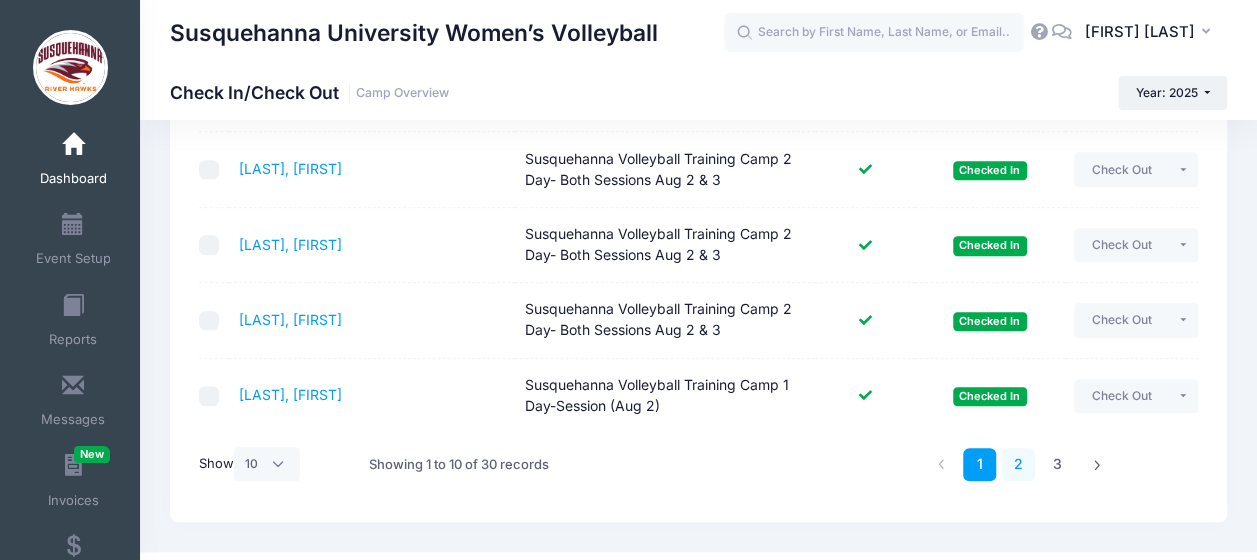 click on "2" at bounding box center [1018, 464] 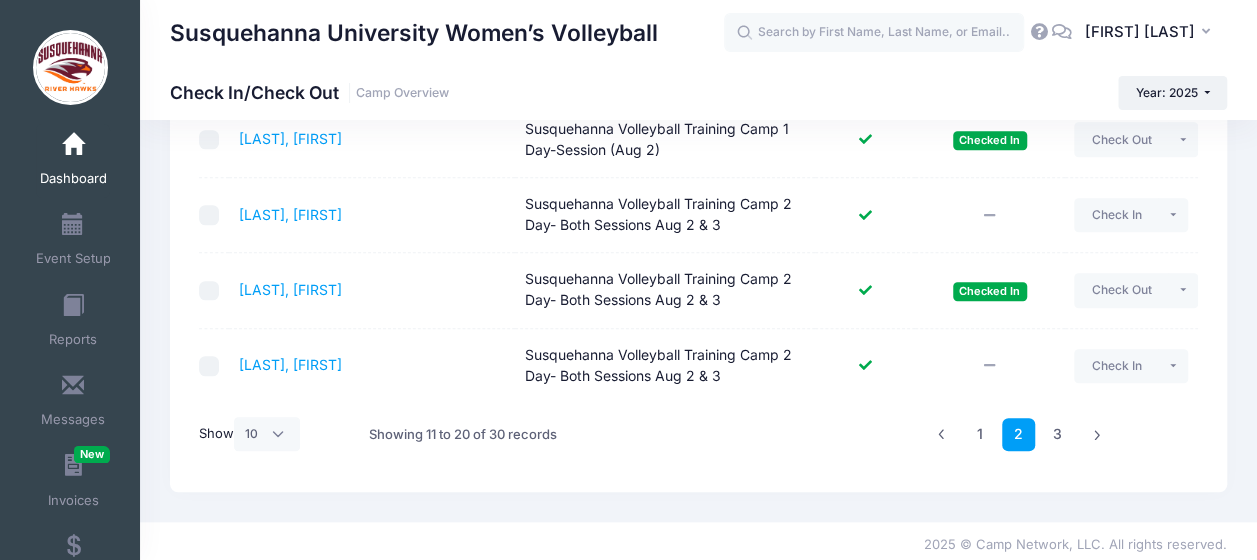 scroll, scrollTop: 692, scrollLeft: 0, axis: vertical 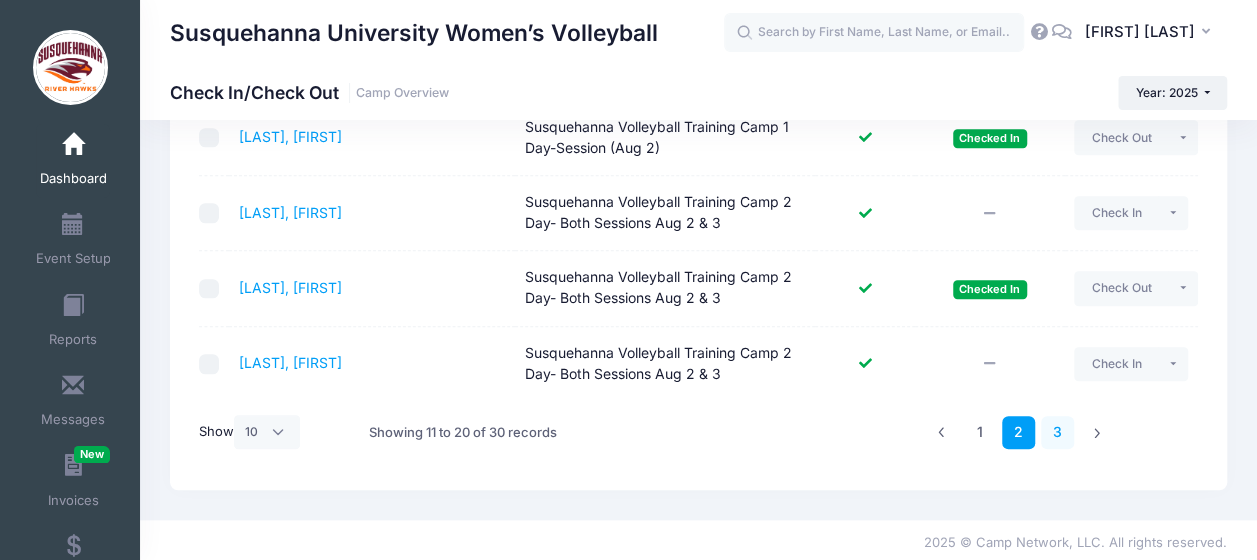 click on "3" at bounding box center (1057, 432) 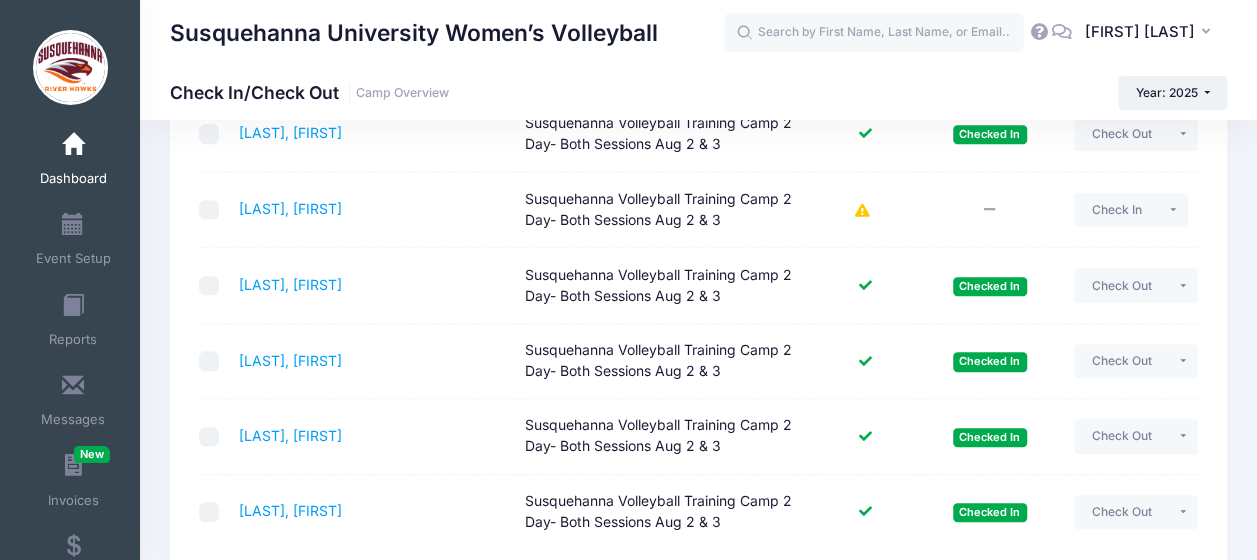 scroll, scrollTop: 692, scrollLeft: 0, axis: vertical 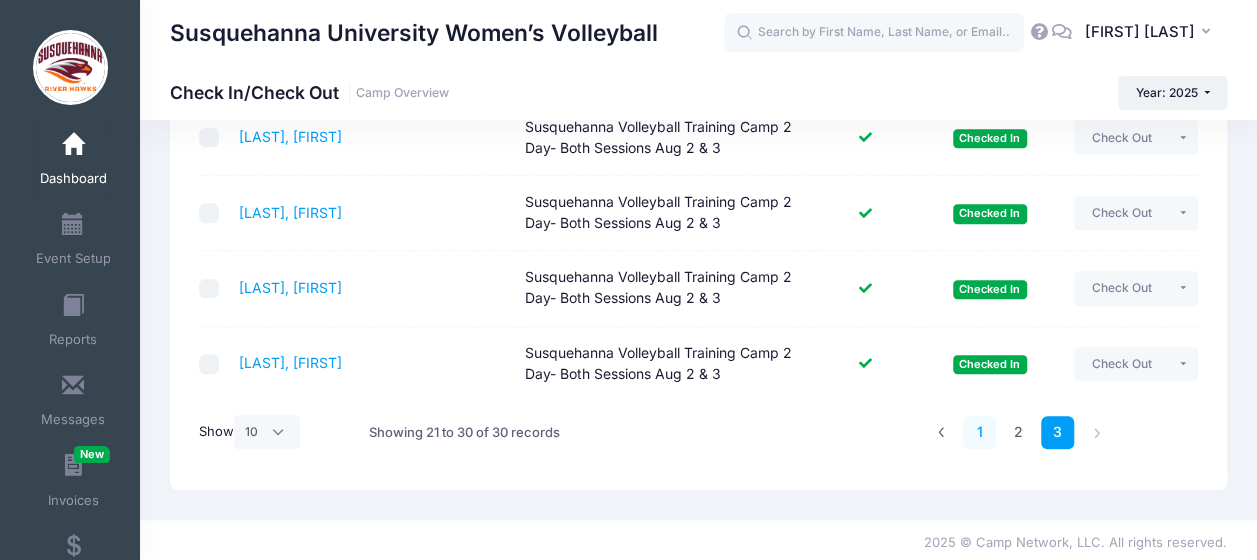 click on "1" at bounding box center (979, 432) 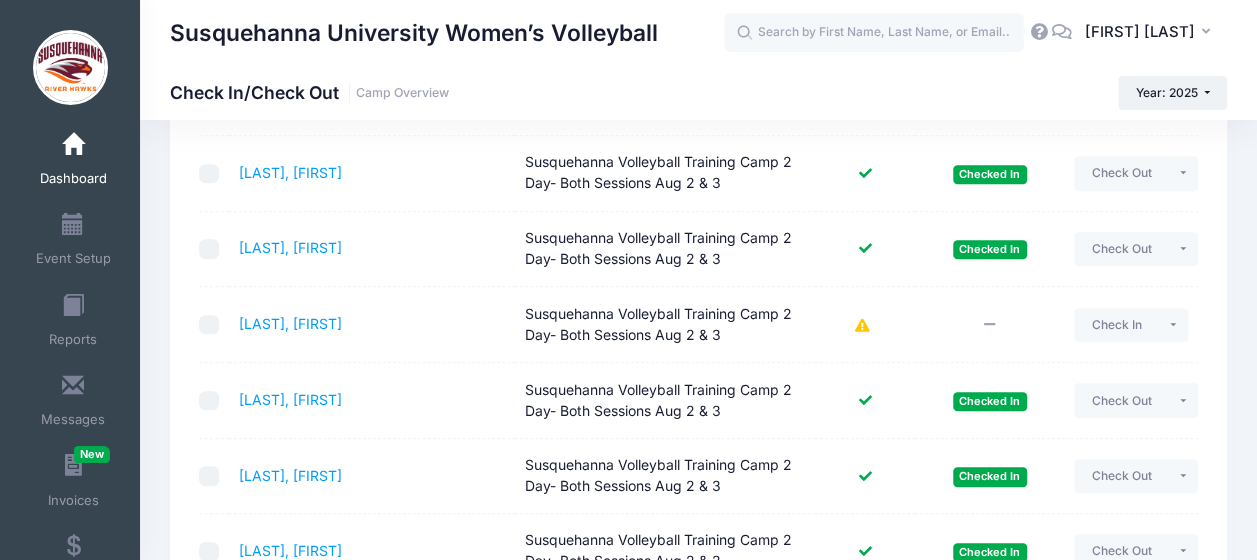 scroll, scrollTop: 424, scrollLeft: 0, axis: vertical 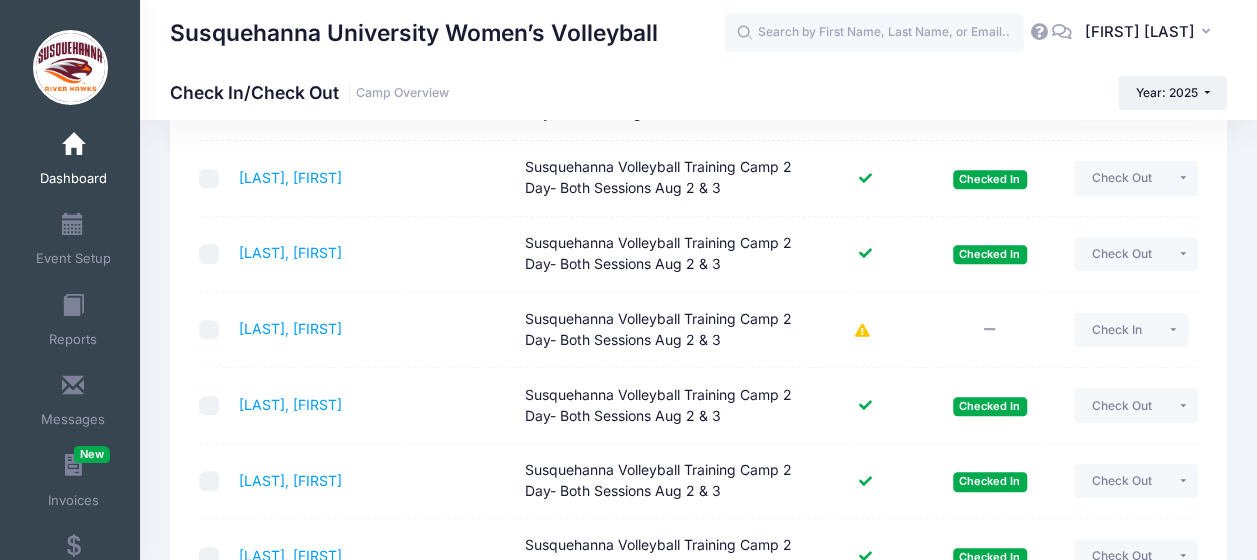 click on "This page gives you the ability to handle check in and check out (computer or tablet recommended) if you have an internet connection during those times.
Filter
Filter Options
Show:
Upcoming
Started
Completed
Session:
All Sessions" at bounding box center (698, 242) 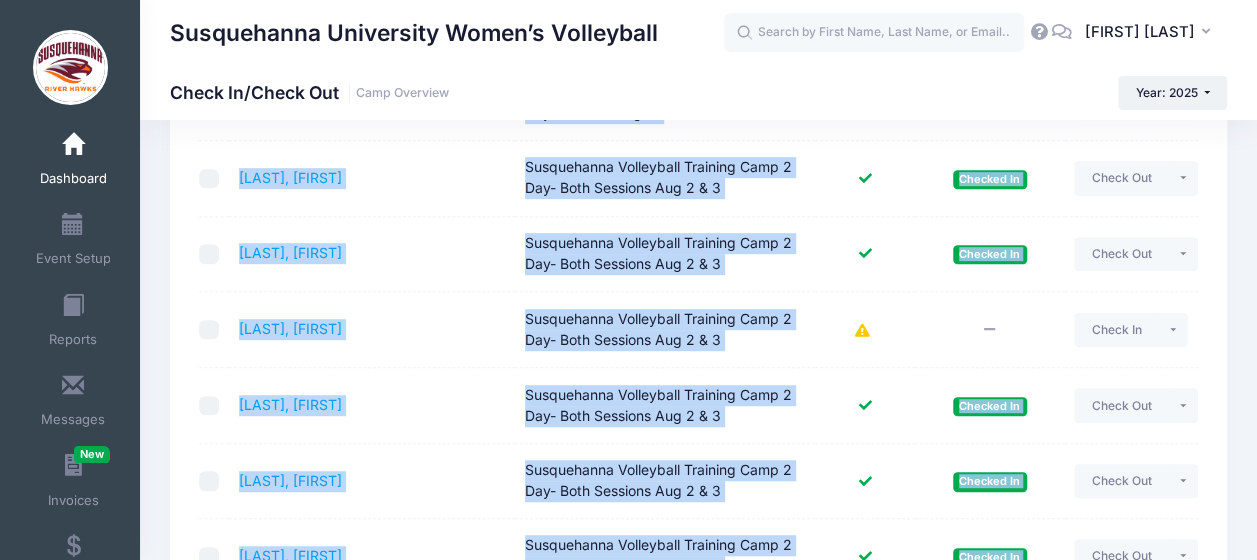 click on "This page gives you the ability to handle check in and check out (computer or tablet recommended) if you have an internet connection during those times.
Filter
Filter Options
Show:
Upcoming
Started
Completed
Session:
All Sessions" at bounding box center (698, 242) 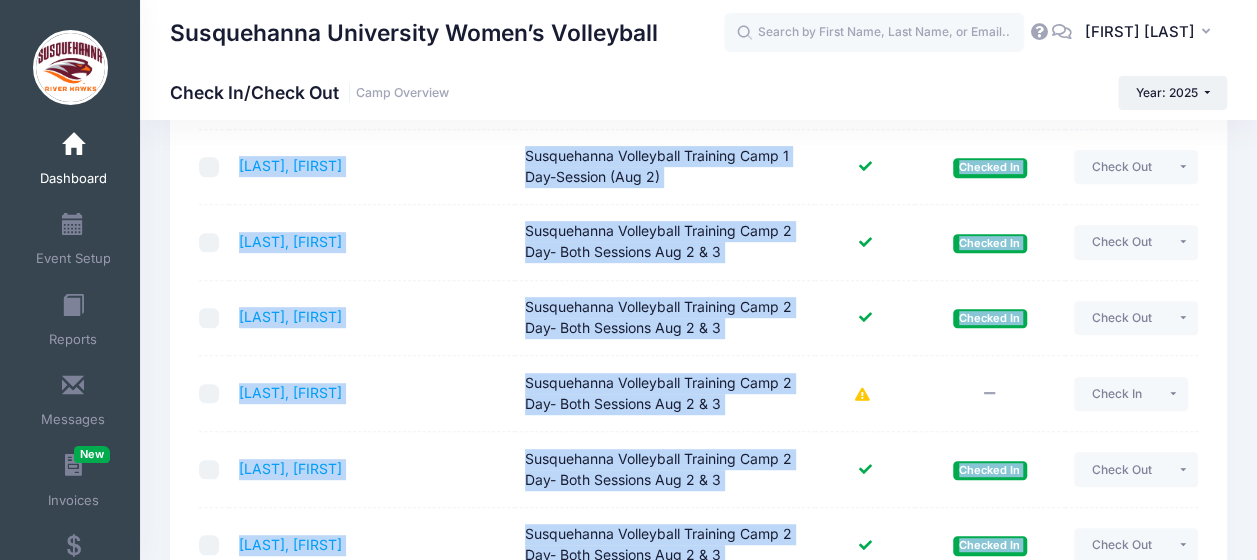 scroll, scrollTop: 692, scrollLeft: 0, axis: vertical 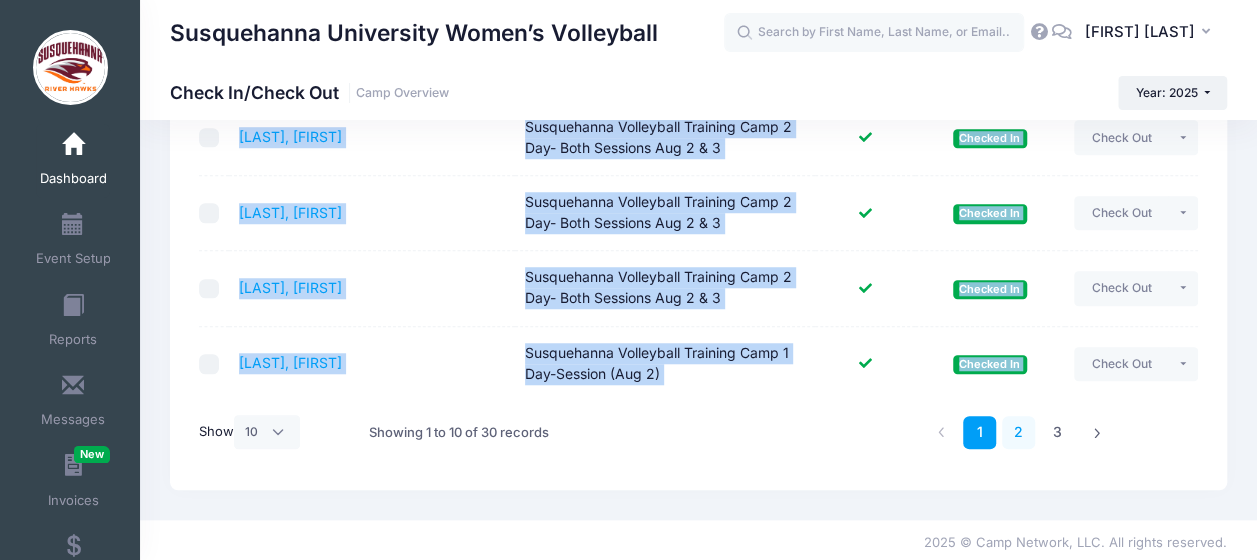click on "2" at bounding box center (1018, 432) 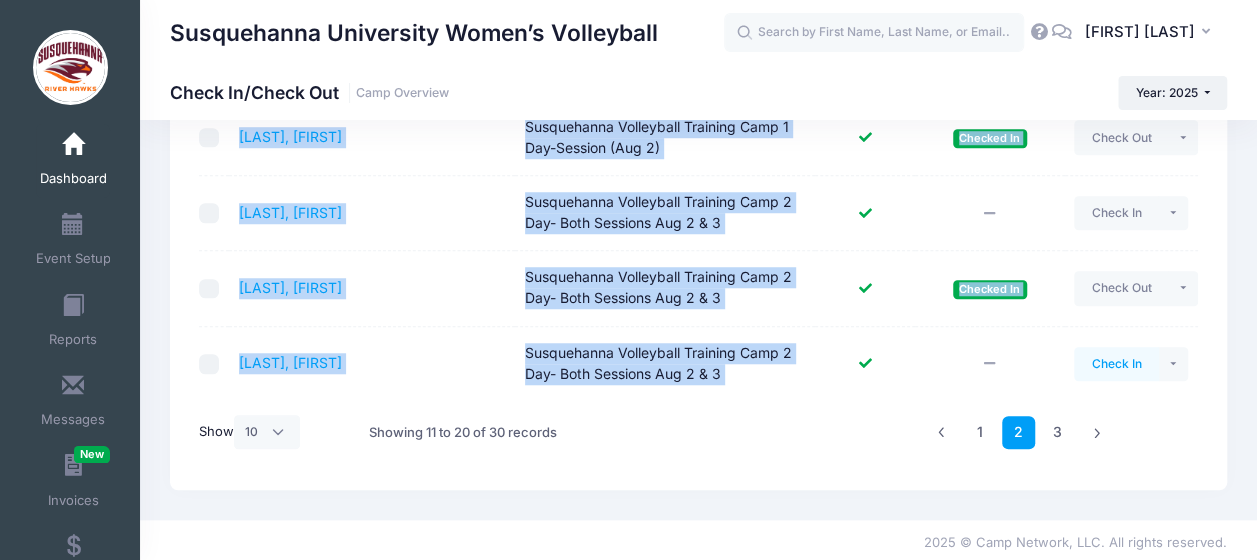 click on "Check In" at bounding box center (1116, 364) 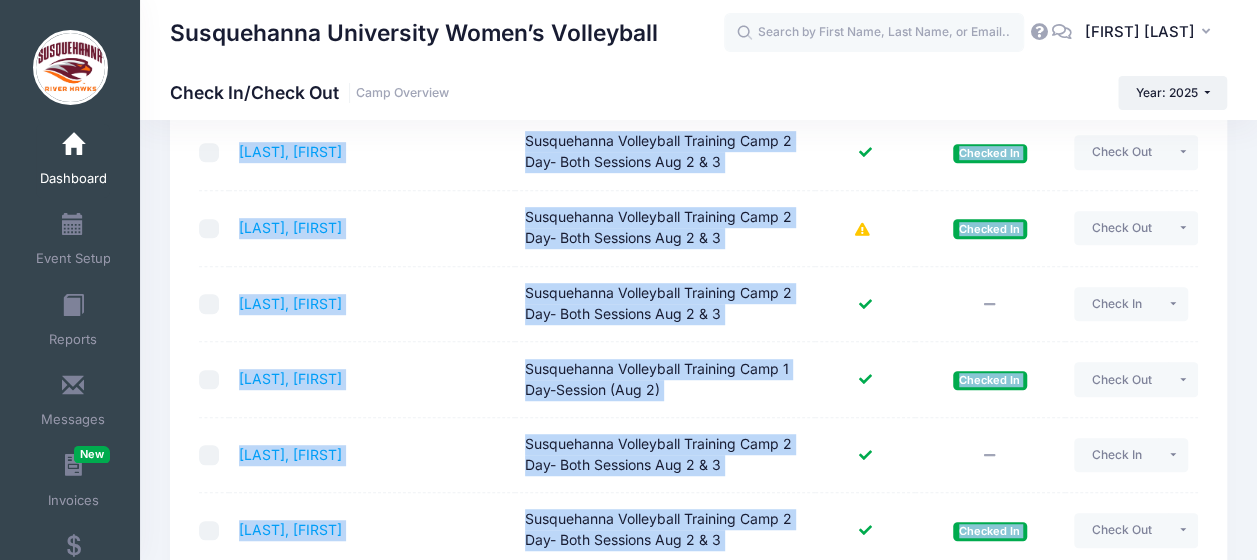 scroll, scrollTop: 447, scrollLeft: 0, axis: vertical 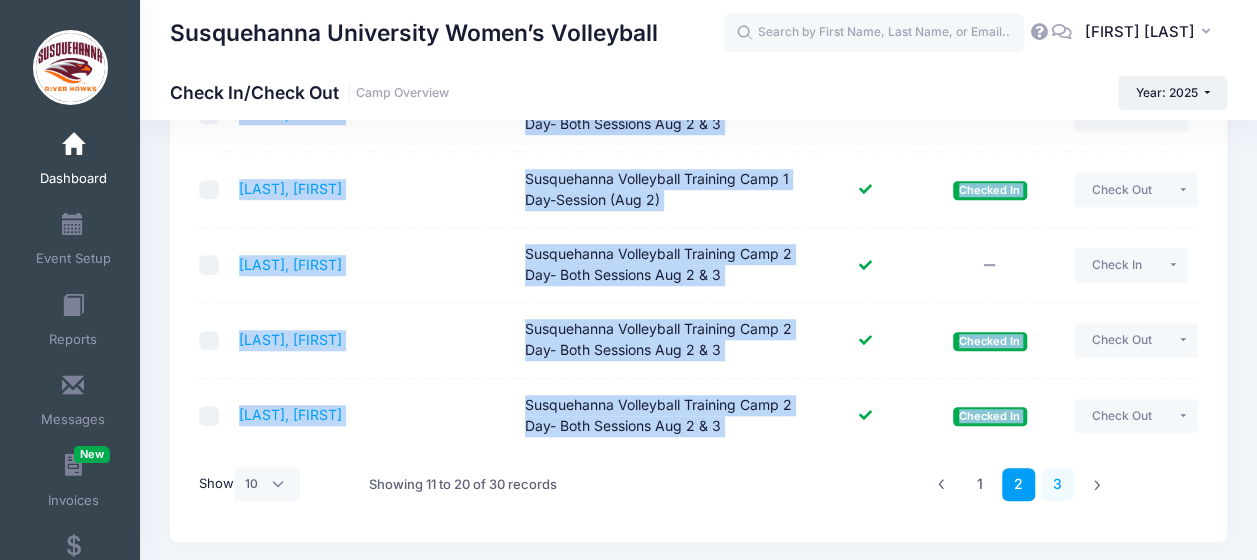 click on "3" at bounding box center (1057, 484) 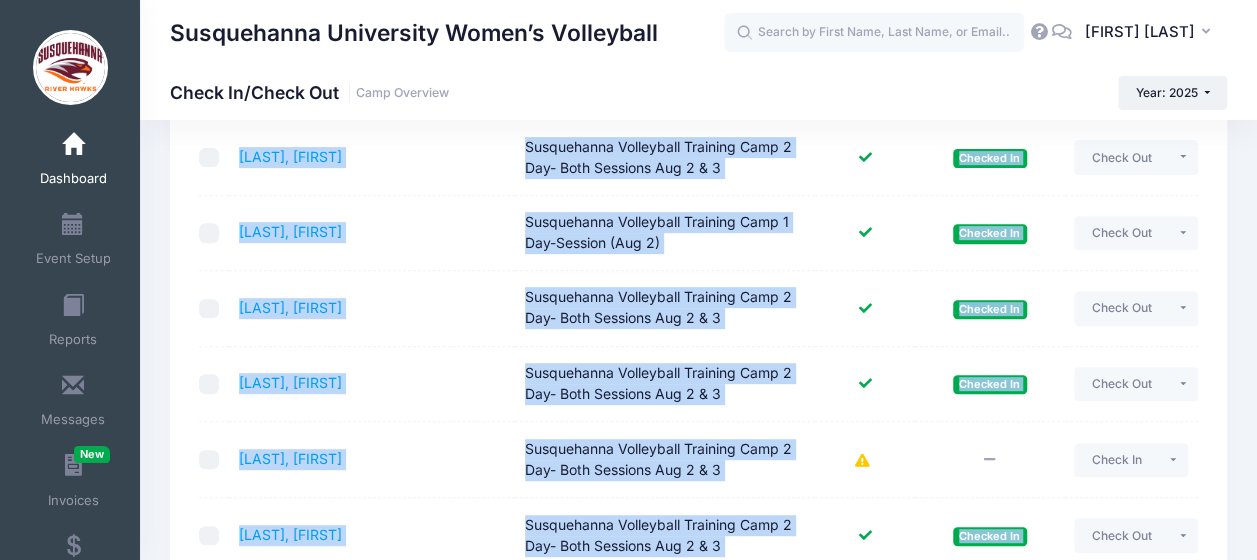 scroll, scrollTop: 289, scrollLeft: 0, axis: vertical 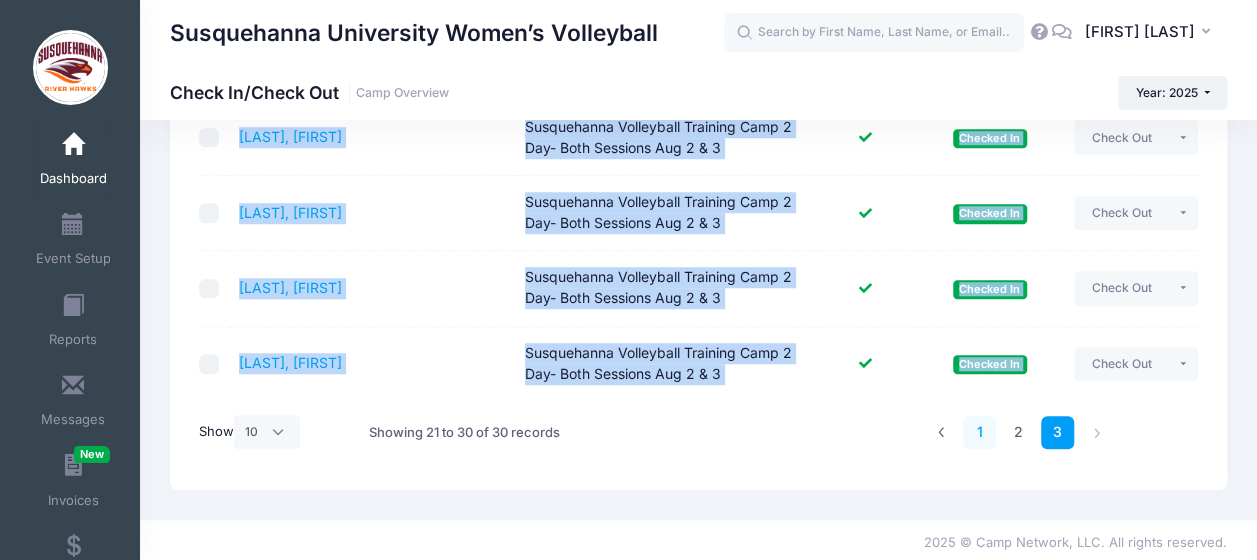 click on "1" at bounding box center [979, 432] 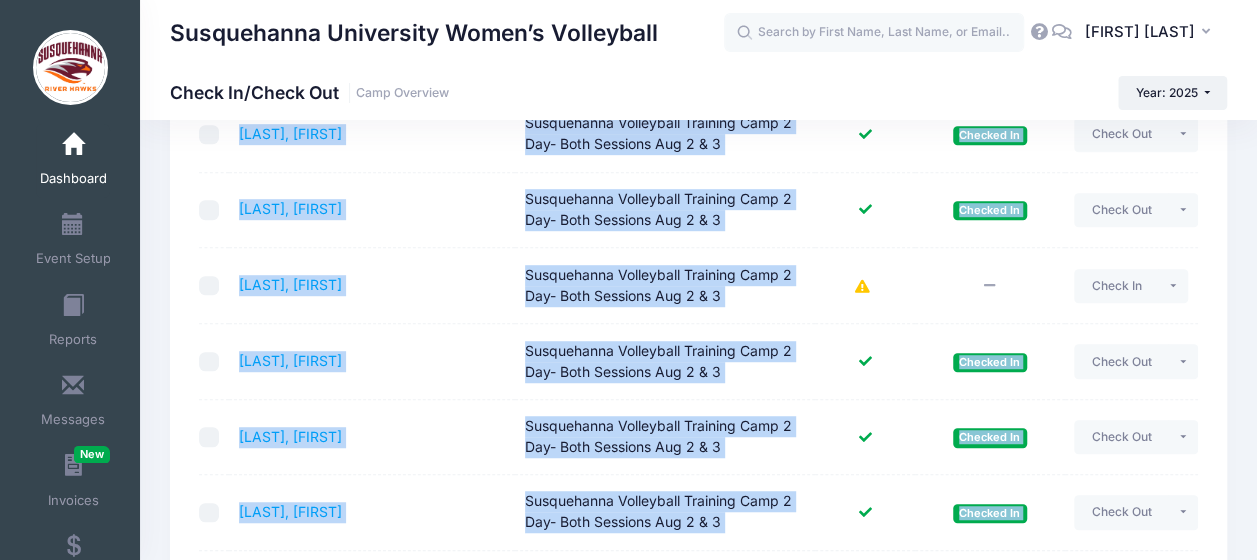 scroll, scrollTop: 380, scrollLeft: 0, axis: vertical 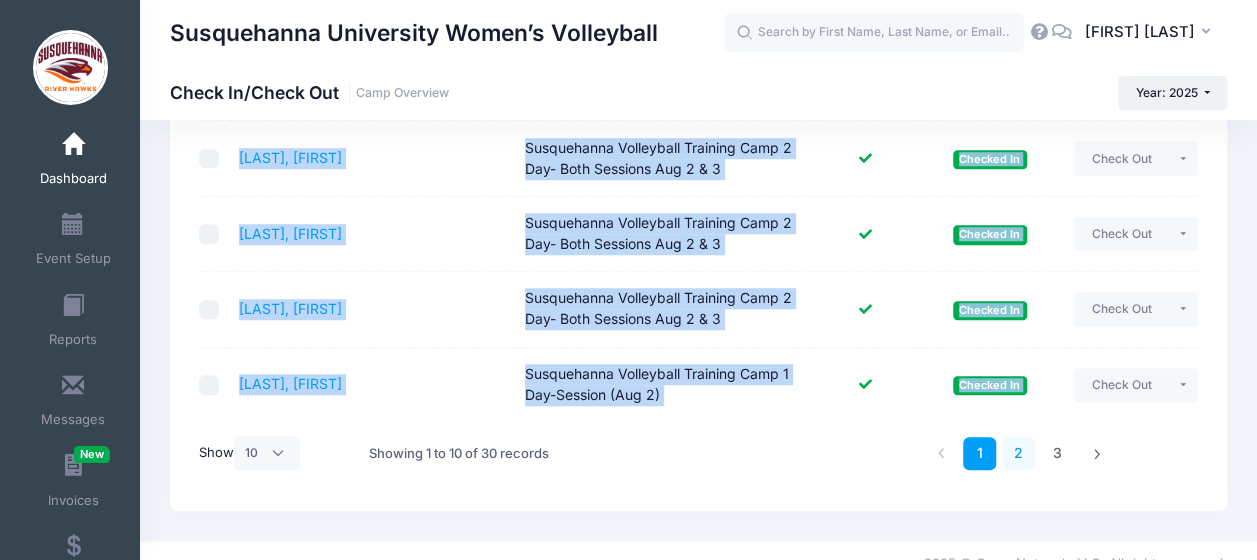 click on "2" at bounding box center (1018, 453) 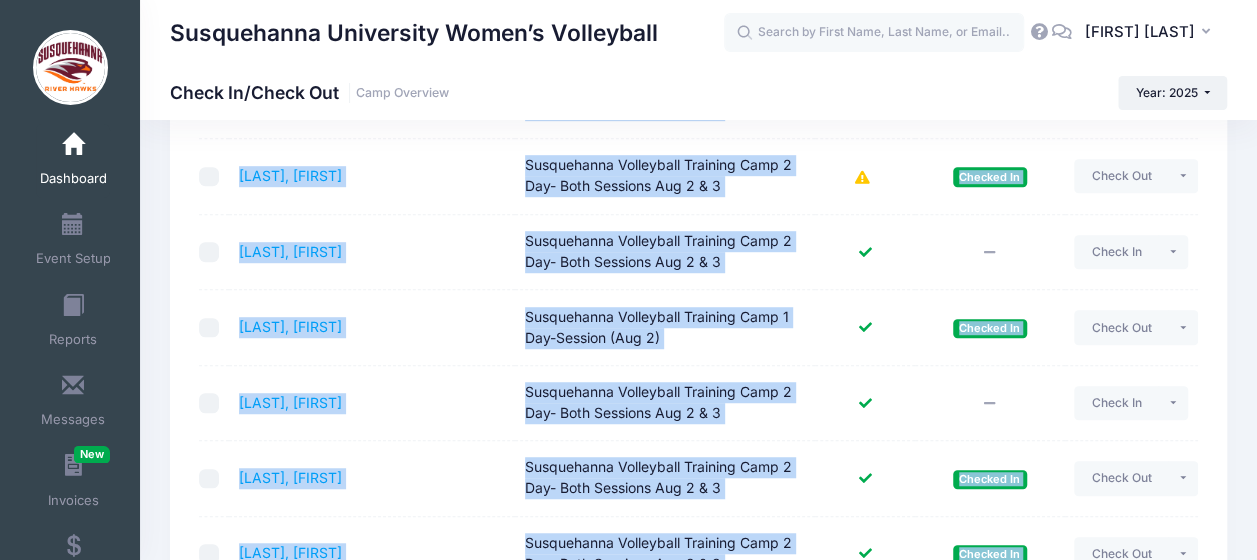 scroll, scrollTop: 504, scrollLeft: 0, axis: vertical 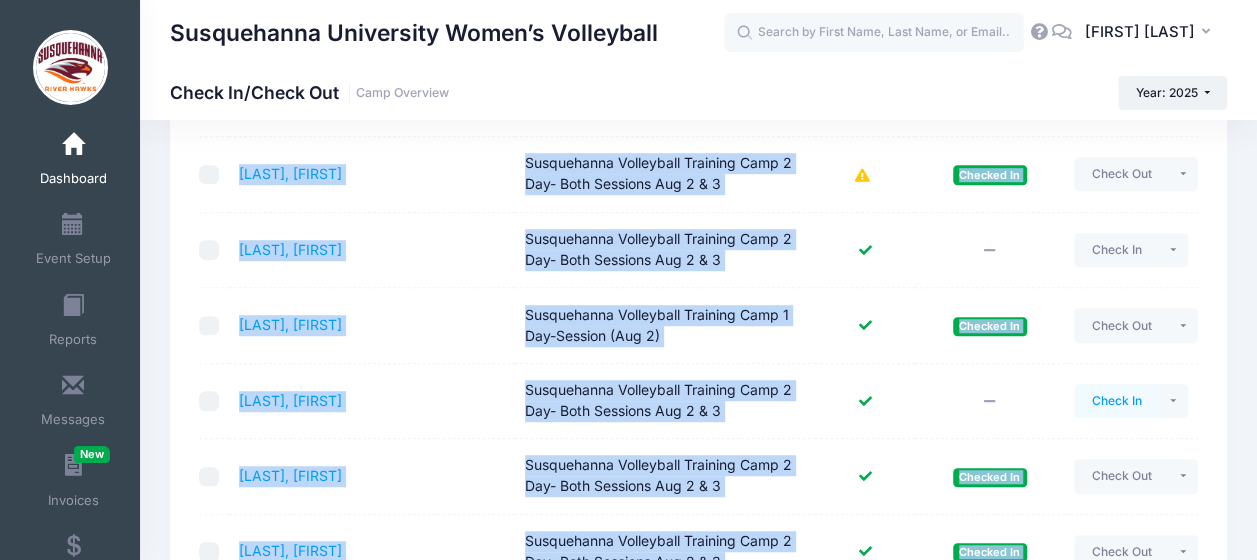 click on "Check In" at bounding box center (1116, 401) 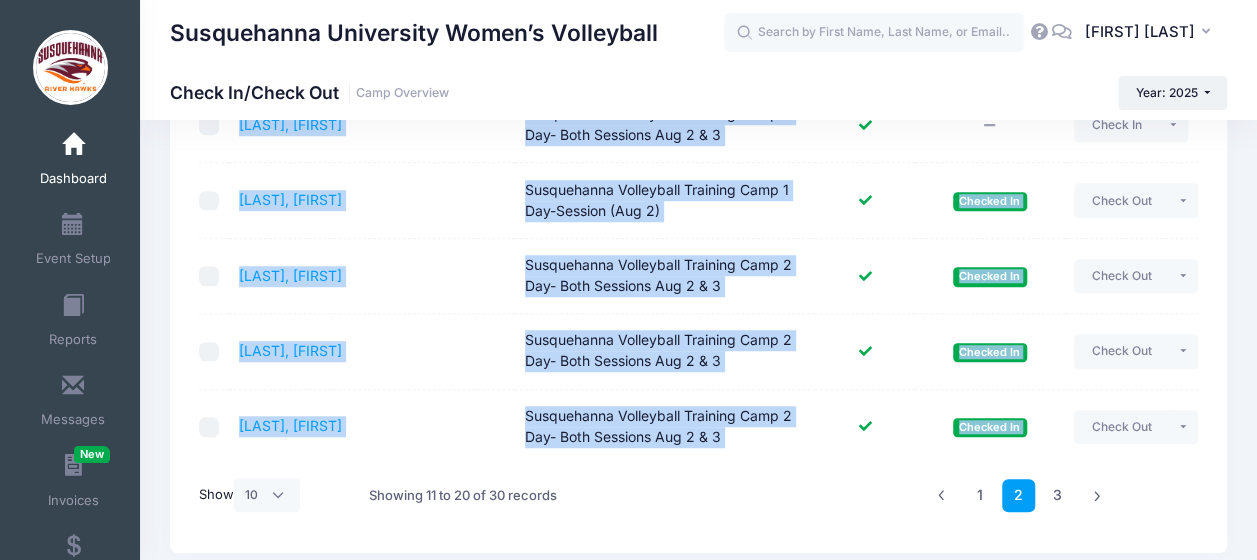 scroll, scrollTop: 692, scrollLeft: 0, axis: vertical 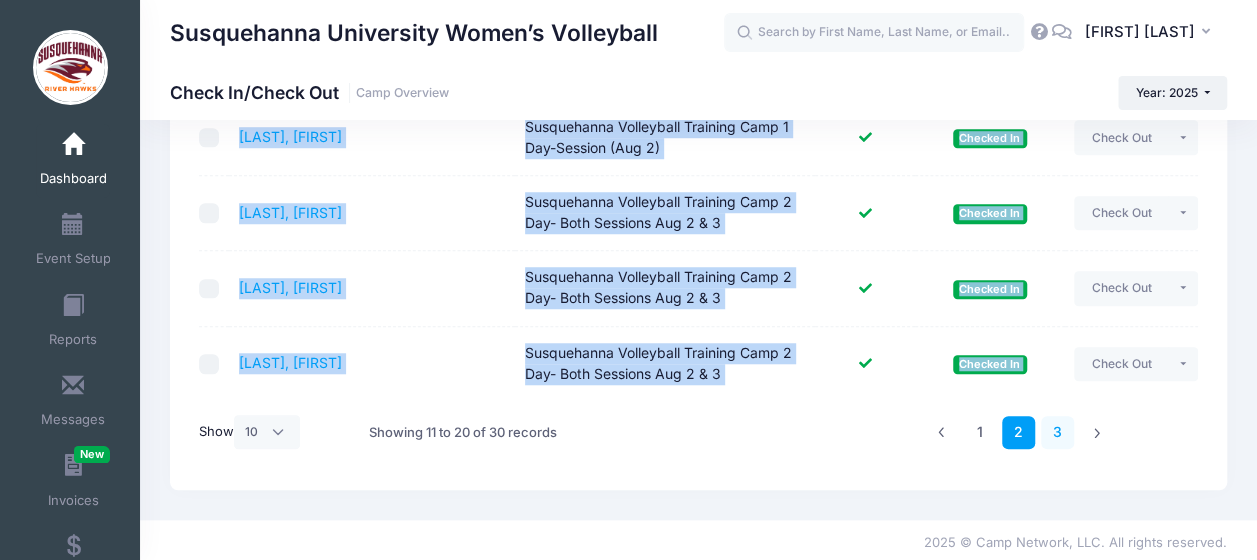 click on "3" at bounding box center (1057, 432) 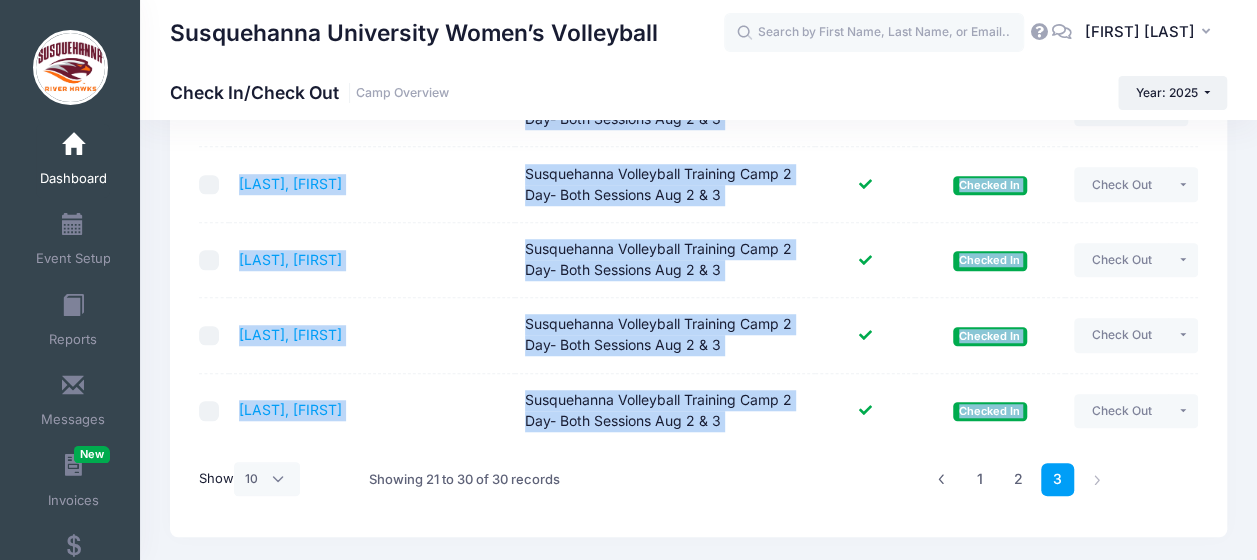 scroll, scrollTop: 692, scrollLeft: 0, axis: vertical 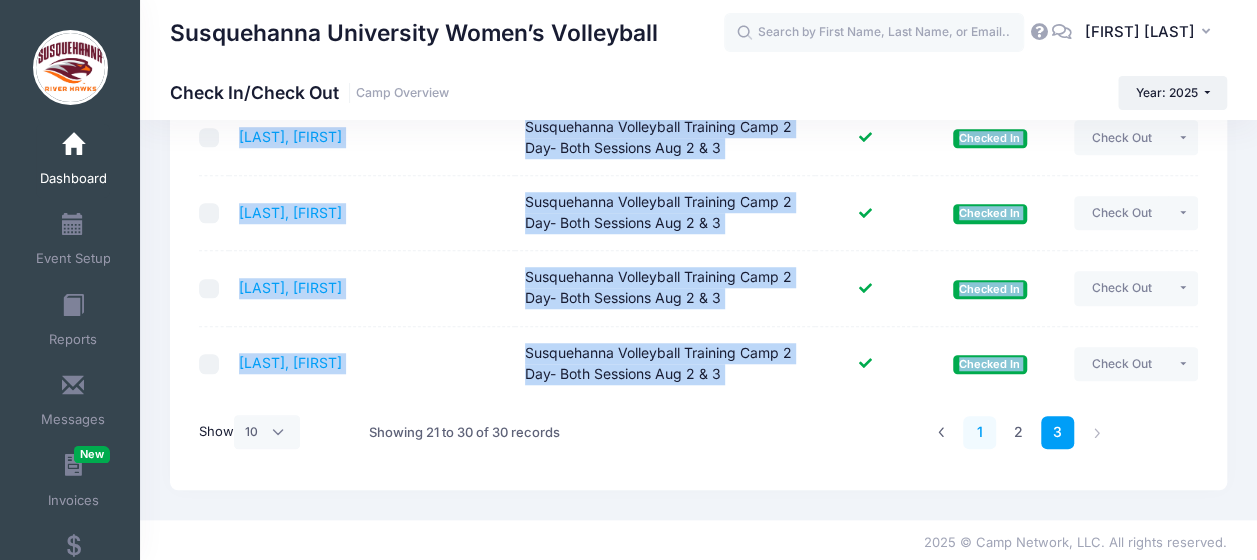 click on "1" at bounding box center [979, 432] 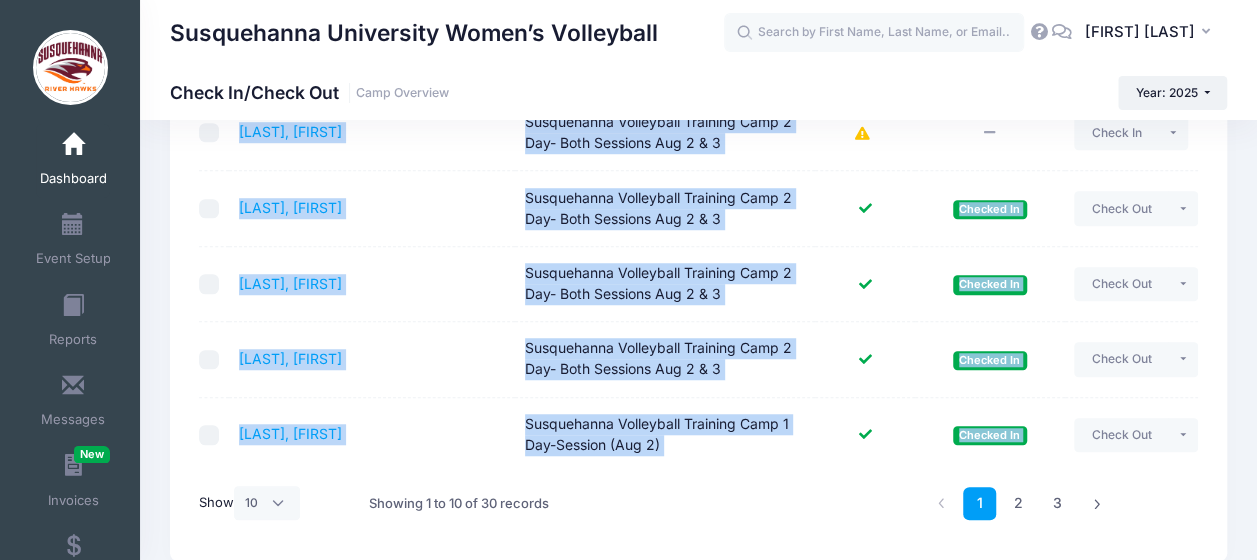 scroll, scrollTop: 692, scrollLeft: 0, axis: vertical 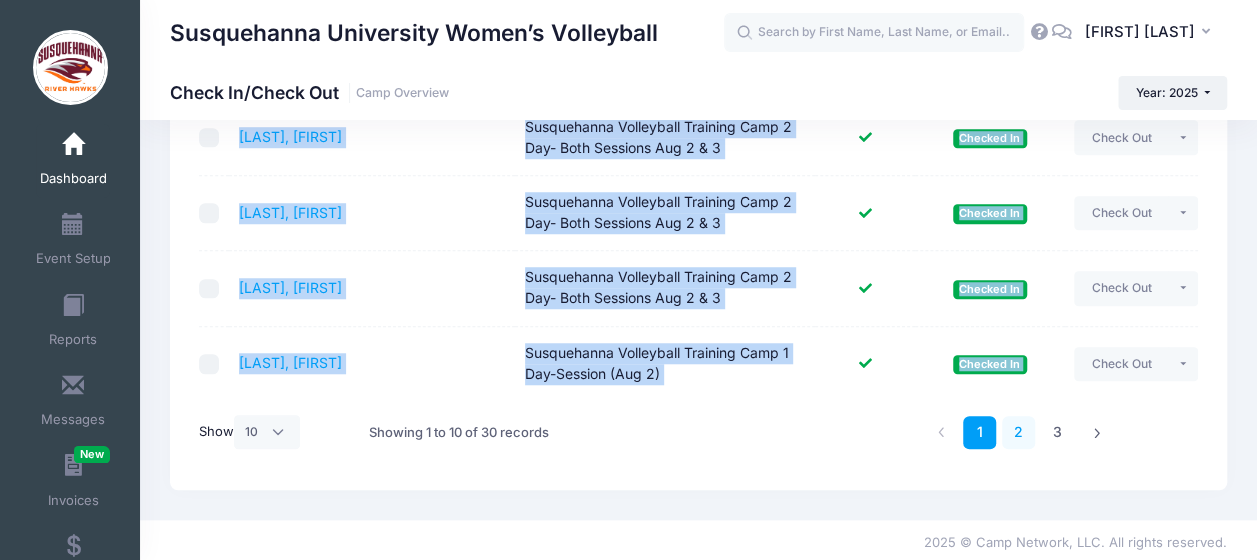 click on "2" at bounding box center [1018, 432] 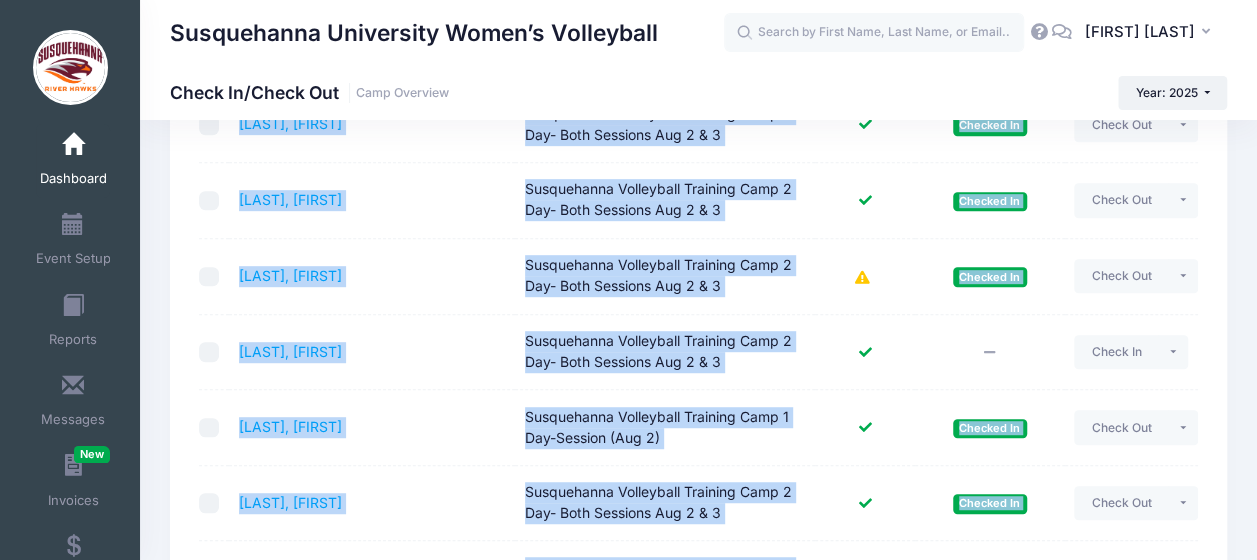 scroll, scrollTop: 406, scrollLeft: 0, axis: vertical 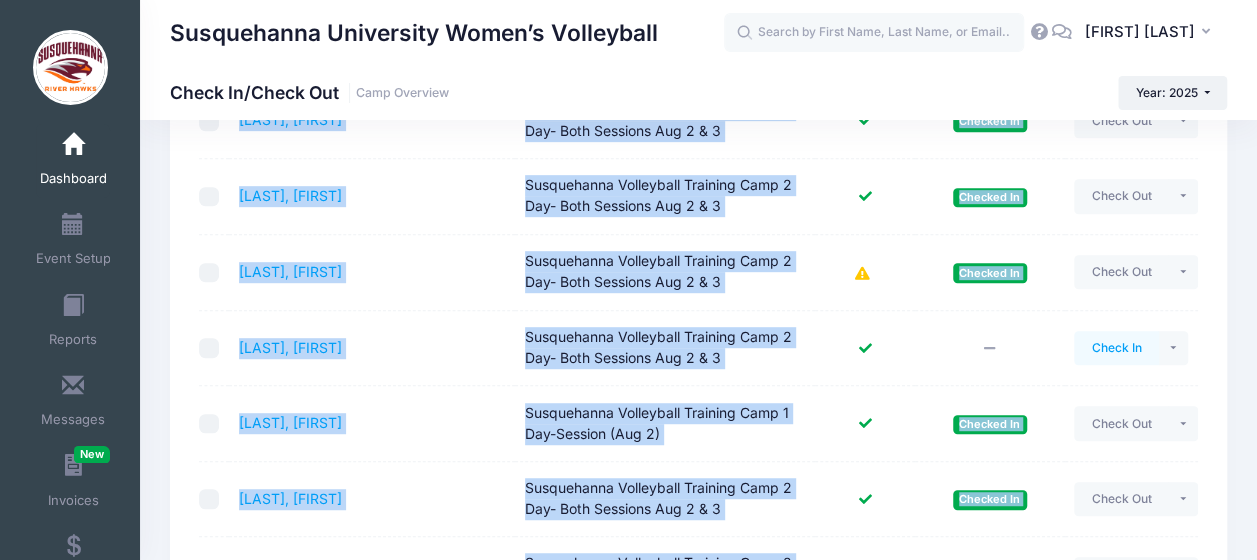 click on "Check In" at bounding box center [1116, 348] 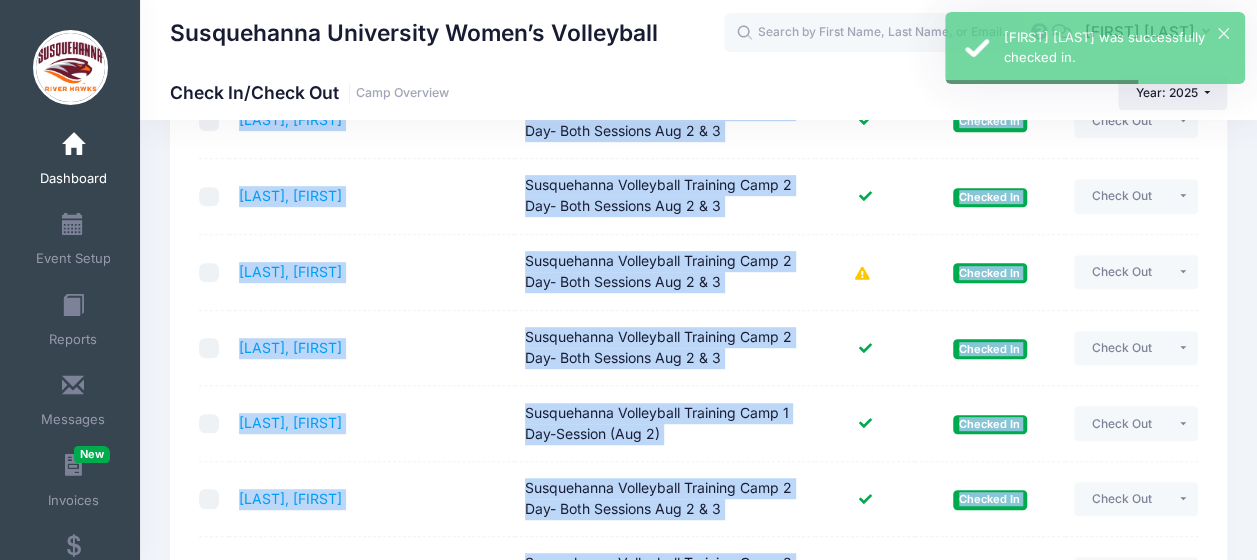scroll, scrollTop: 0, scrollLeft: 0, axis: both 